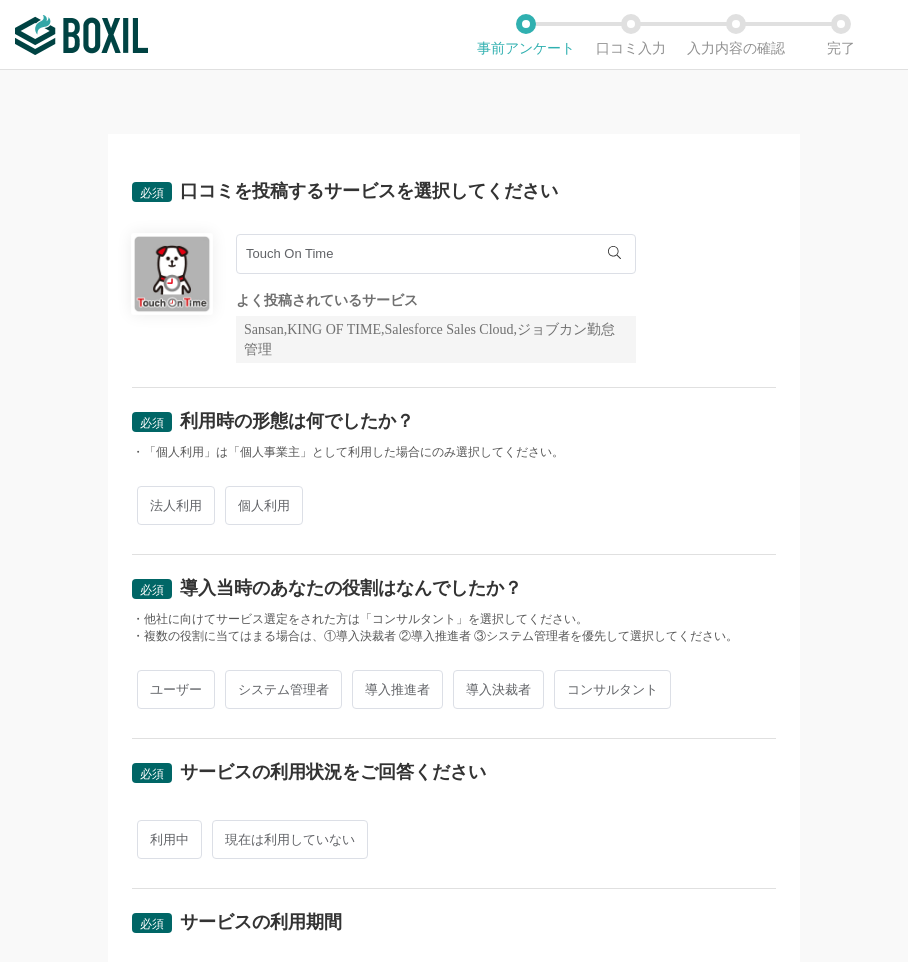 scroll, scrollTop: 0, scrollLeft: 0, axis: both 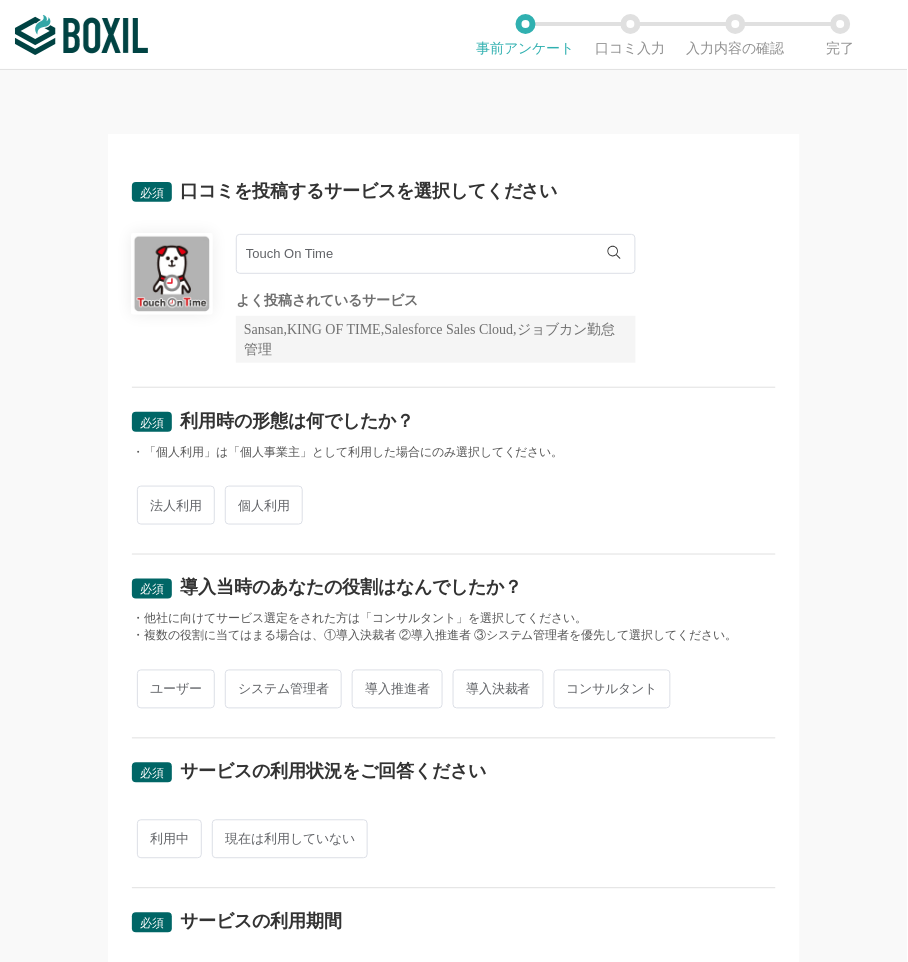 click on "Touch On Time Touch On Time よく投稿されているサービス Sansan,KING OF TIME,Salesforce Sales Cloud,ジョブカン勤怠管理" at bounding box center [436, 298] 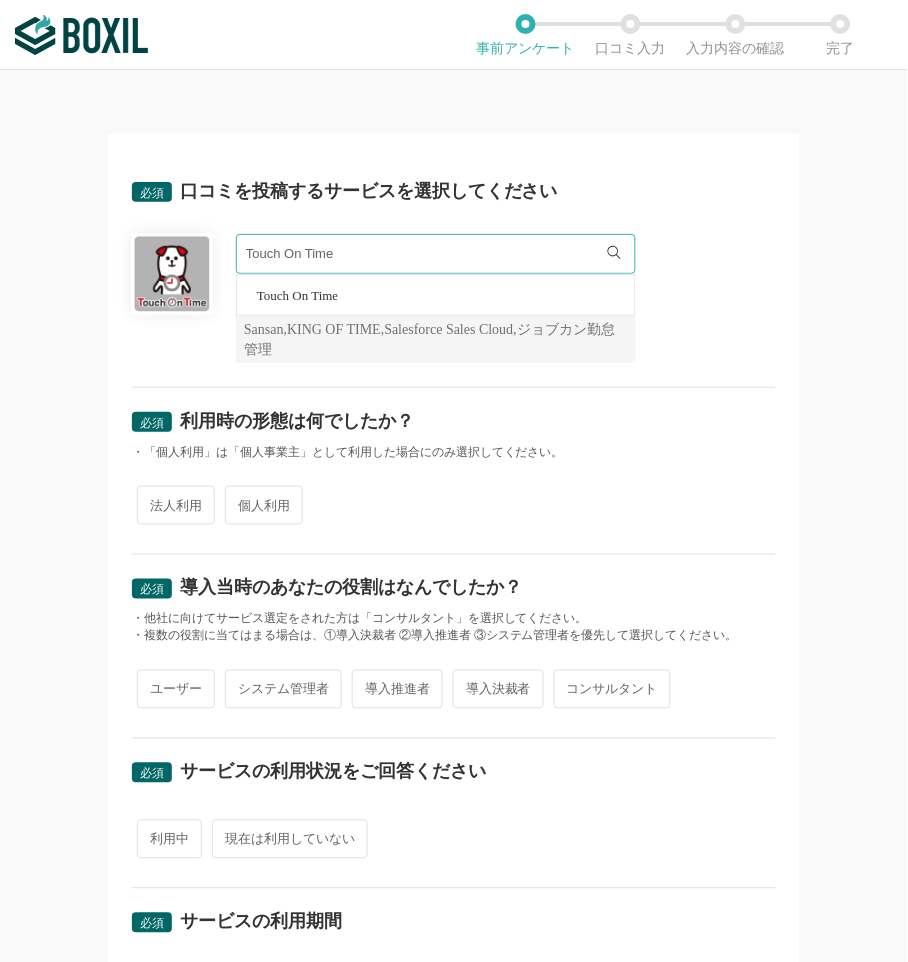 click on "必須 利用時の形態は何でしたか？ ・「個人利用」は「個人事業主」として利用した場合にのみ選択してください。 法人利用 個人利用" at bounding box center (454, 471) 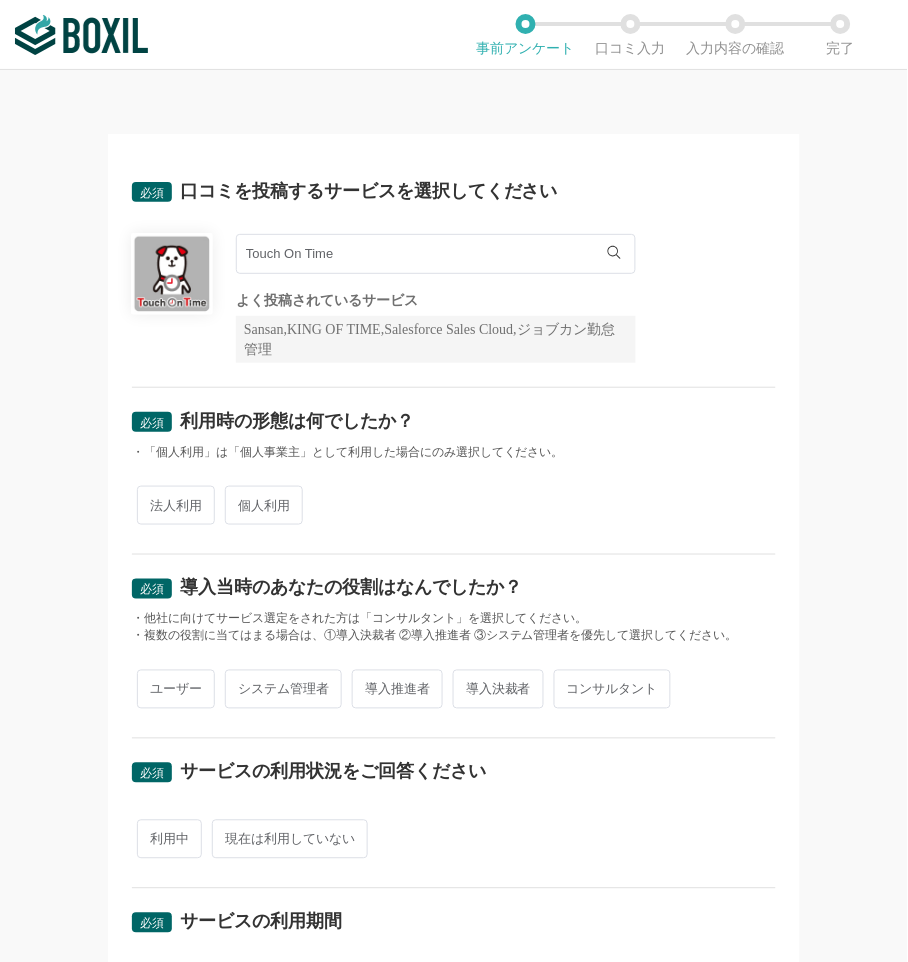 click on "法人利用 個人利用" at bounding box center (454, 505) 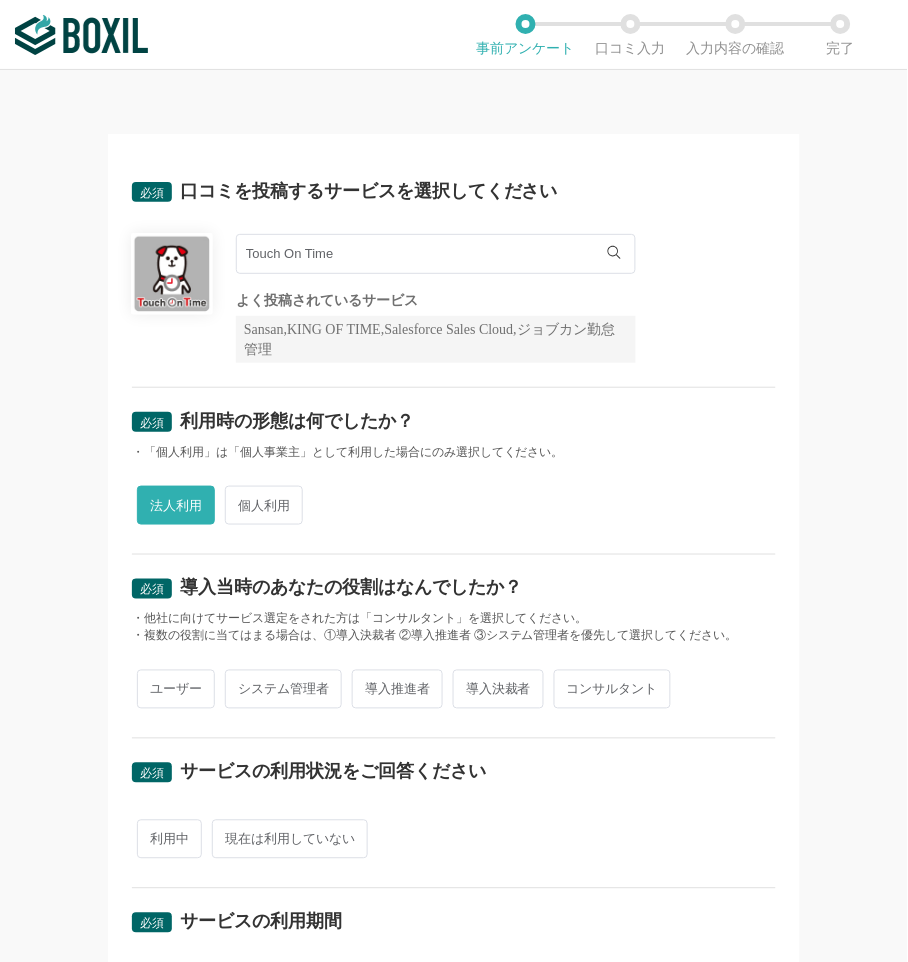 click on "ユーザー" at bounding box center (176, 689) 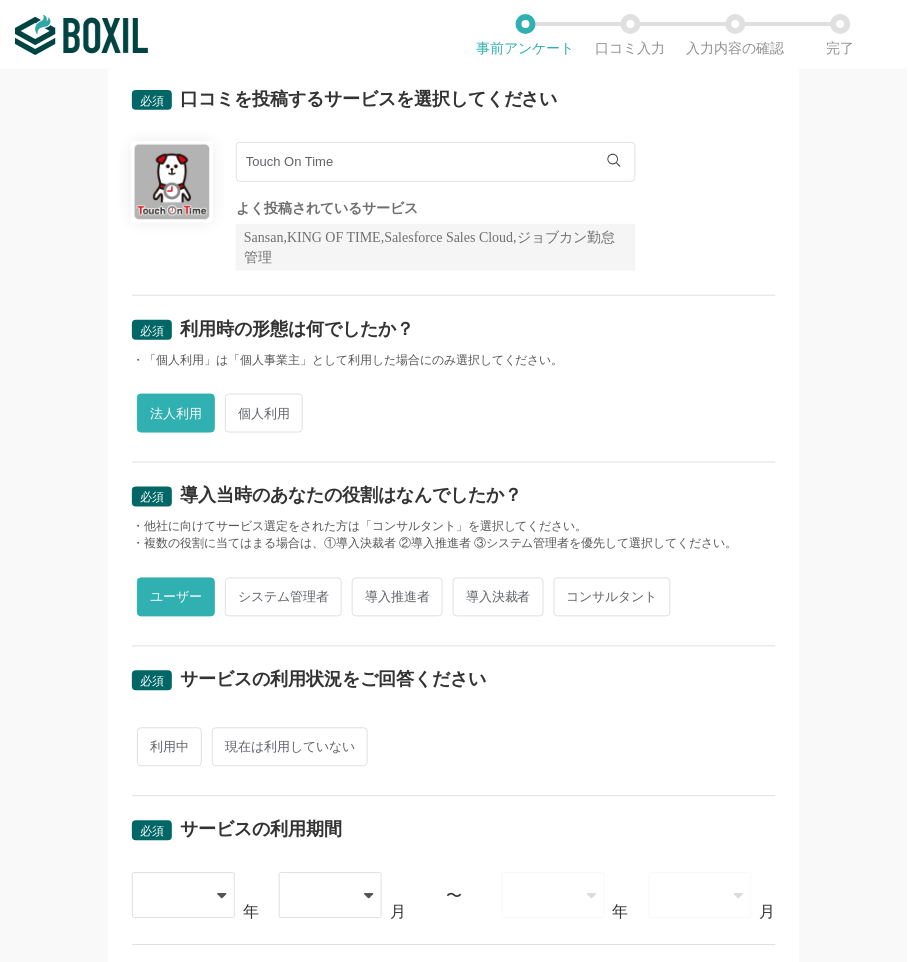 scroll, scrollTop: 222, scrollLeft: 0, axis: vertical 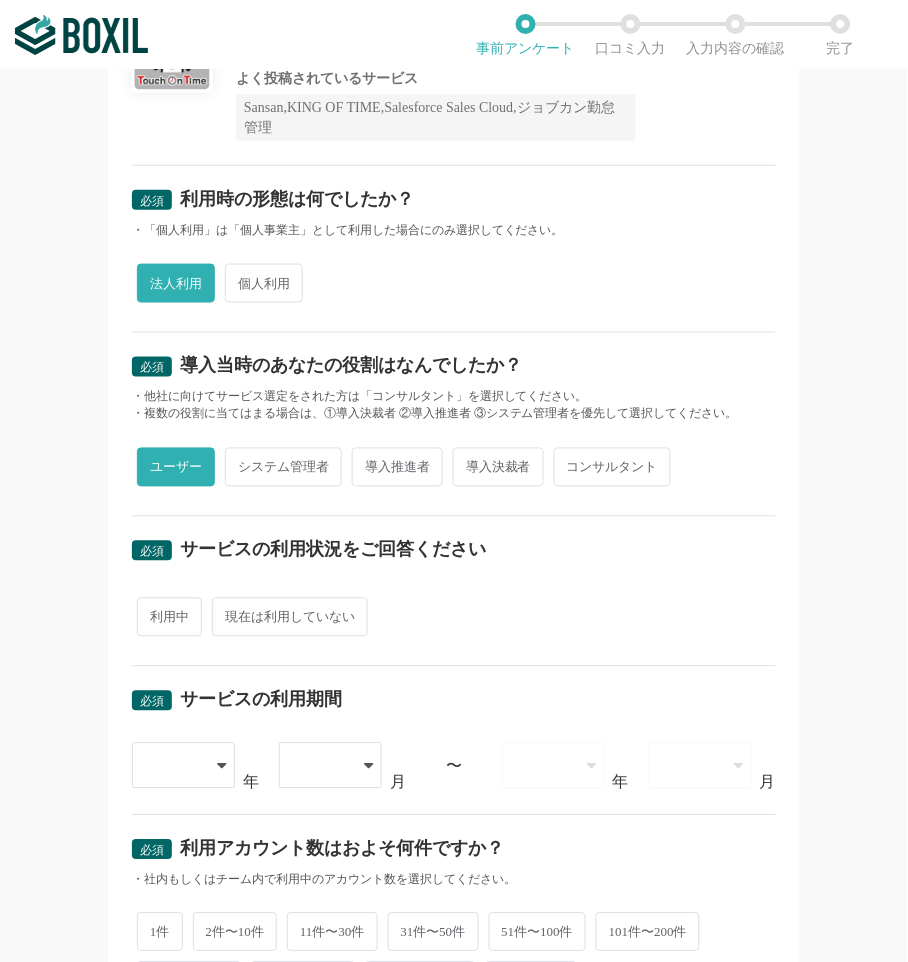 click on "必須 サービスの利用状況をご回答ください 利用中 現在は利用していない" at bounding box center [454, 592] 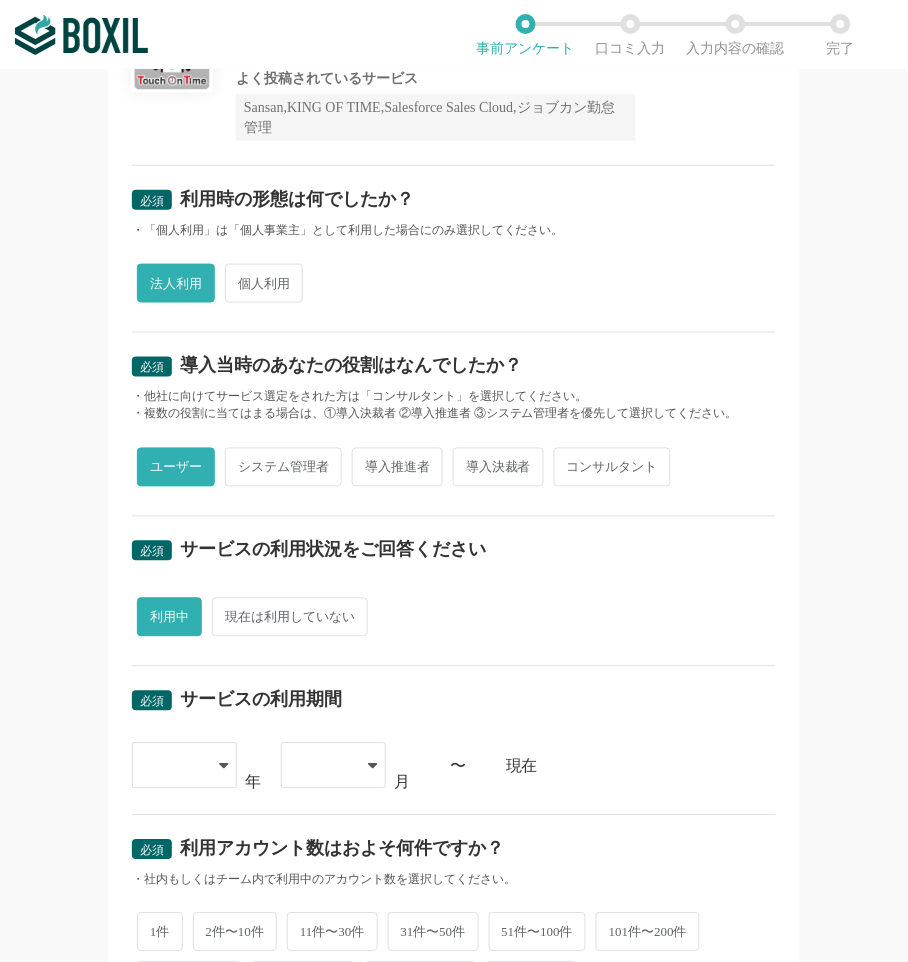 click at bounding box center (174, 766) 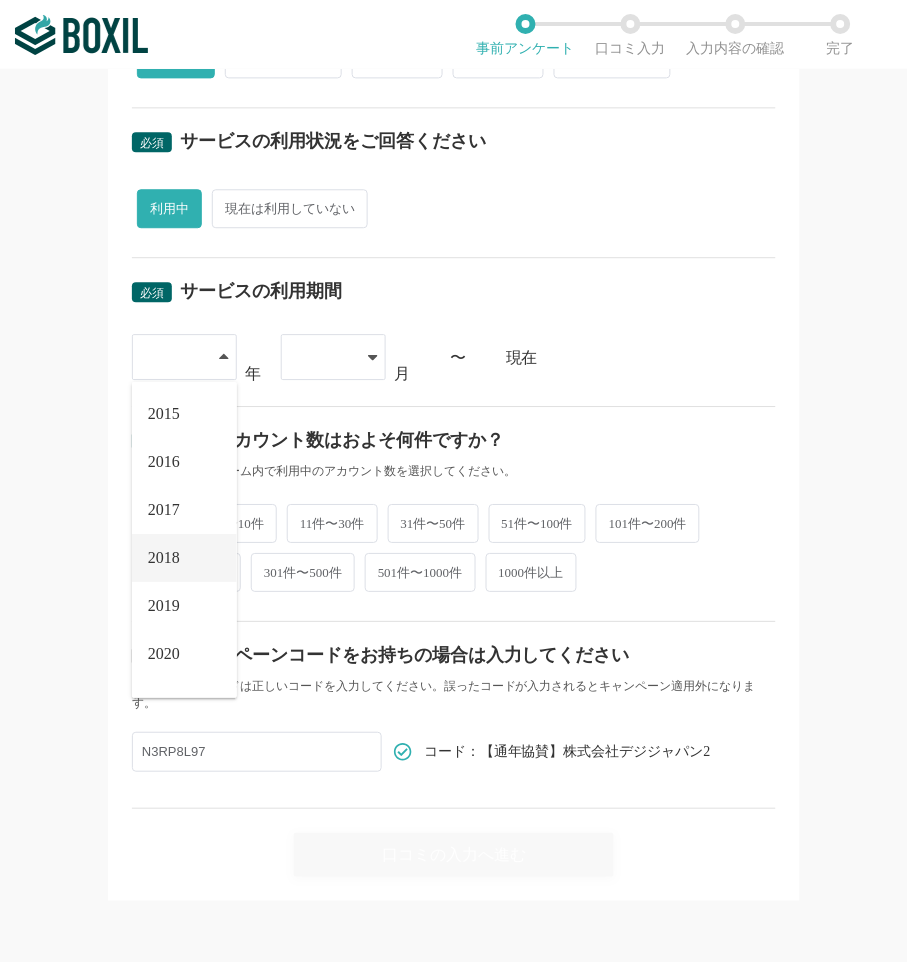 scroll, scrollTop: 634, scrollLeft: 0, axis: vertical 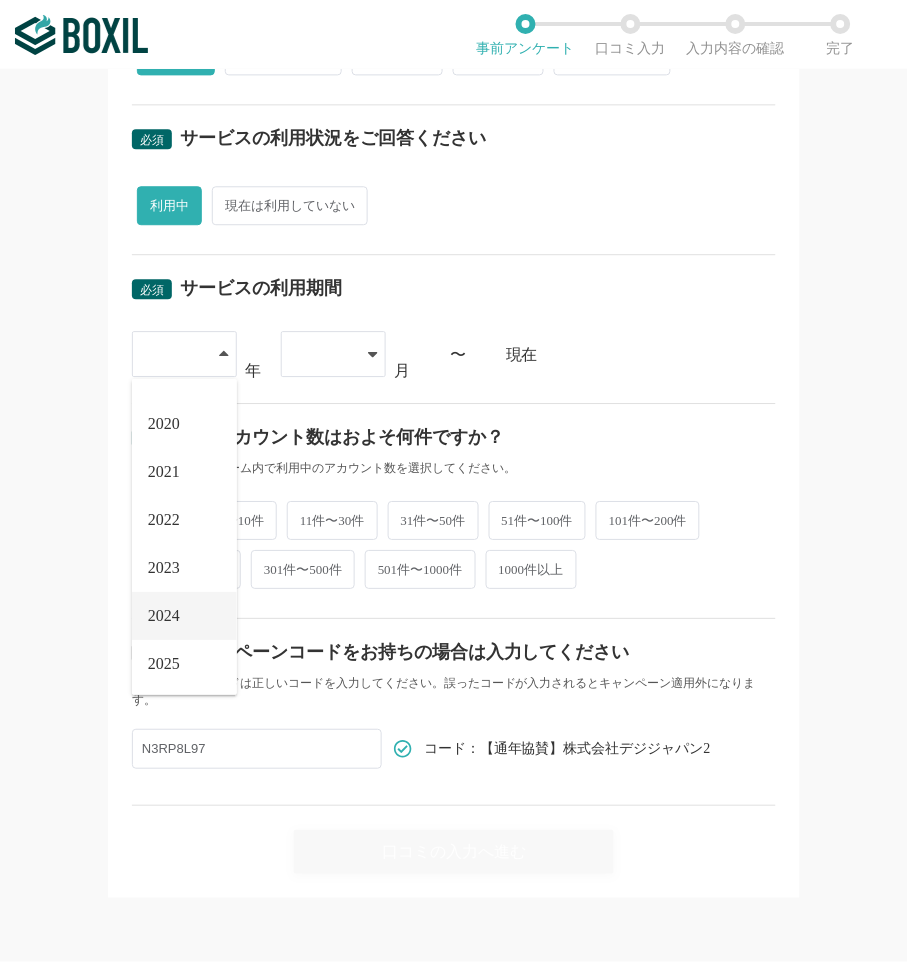 click on "2024" at bounding box center [164, 616] 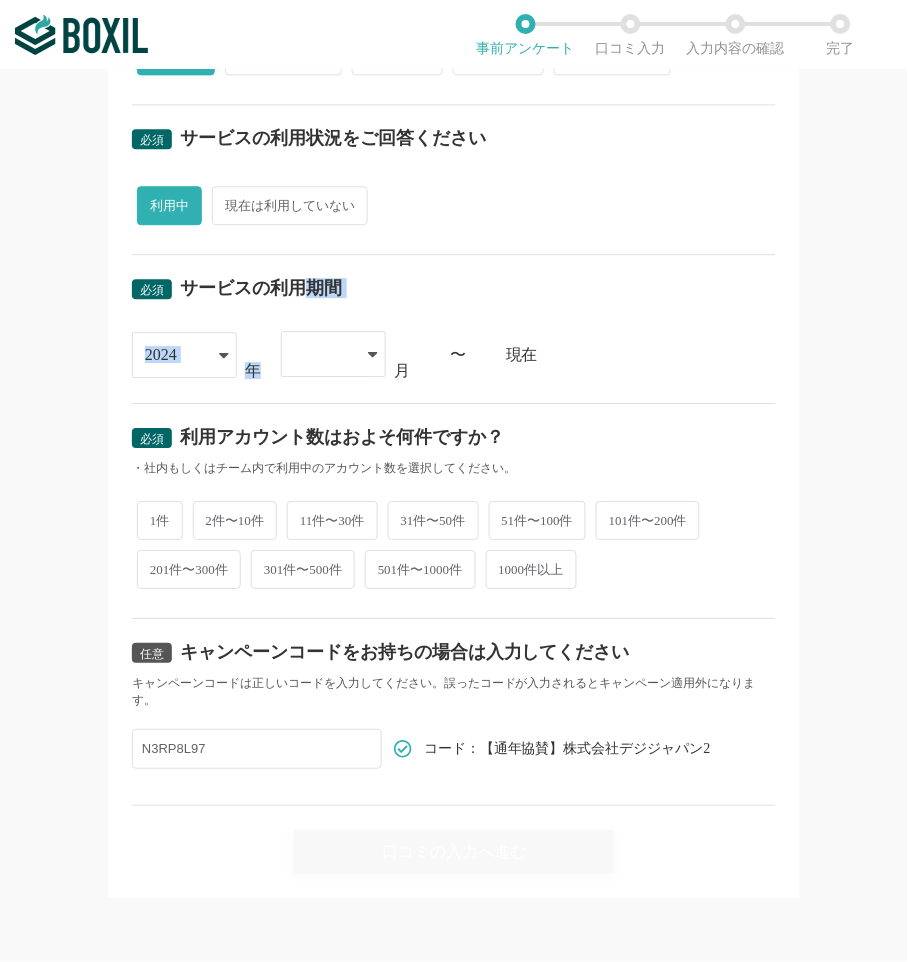 drag, startPoint x: 291, startPoint y: 318, endPoint x: 294, endPoint y: 346, distance: 28.160255 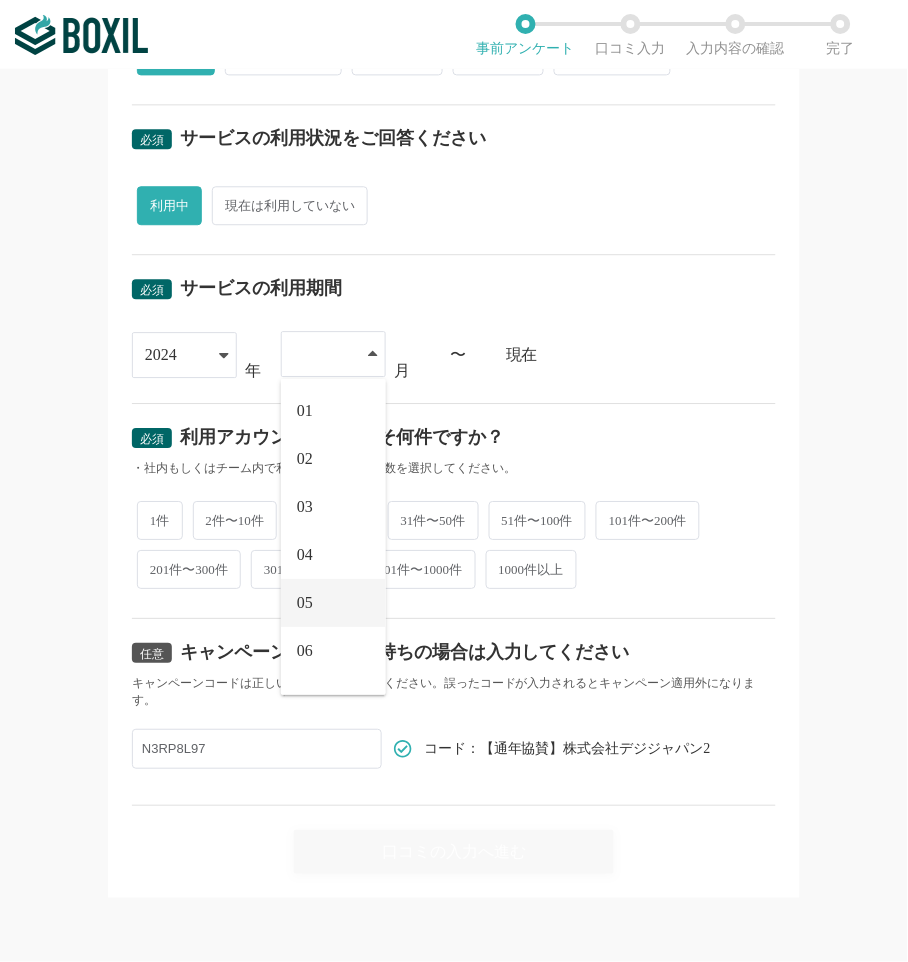 click on "05" at bounding box center (333, 603) 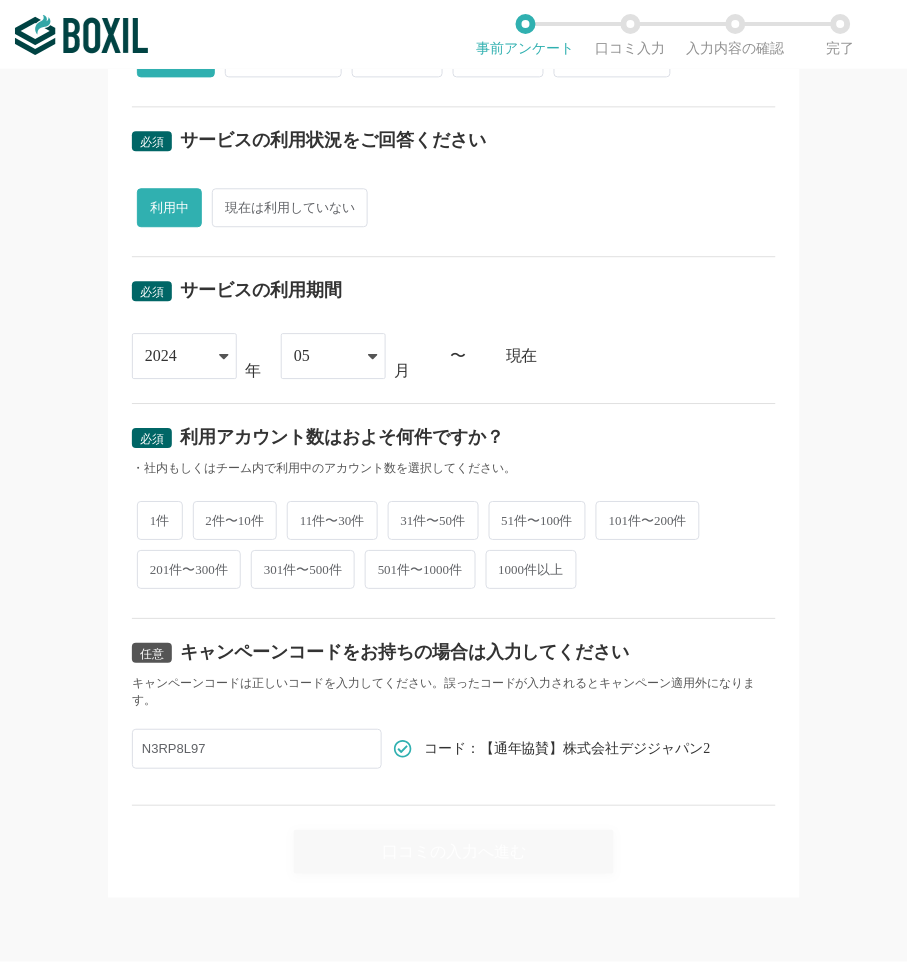 click on "2件〜10件" at bounding box center [235, 520] 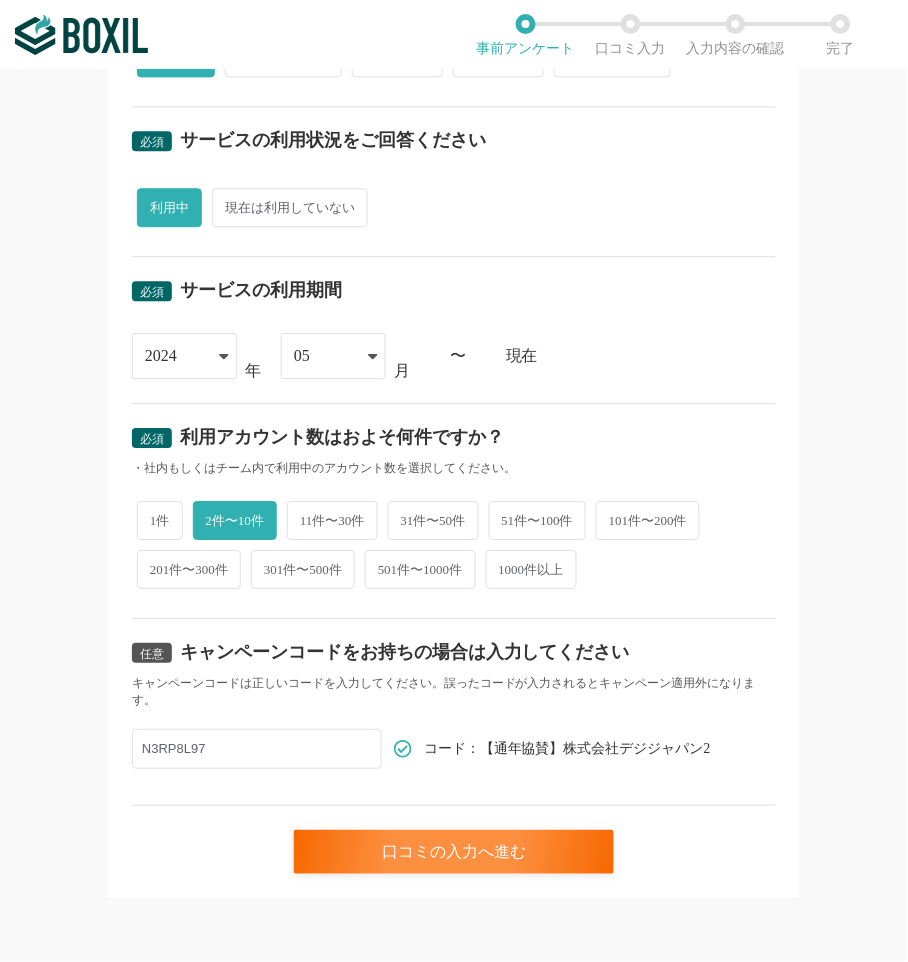 click on "11件〜30件" at bounding box center [332, 520] 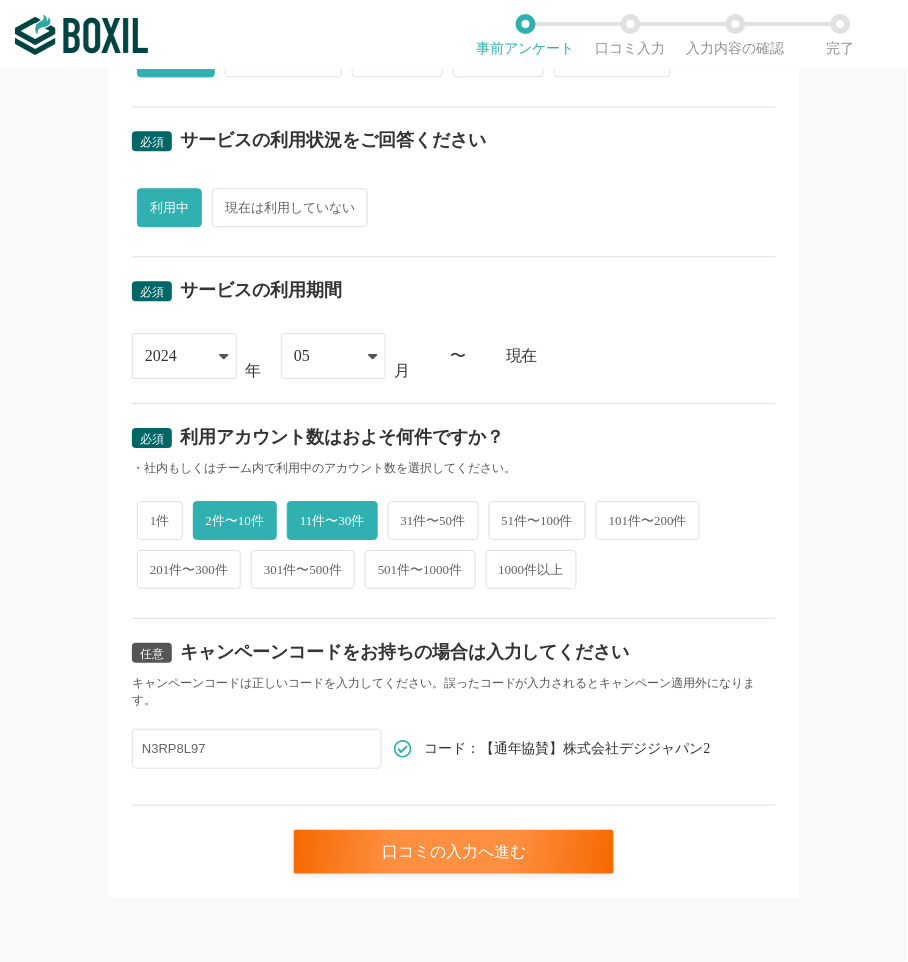 radio on "false" 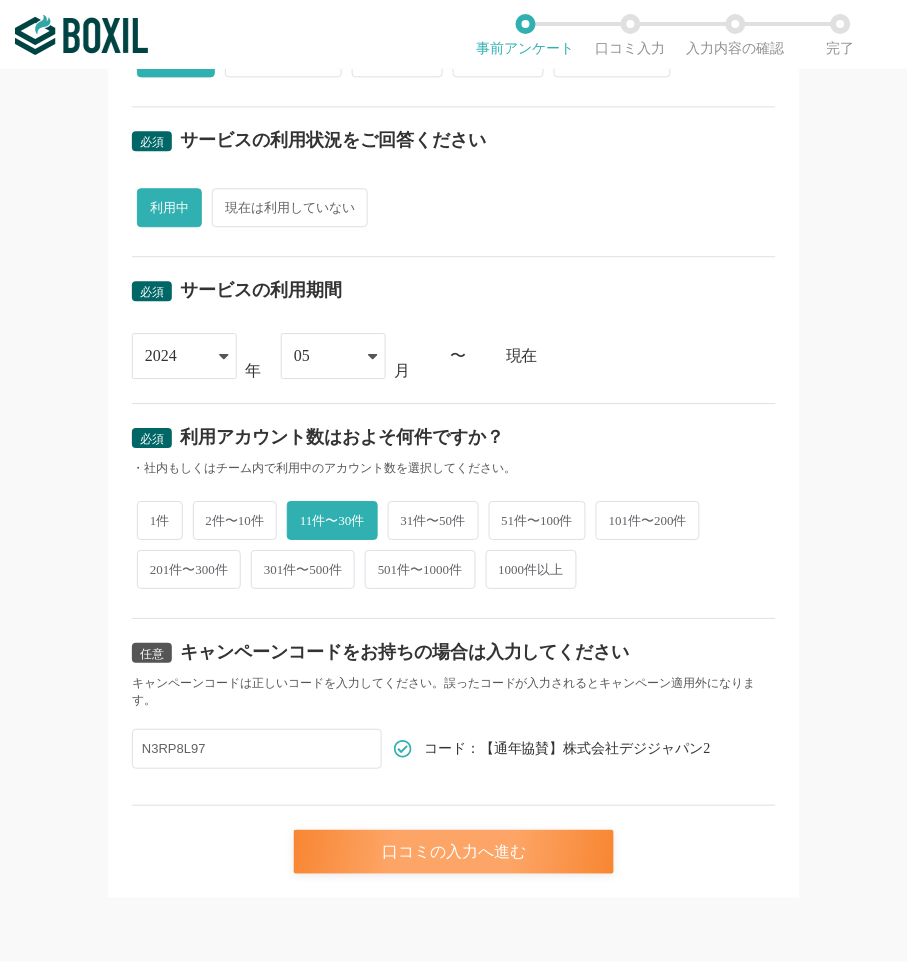 click on "口コミの入力へ進む" at bounding box center (454, 852) 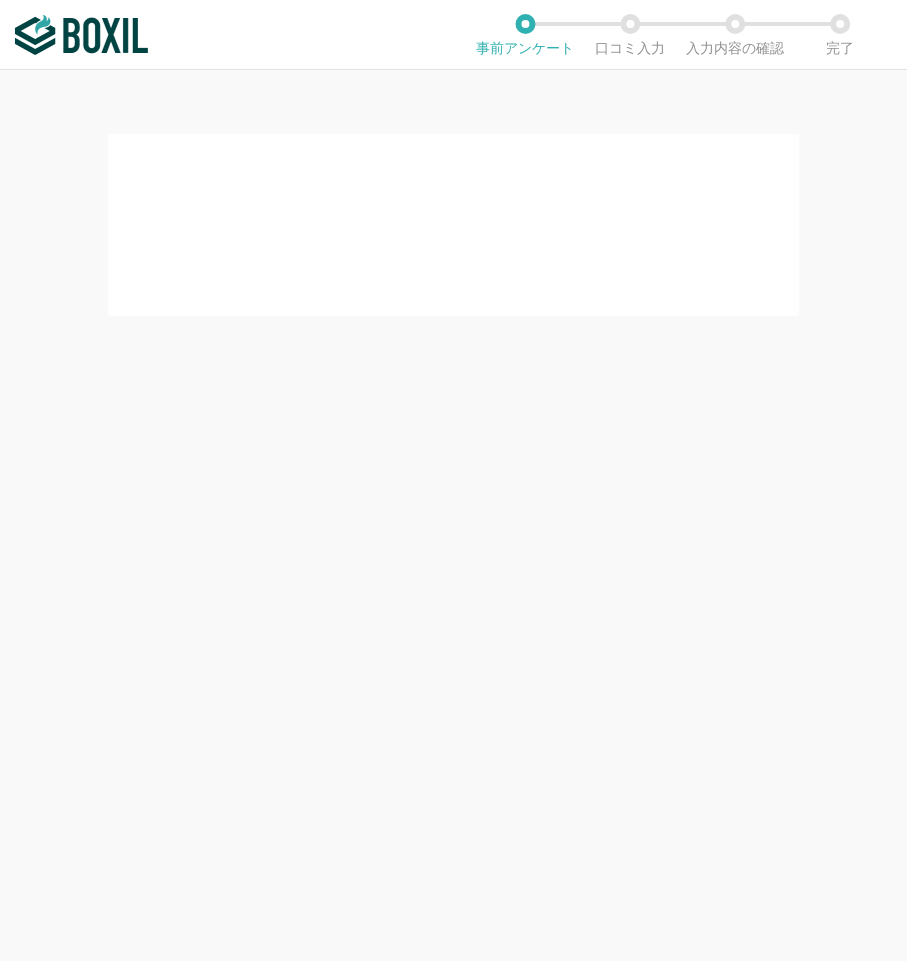 scroll, scrollTop: 0, scrollLeft: 0, axis: both 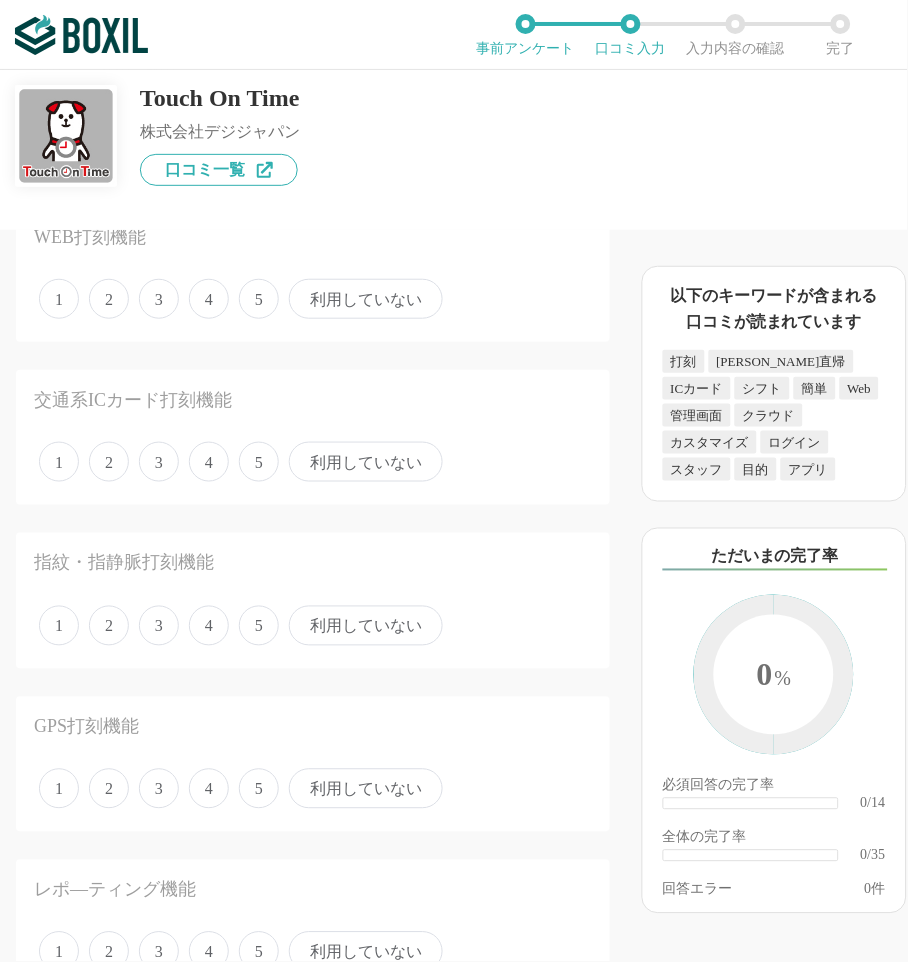 click on "4" at bounding box center [209, 299] 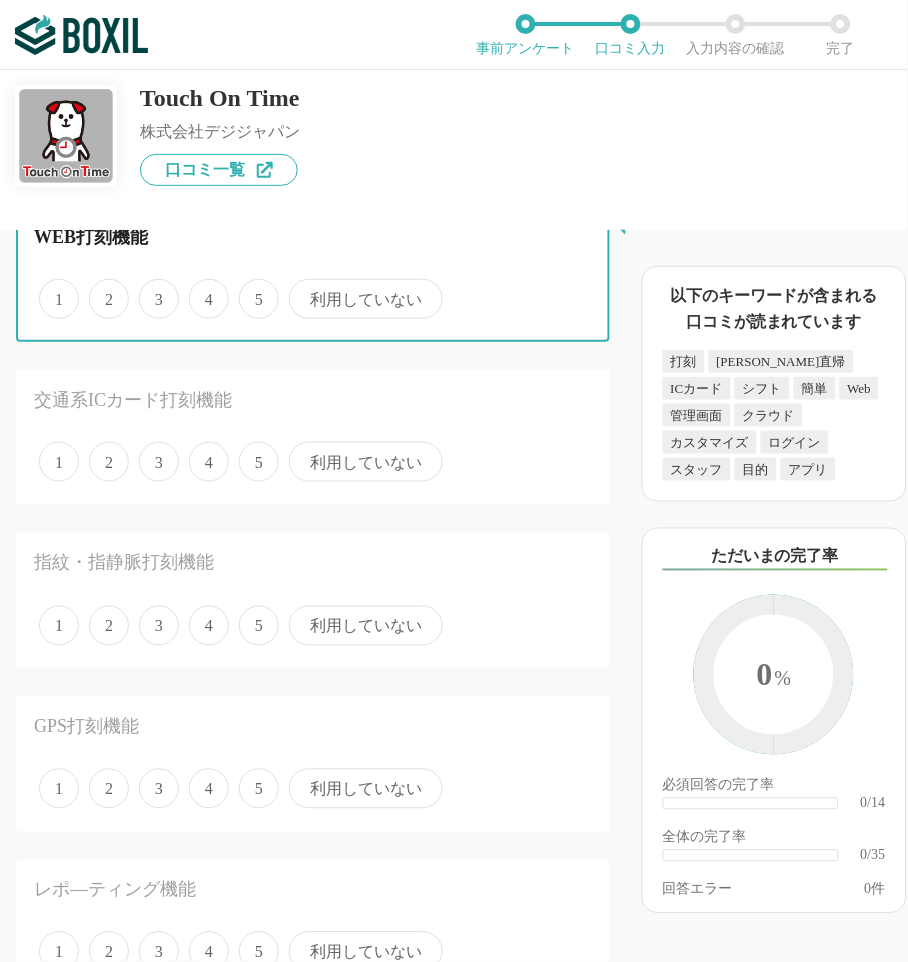click on "4" at bounding box center [200, 288] 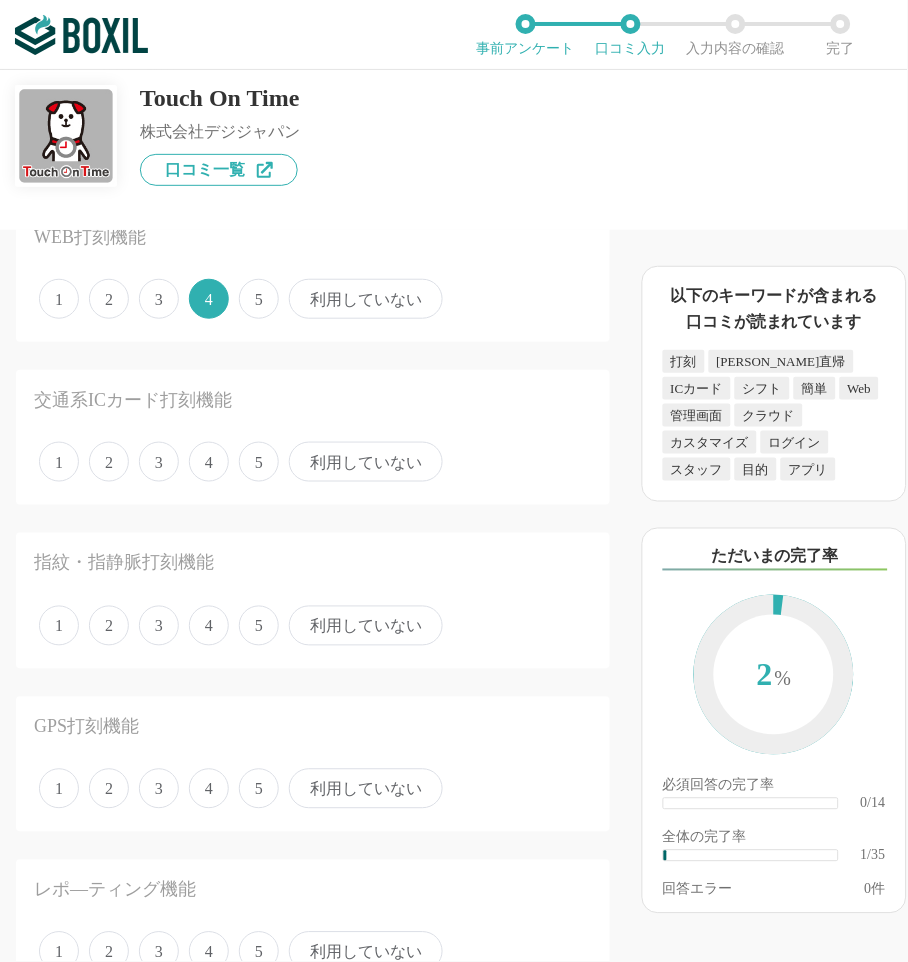 click on "4" at bounding box center [209, 462] 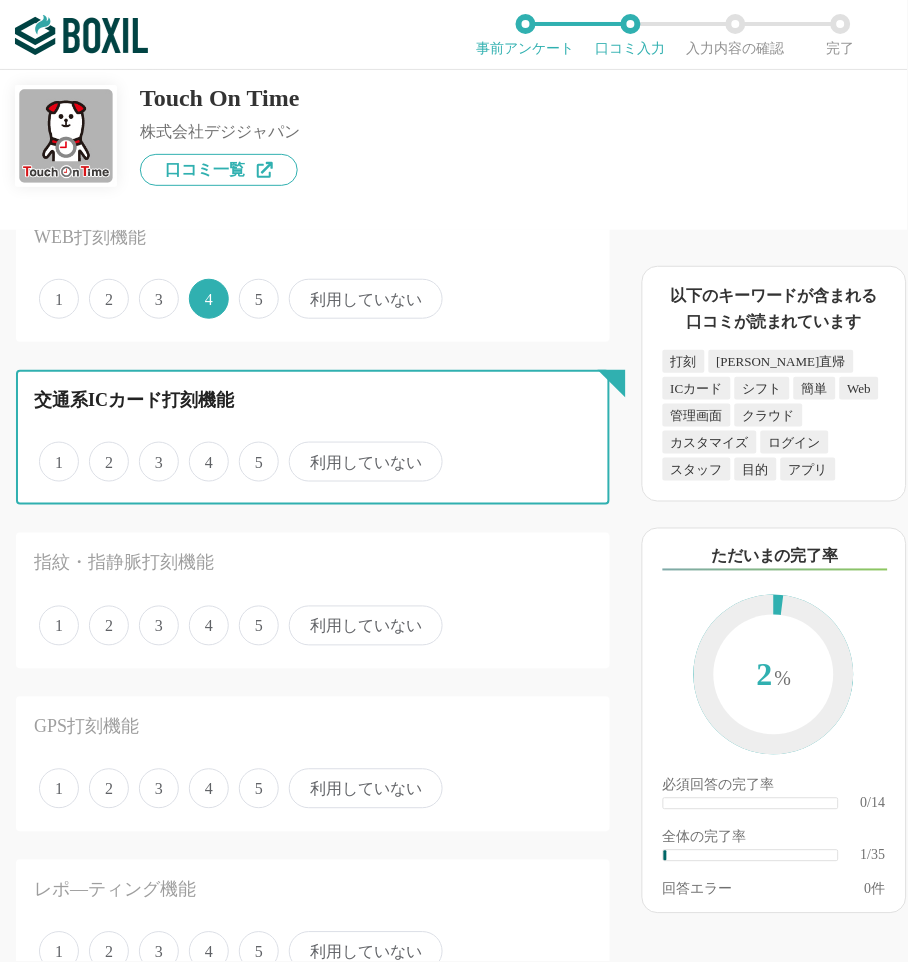 click on "4" at bounding box center (200, 451) 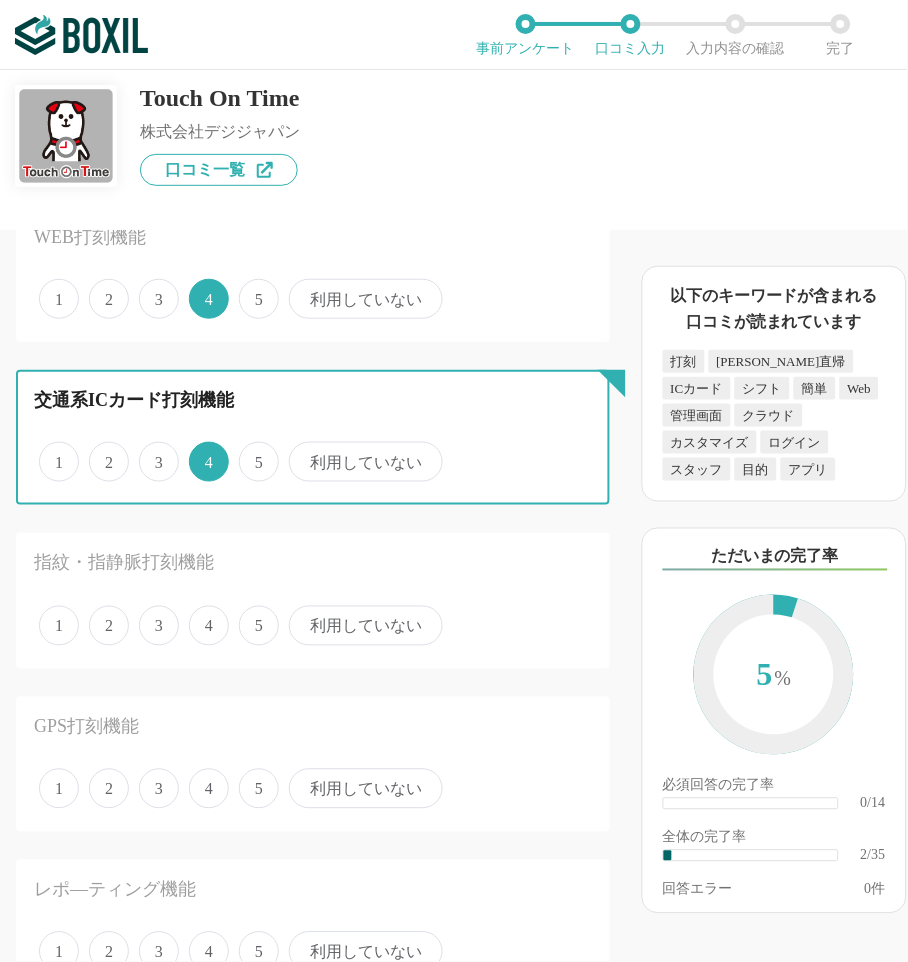 scroll, scrollTop: 333, scrollLeft: 0, axis: vertical 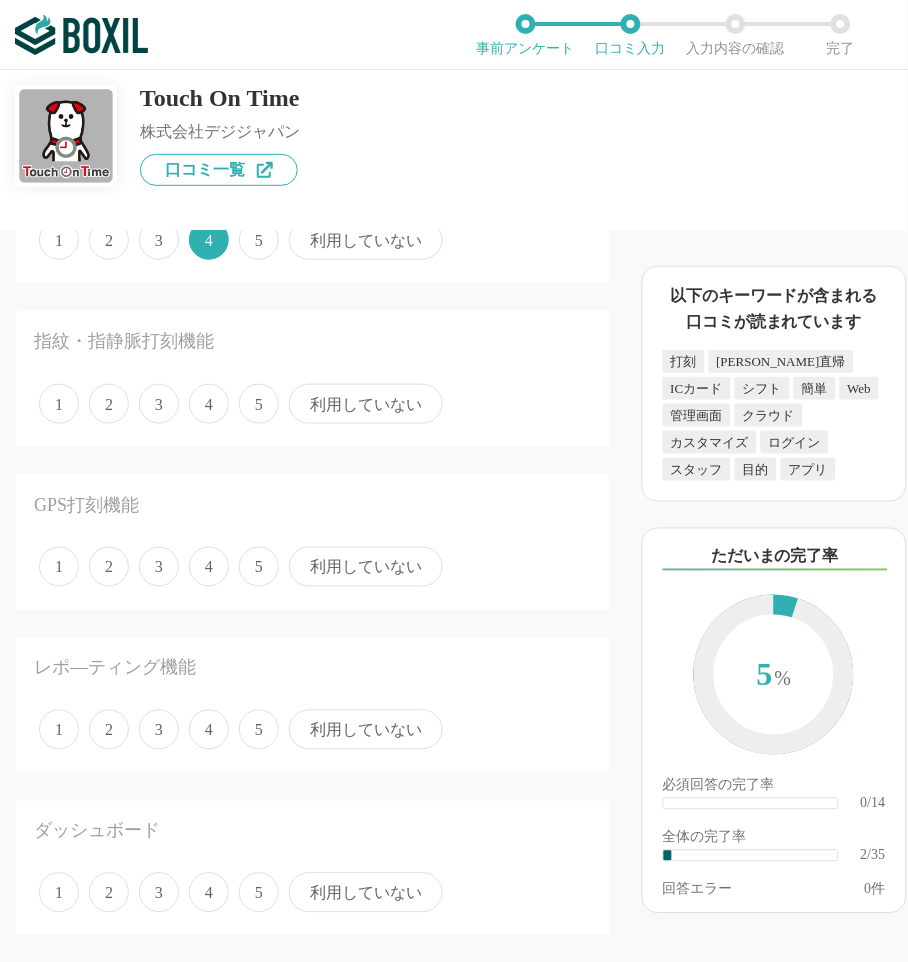click on "4" at bounding box center (209, 404) 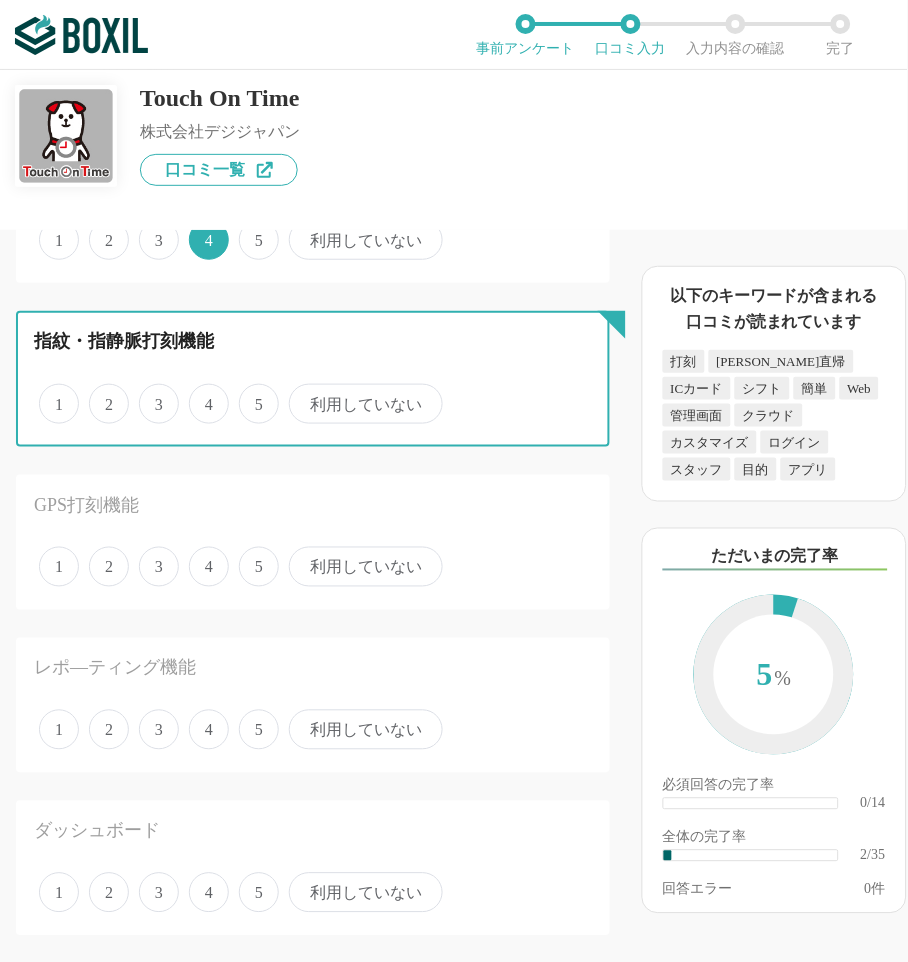 click on "4" at bounding box center [200, 393] 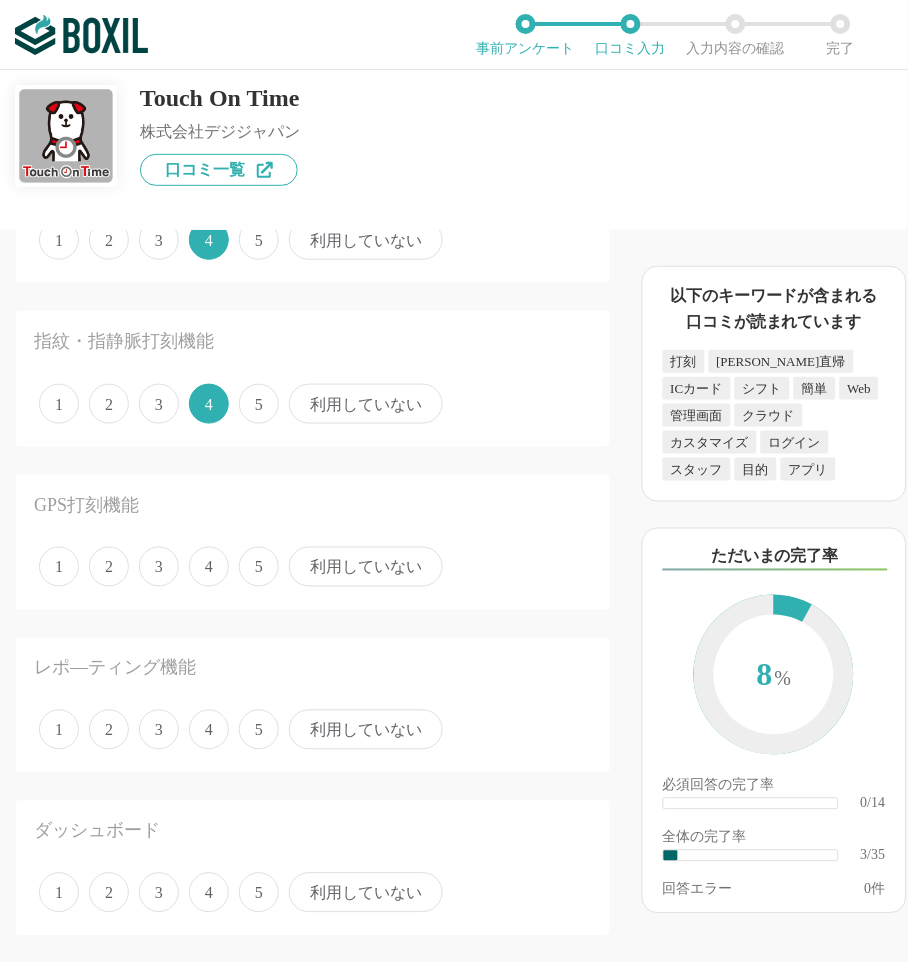 click on "5" at bounding box center [259, 567] 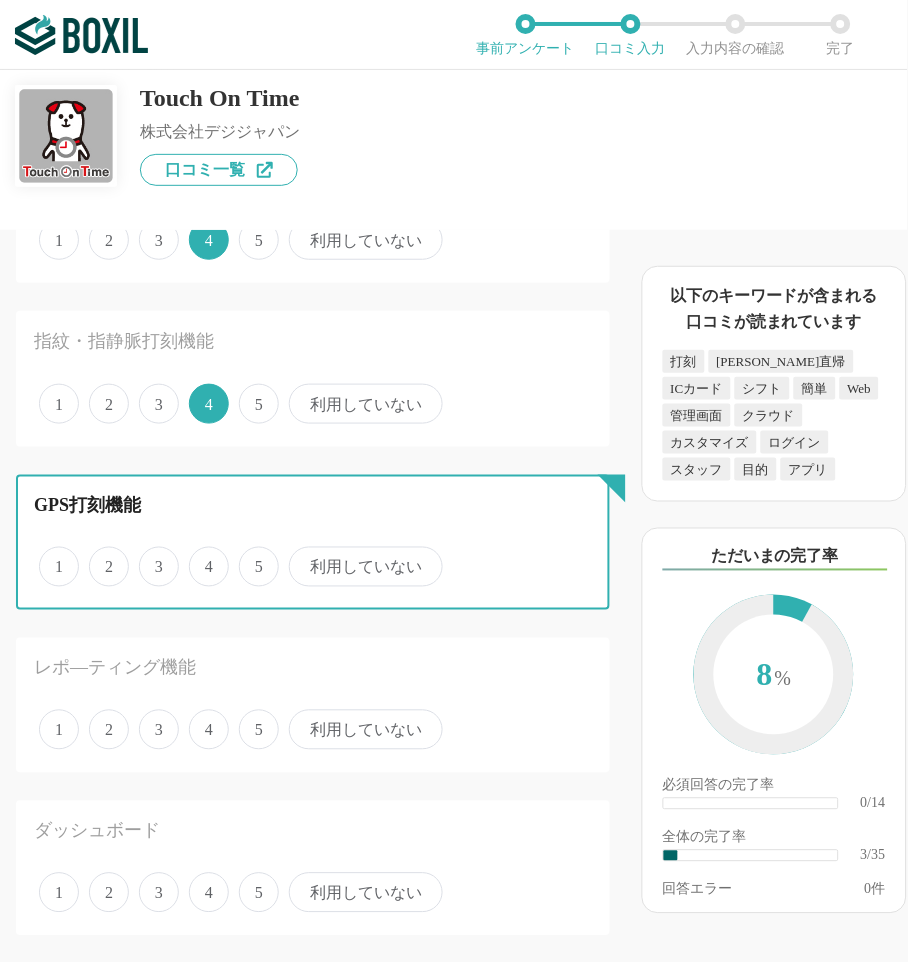 click on "5" at bounding box center [250, 556] 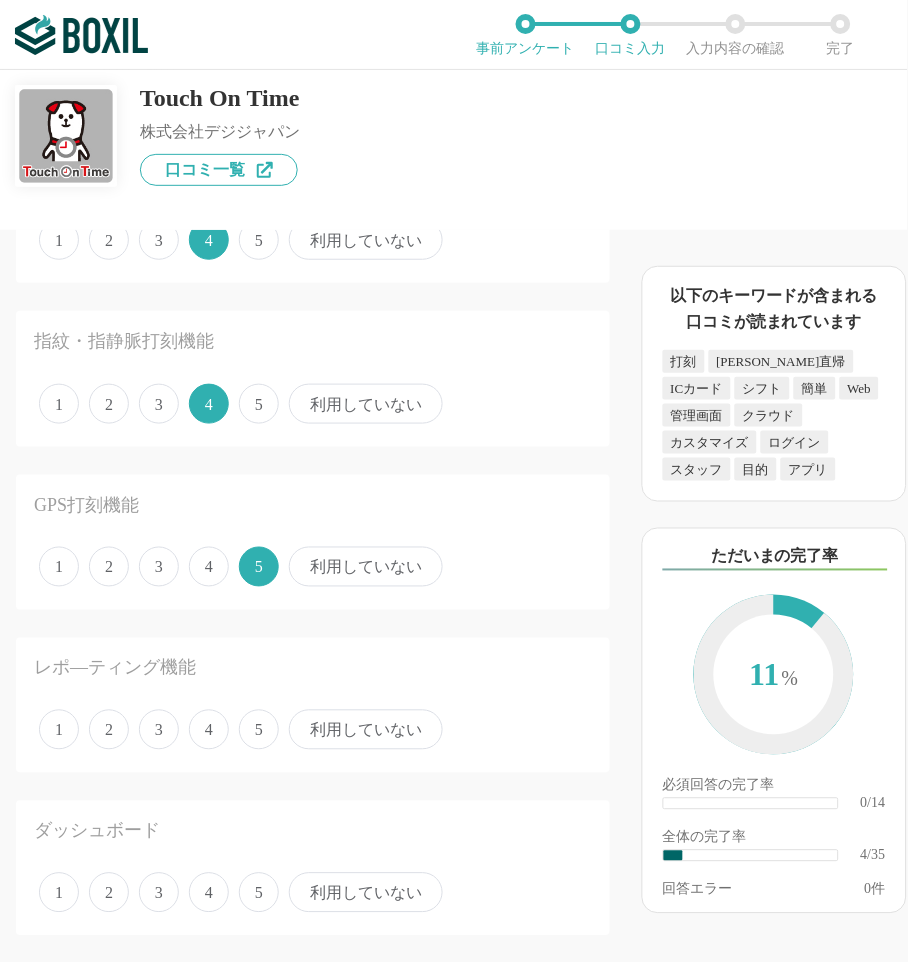 click on "4" at bounding box center [209, 730] 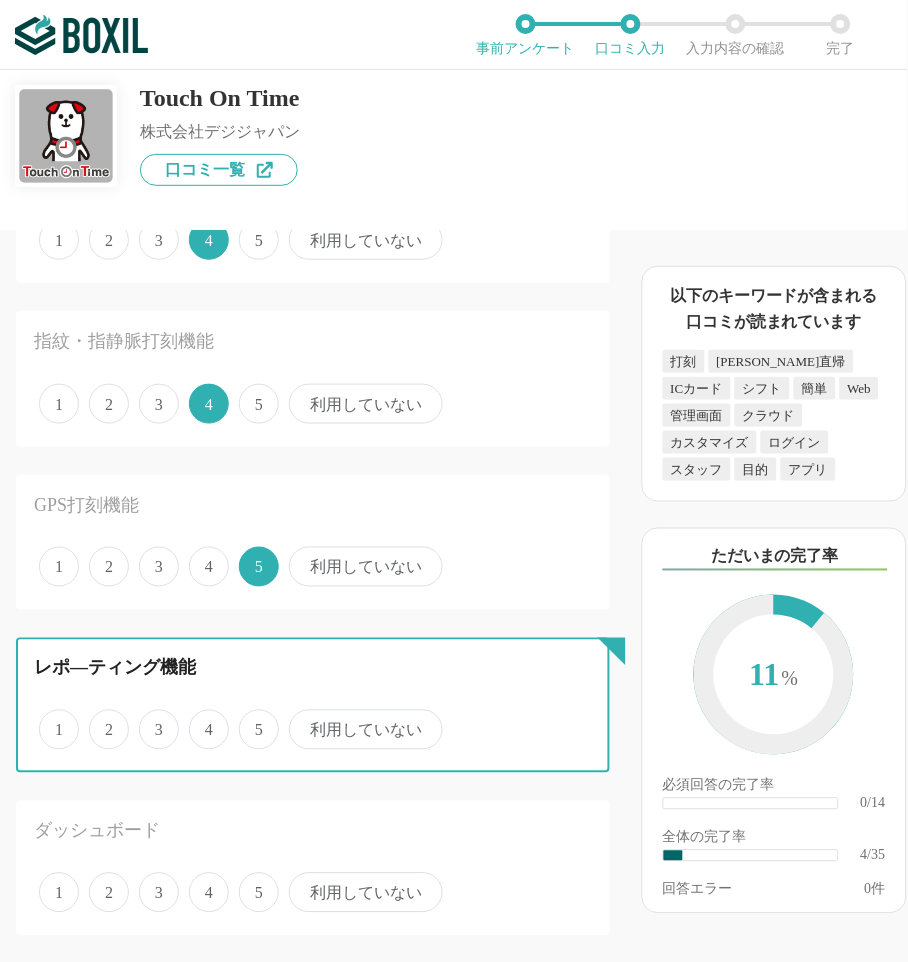 click on "4" at bounding box center (200, 719) 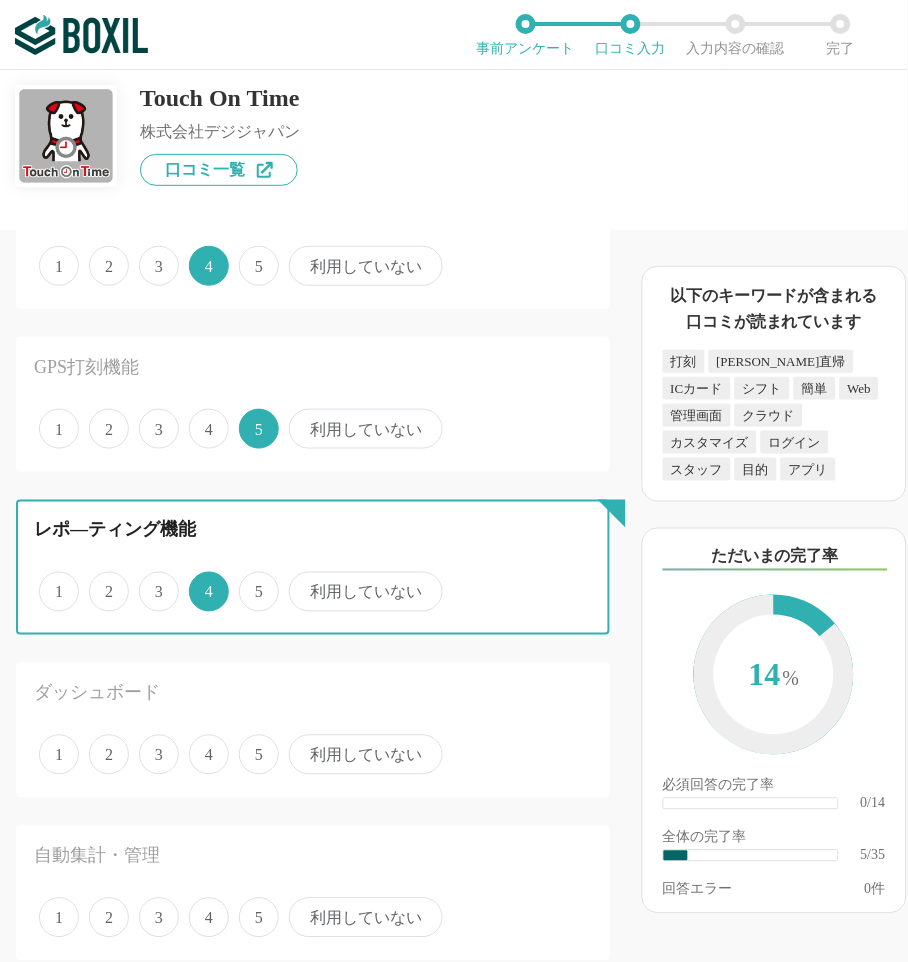 scroll, scrollTop: 666, scrollLeft: 0, axis: vertical 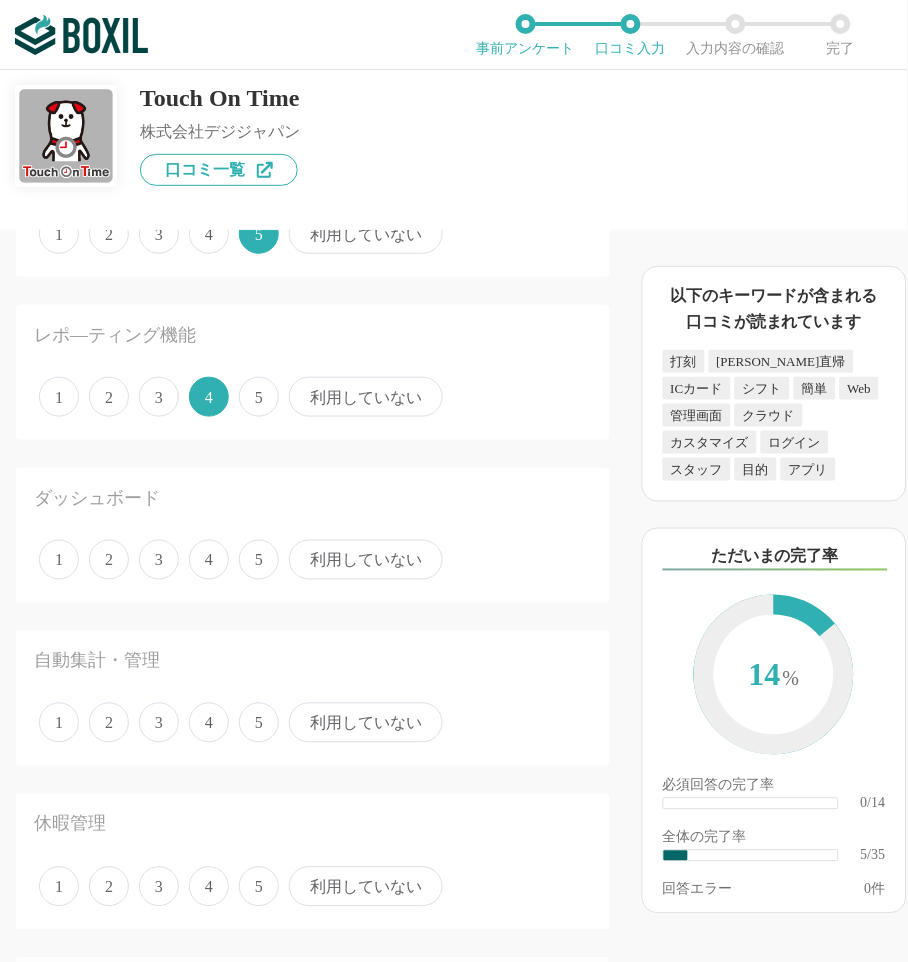 click on "4" at bounding box center [209, 560] 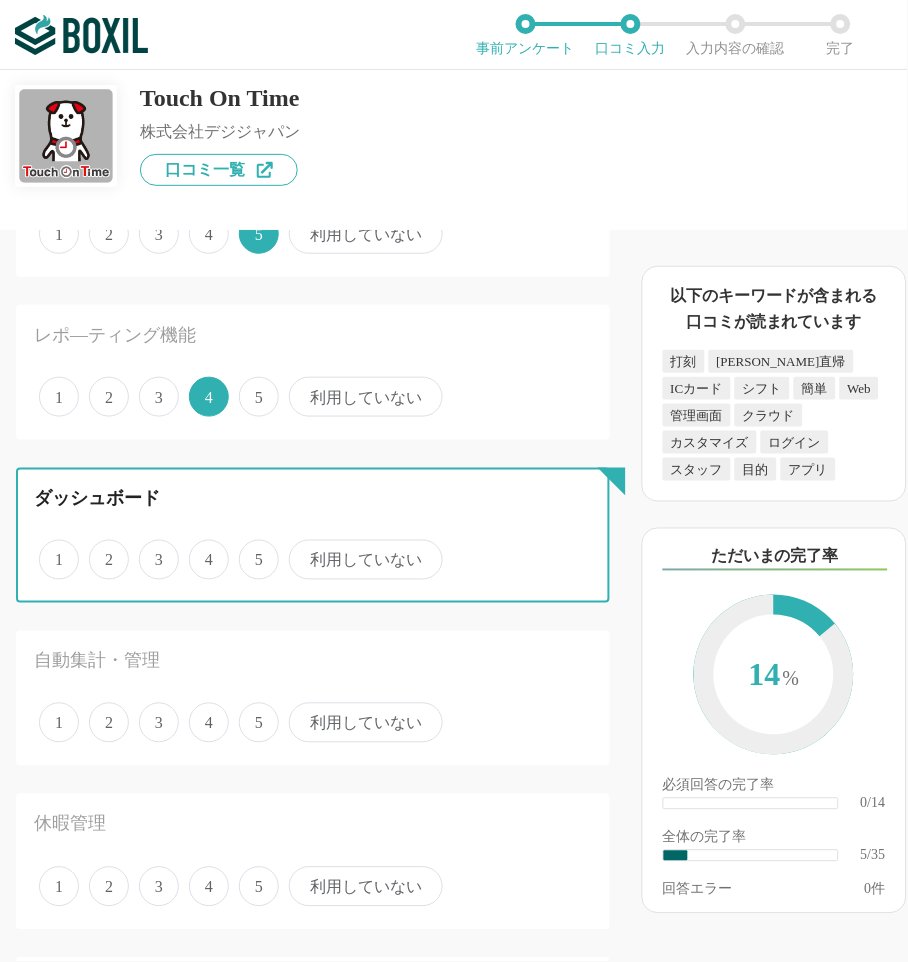 click on "4" at bounding box center [200, 549] 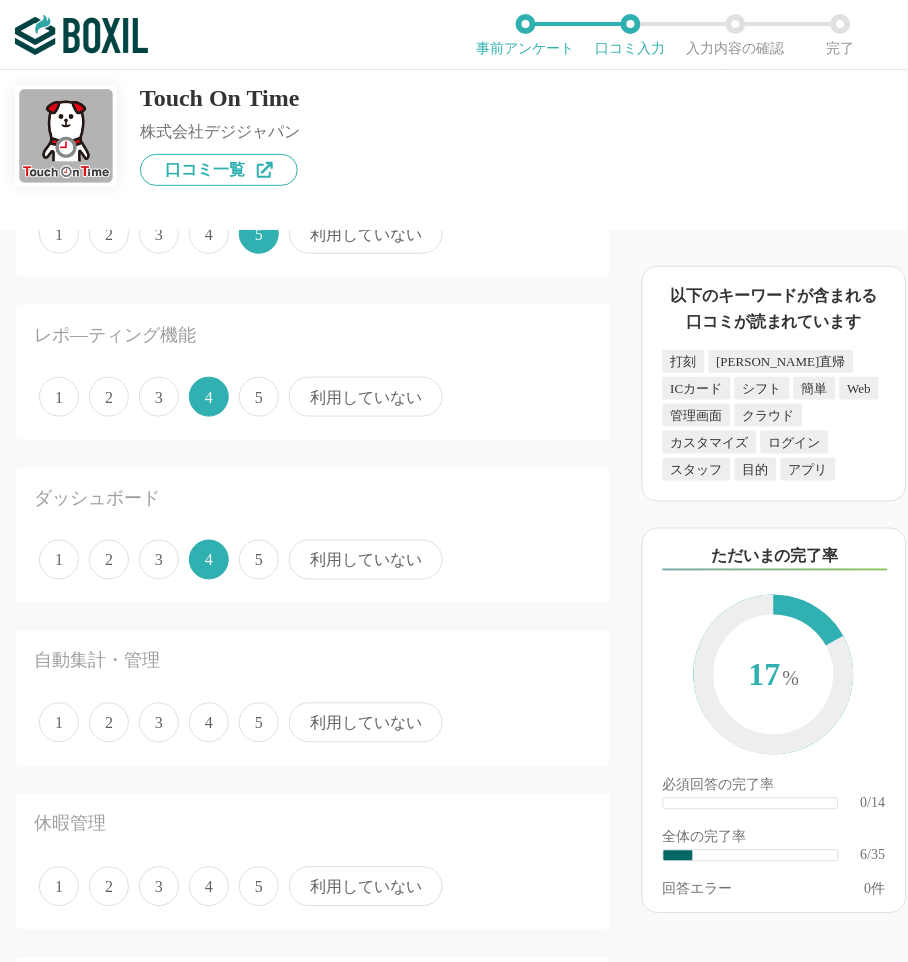 click on "1 2 3 4 5 利用していない" at bounding box center [313, 723] 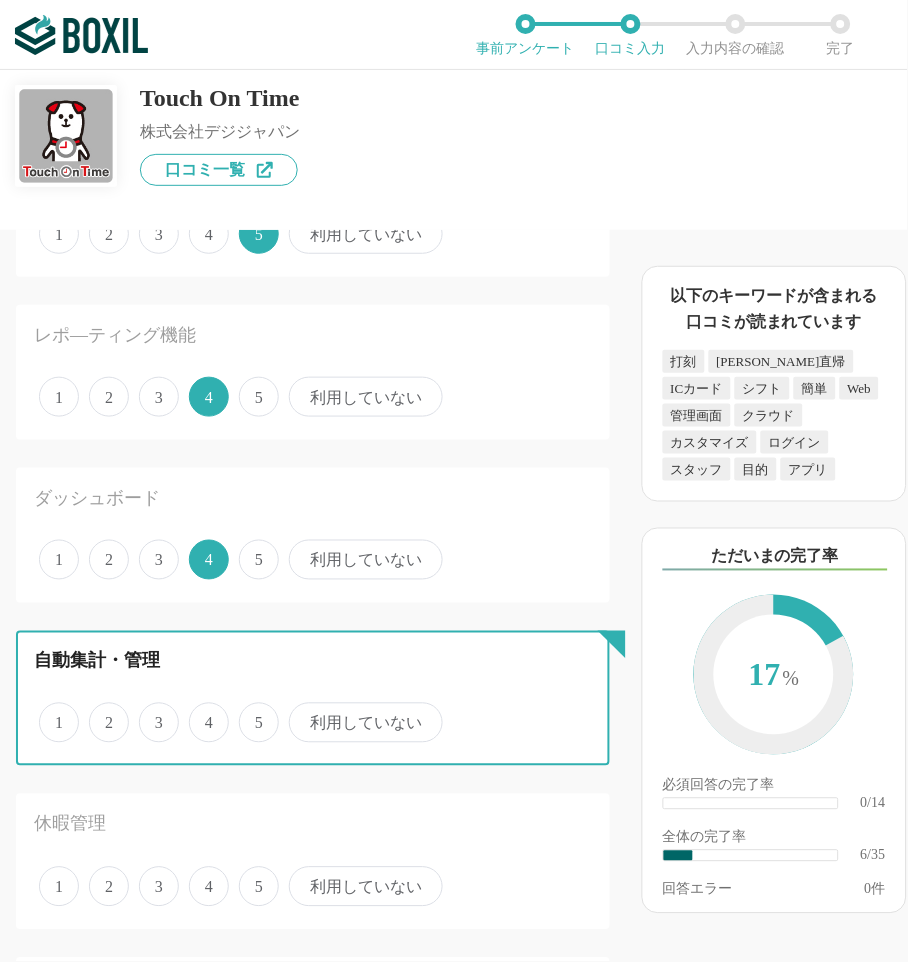 click on "5" at bounding box center [250, 712] 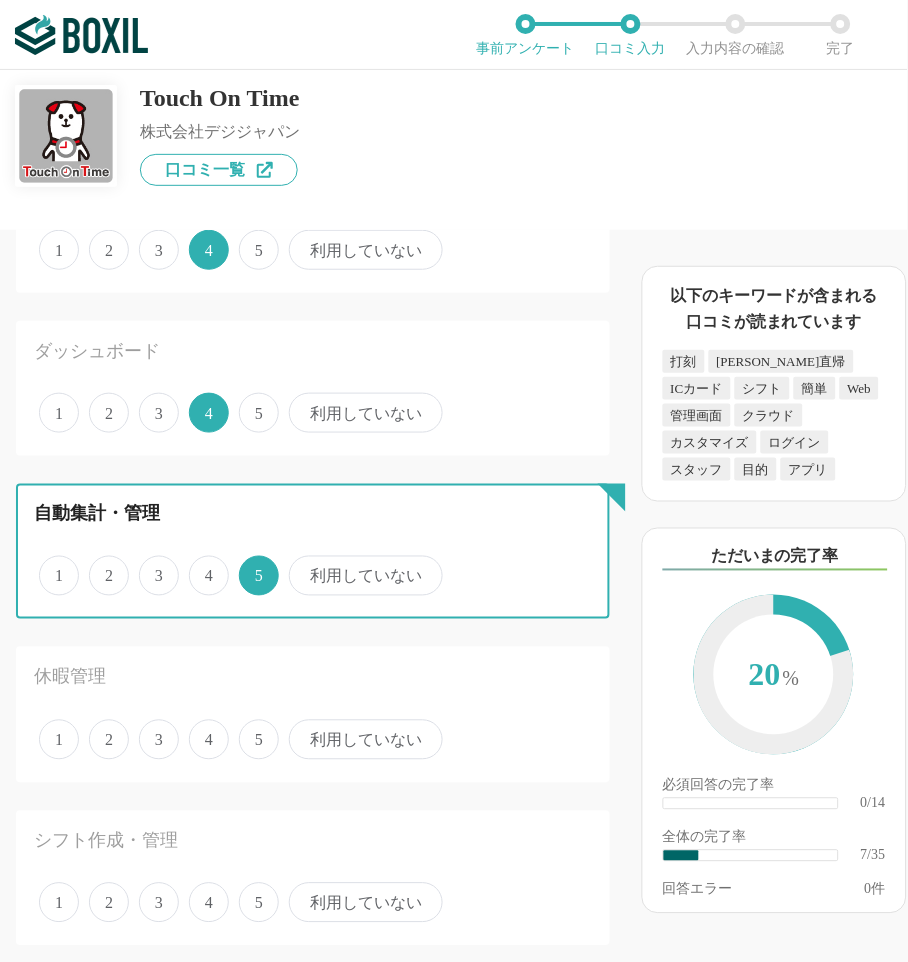 scroll, scrollTop: 1111, scrollLeft: 0, axis: vertical 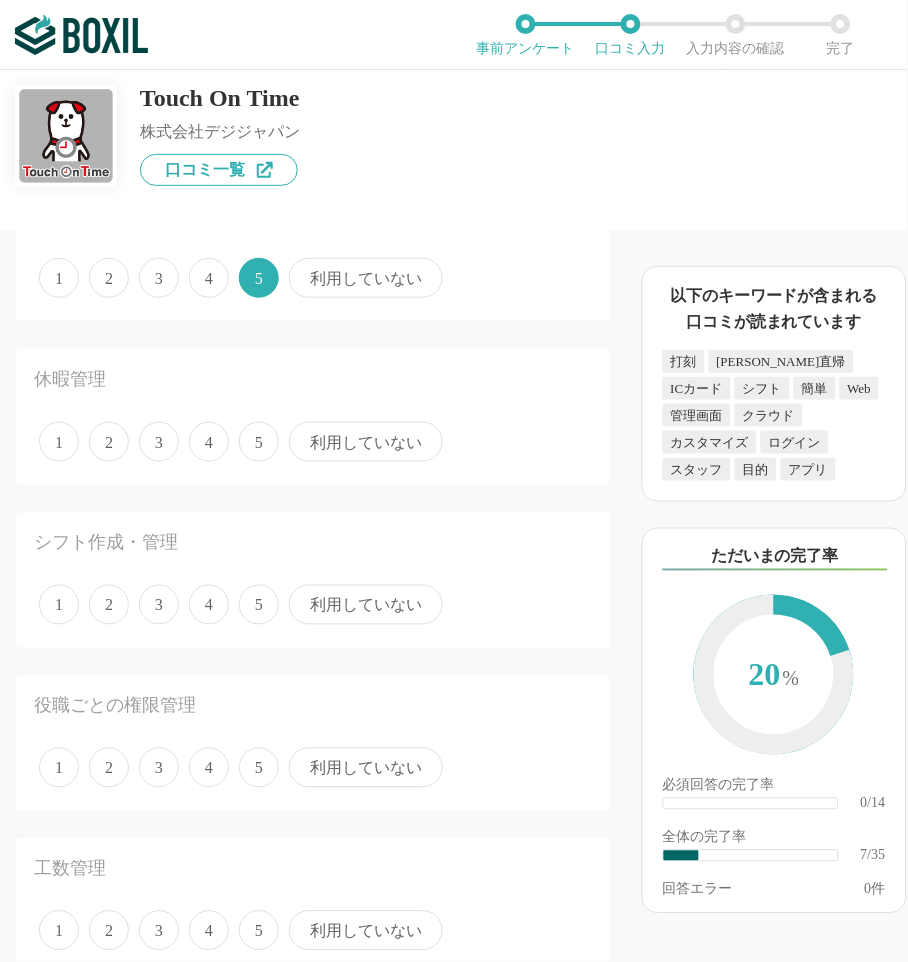 click on "4" at bounding box center (209, 442) 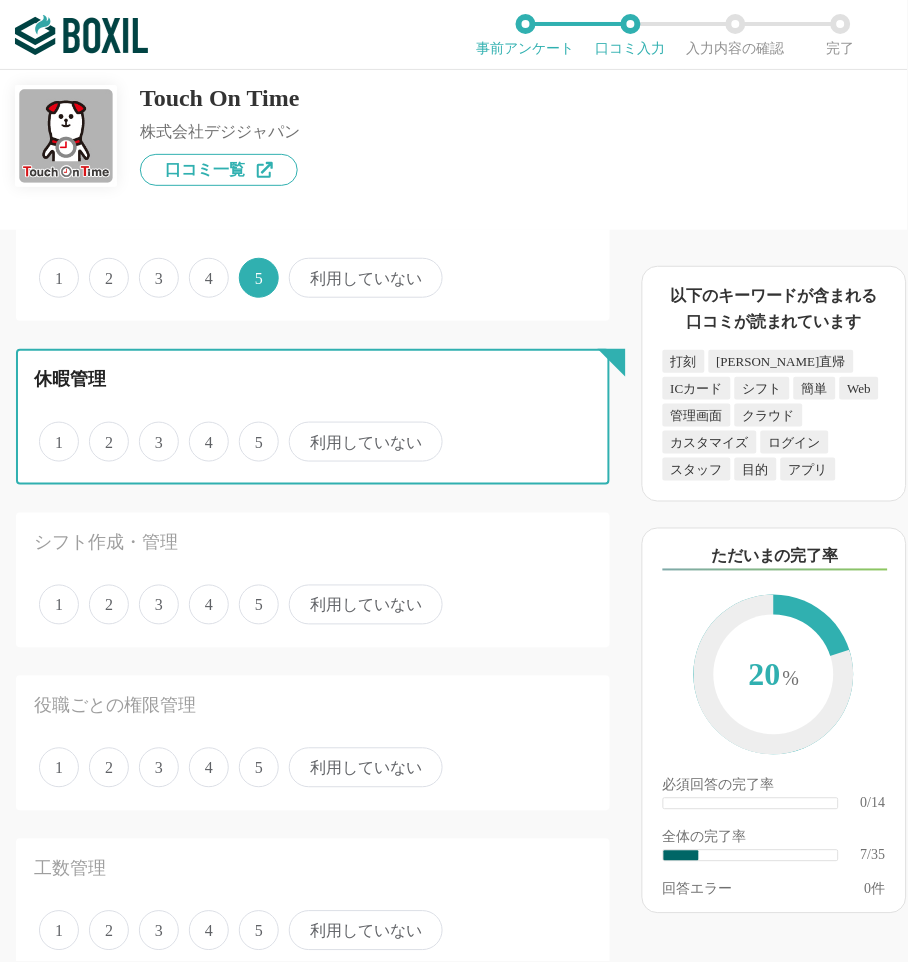 click on "4" at bounding box center (200, 431) 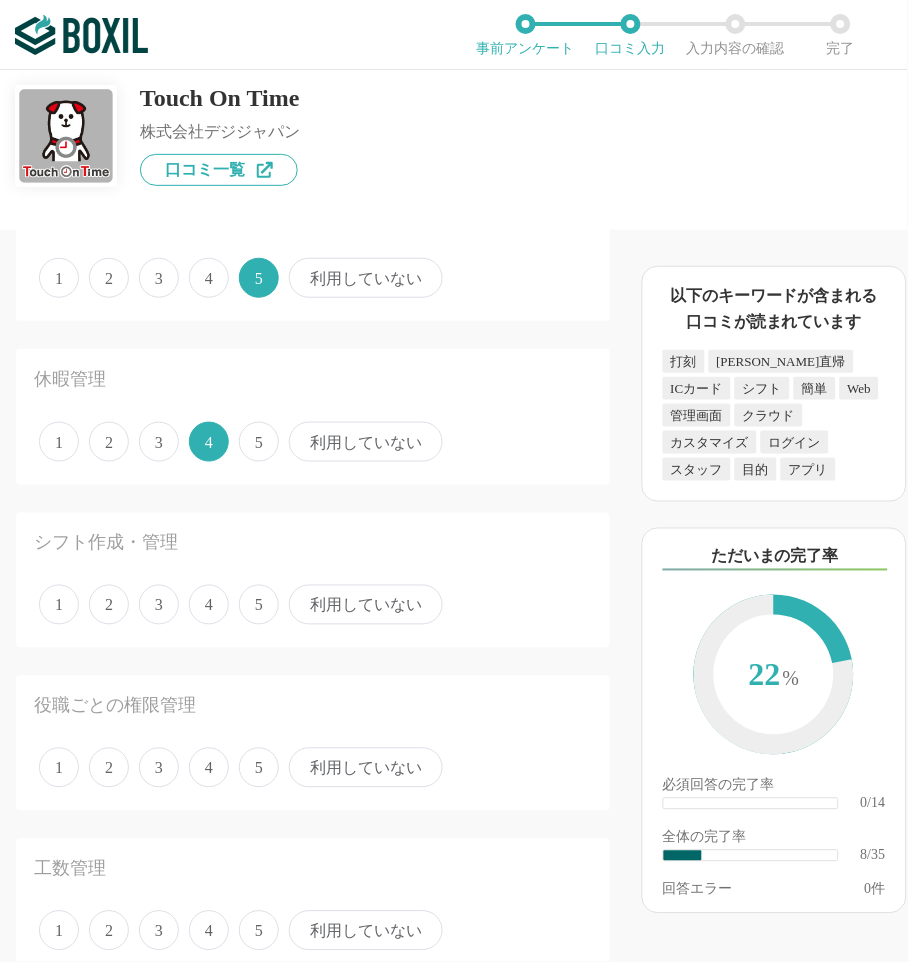 click on "シフト作成・管理" at bounding box center [313, 549] 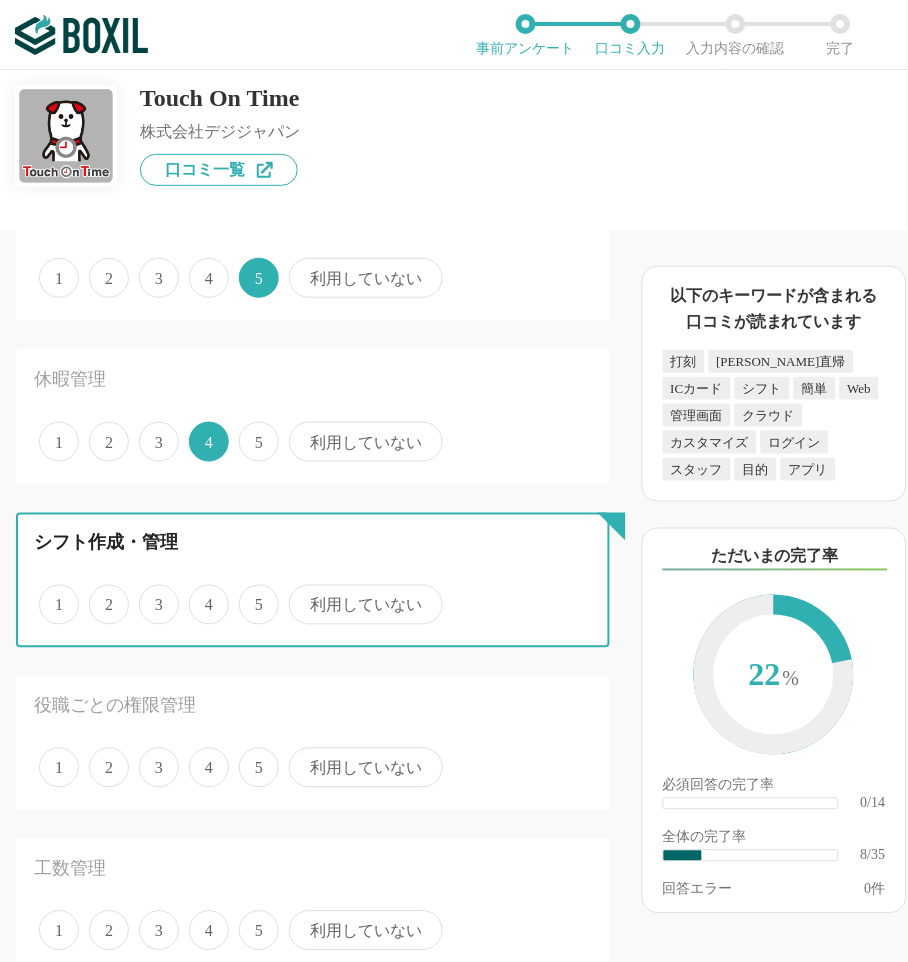 click on "4" at bounding box center [200, 594] 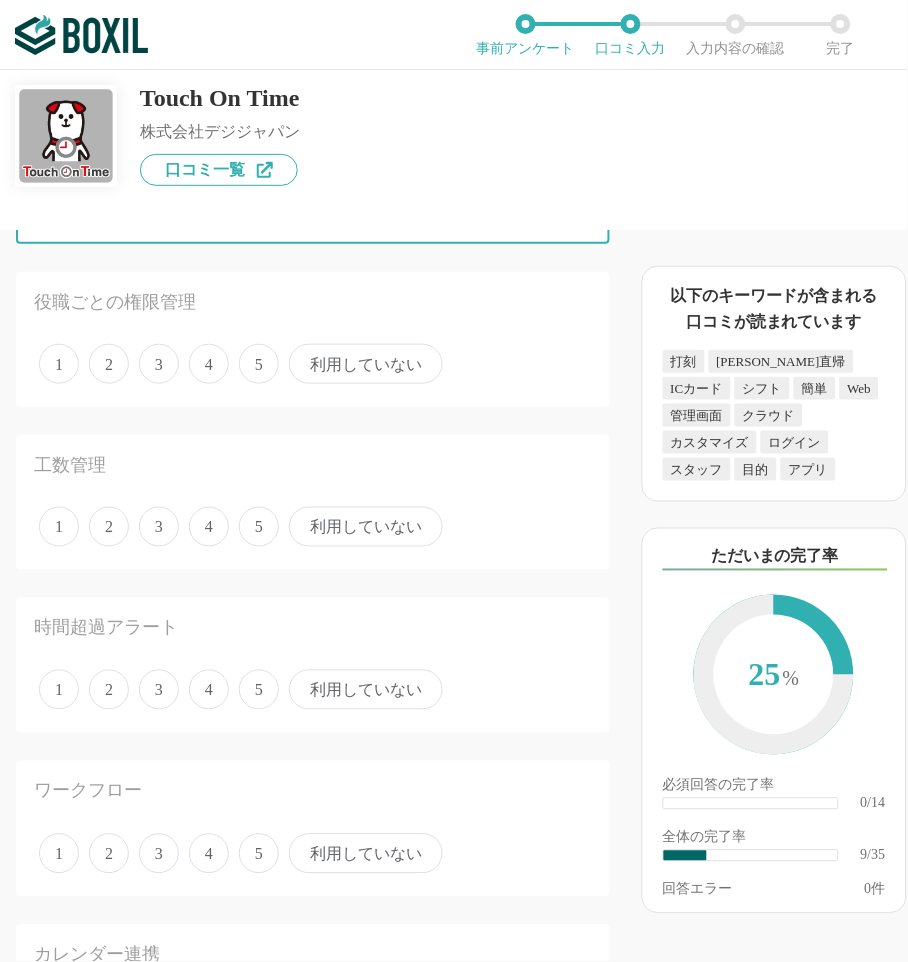 scroll, scrollTop: 1555, scrollLeft: 0, axis: vertical 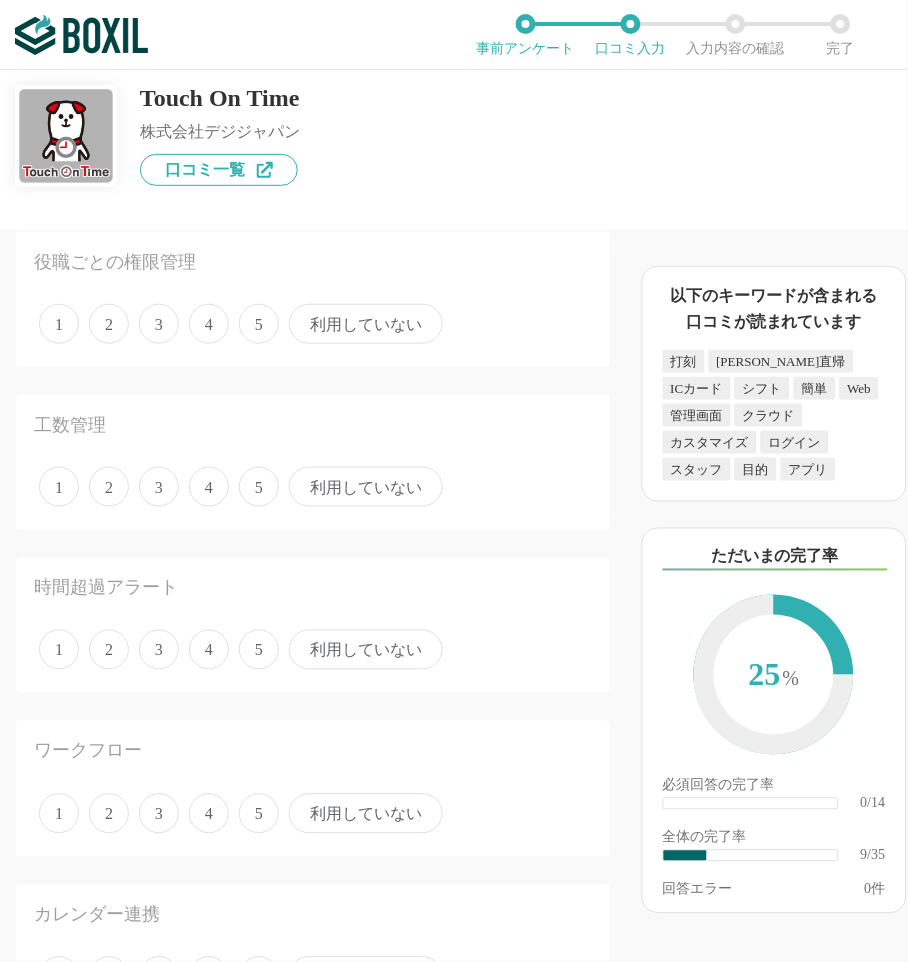 click on "5" at bounding box center (259, 324) 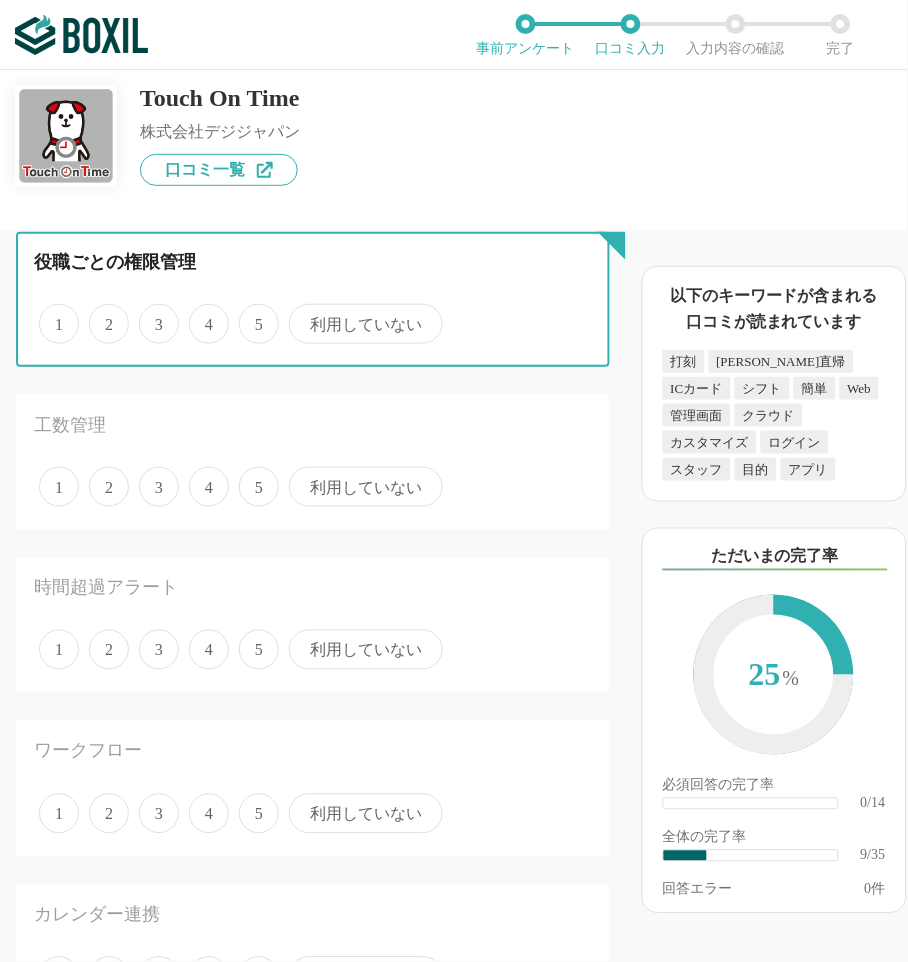 click on "5" at bounding box center (250, 313) 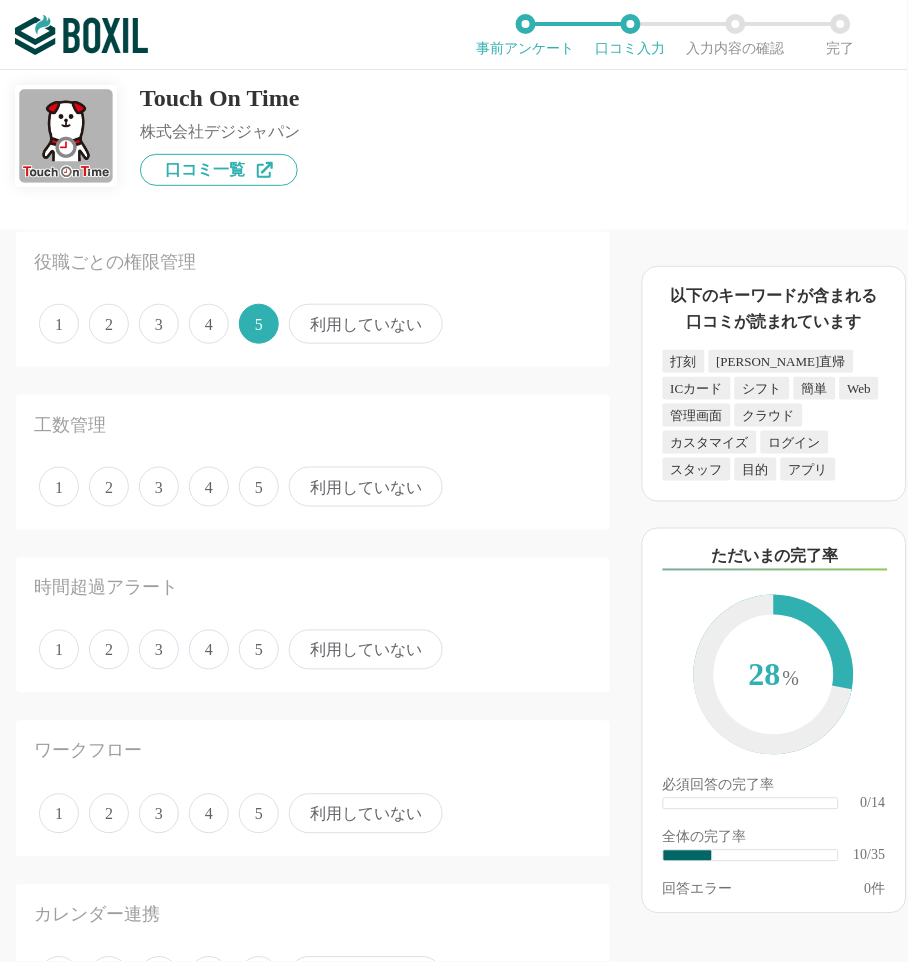 click on "4" at bounding box center [209, 487] 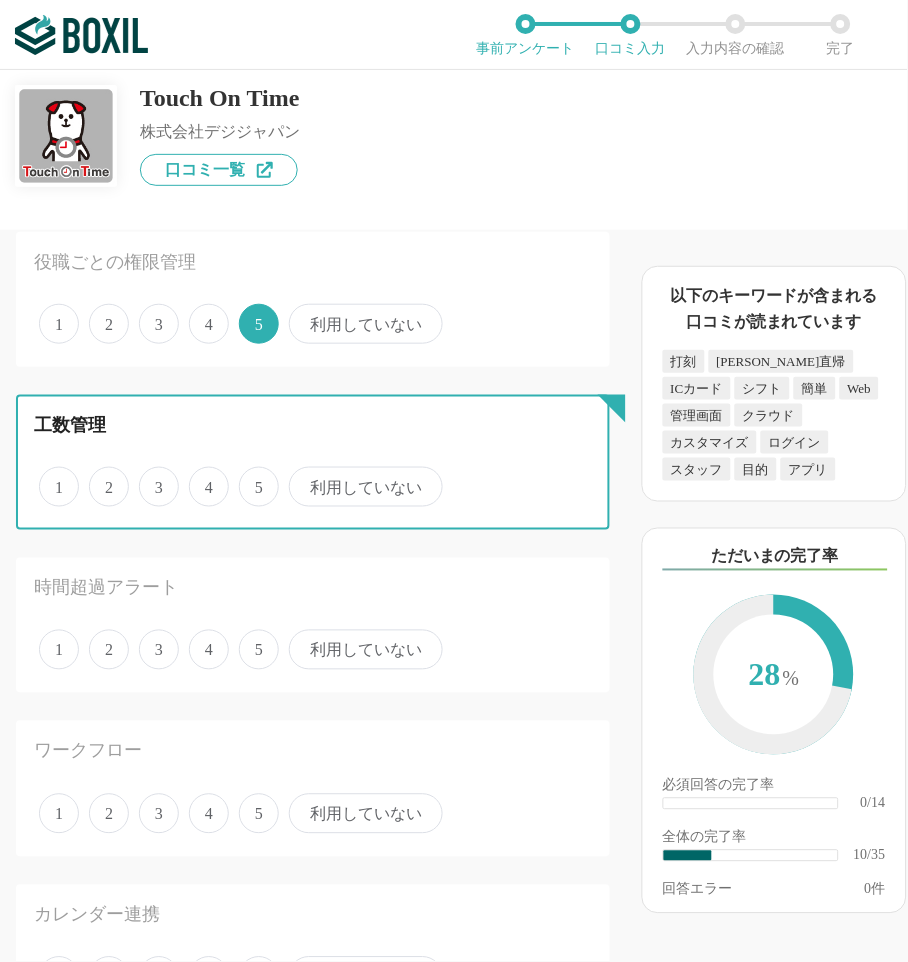 click on "4" at bounding box center [200, 476] 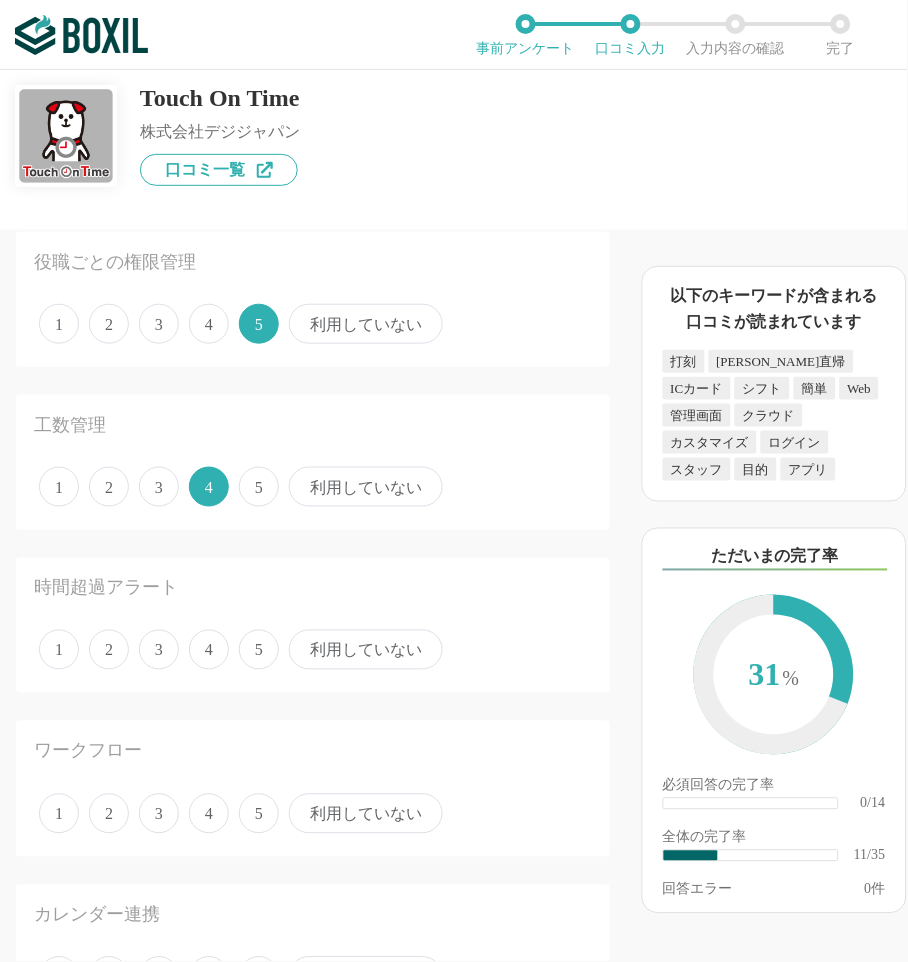 click on "1 2 3 4 5 利用していない" at bounding box center [313, 650] 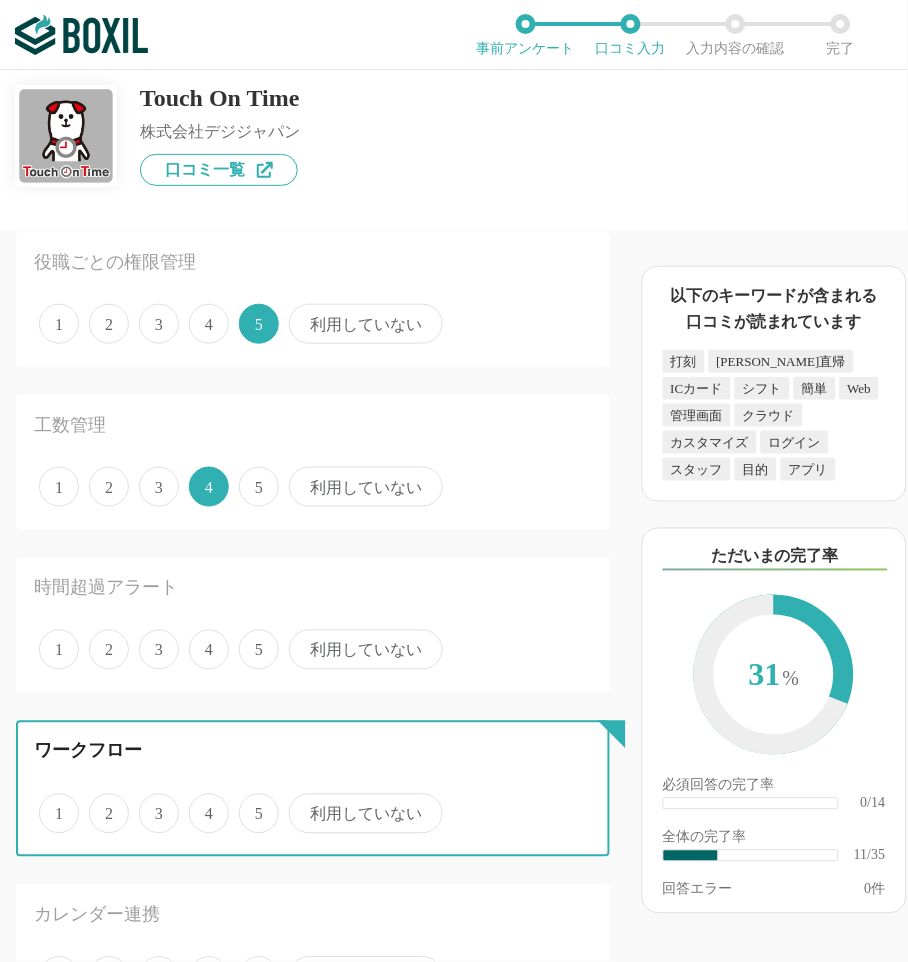 click on "3" at bounding box center [150, 803] 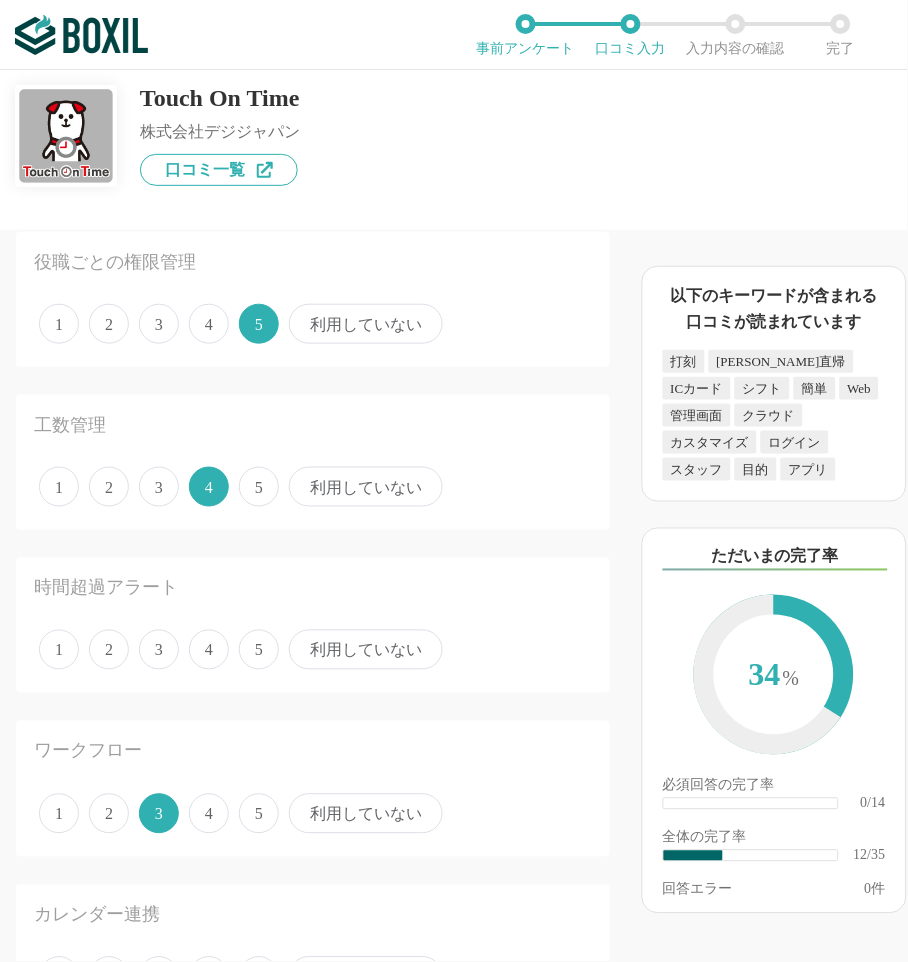click on "5" at bounding box center [259, 650] 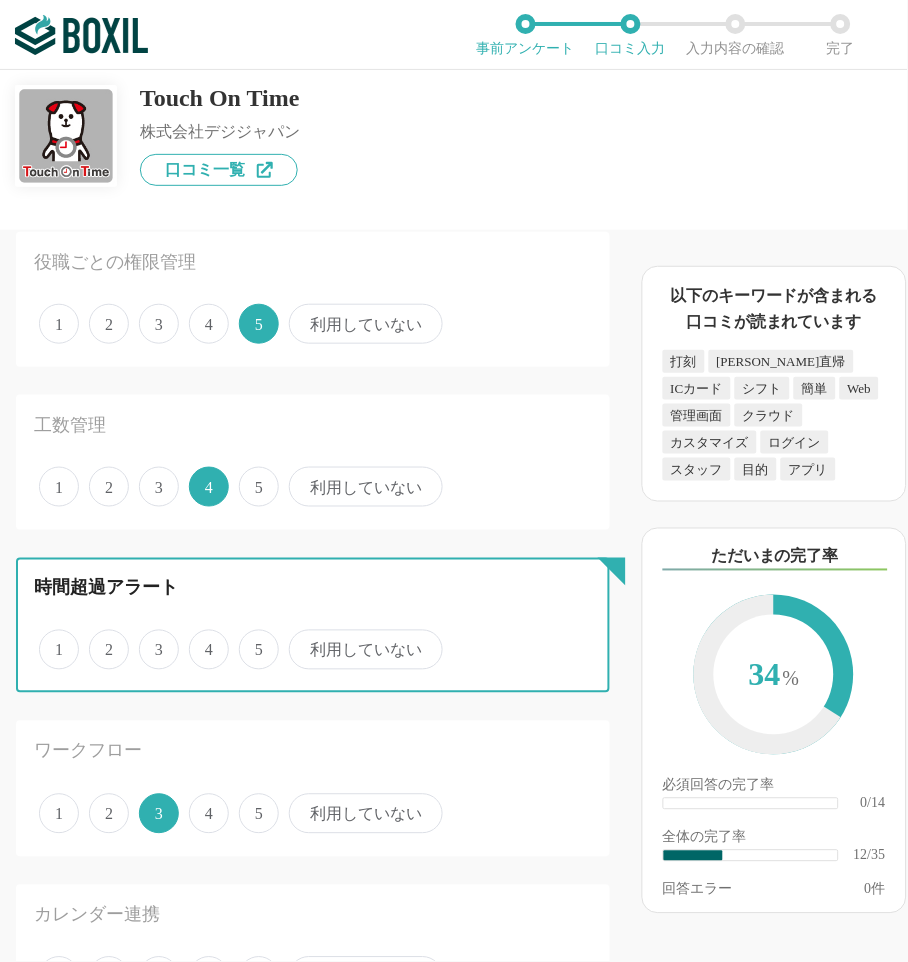 click on "5" at bounding box center [250, 639] 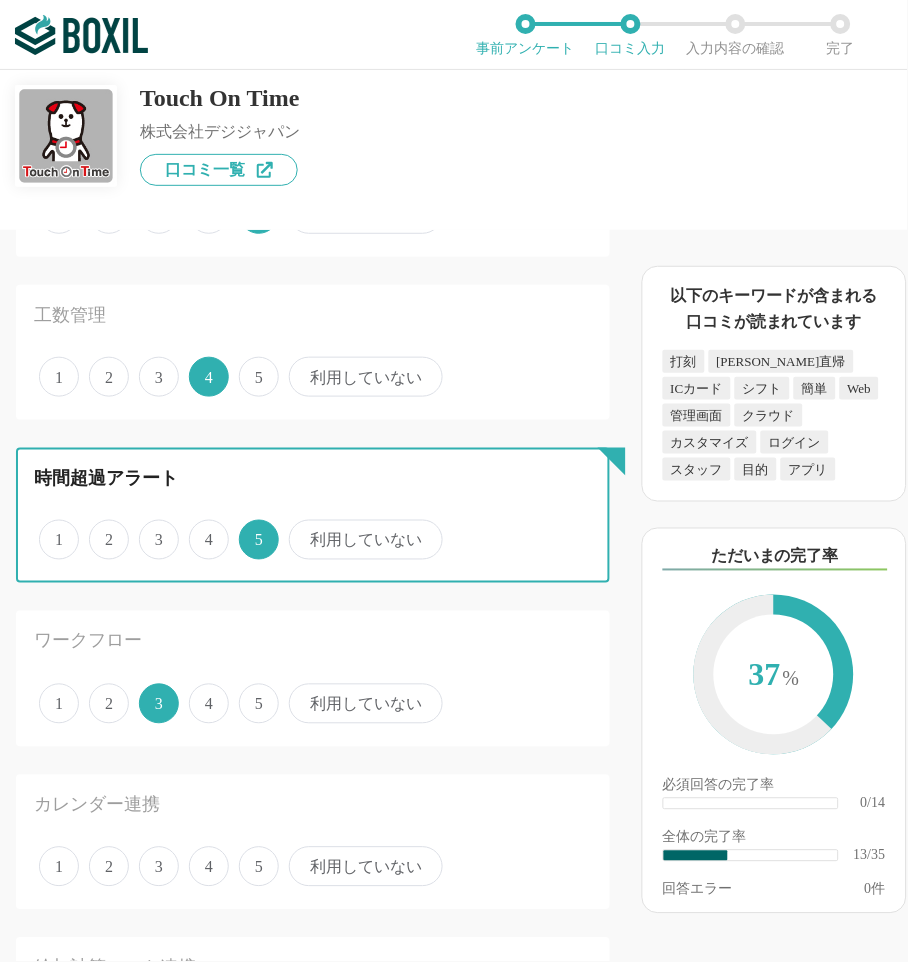 scroll, scrollTop: 1888, scrollLeft: 0, axis: vertical 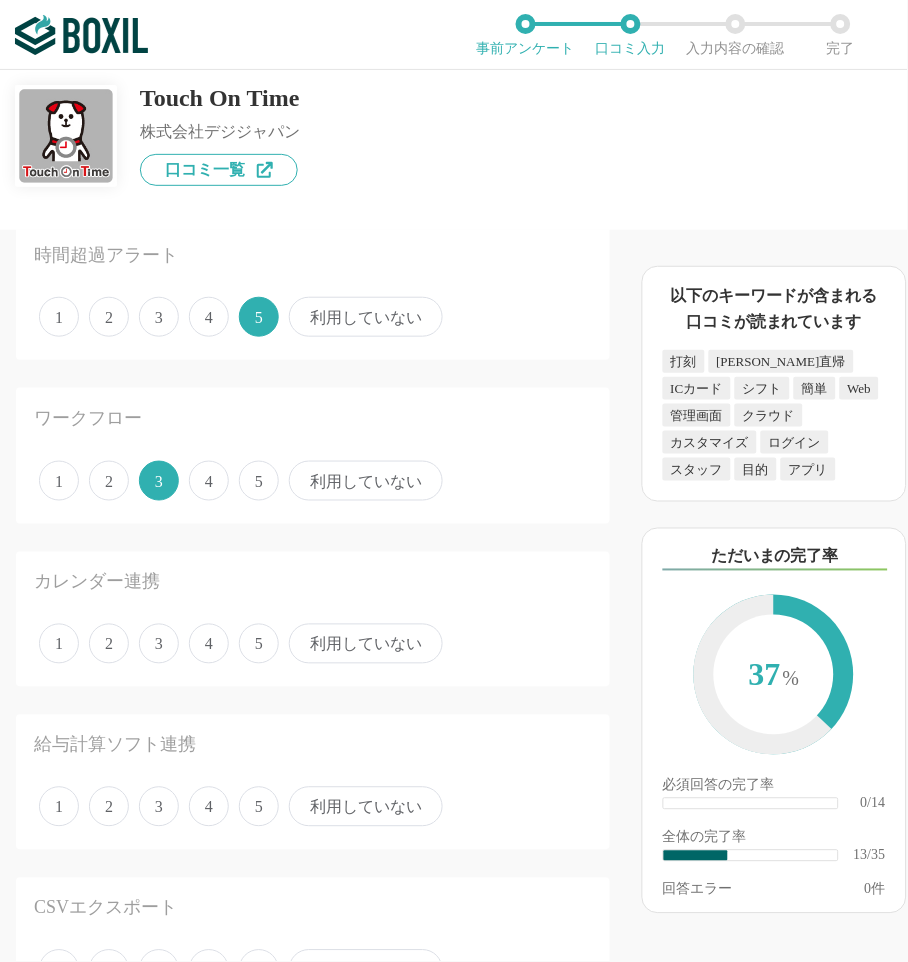 click on "4" at bounding box center (209, 644) 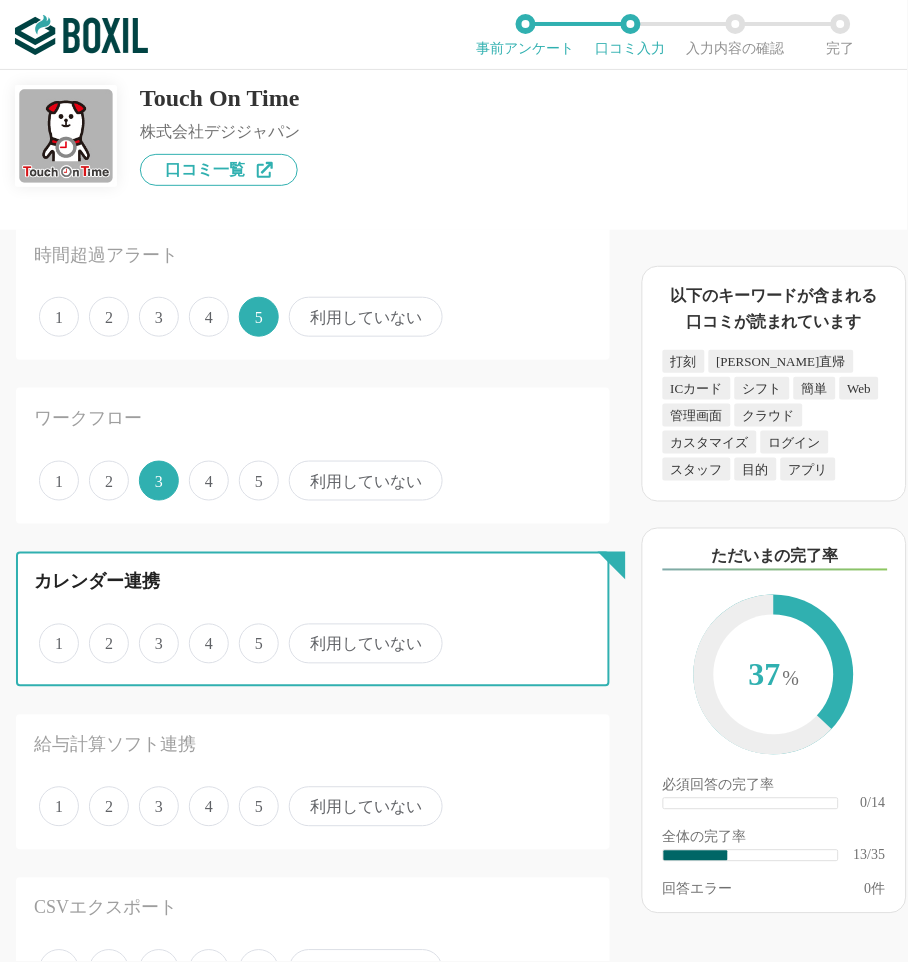 click on "4" at bounding box center [200, 633] 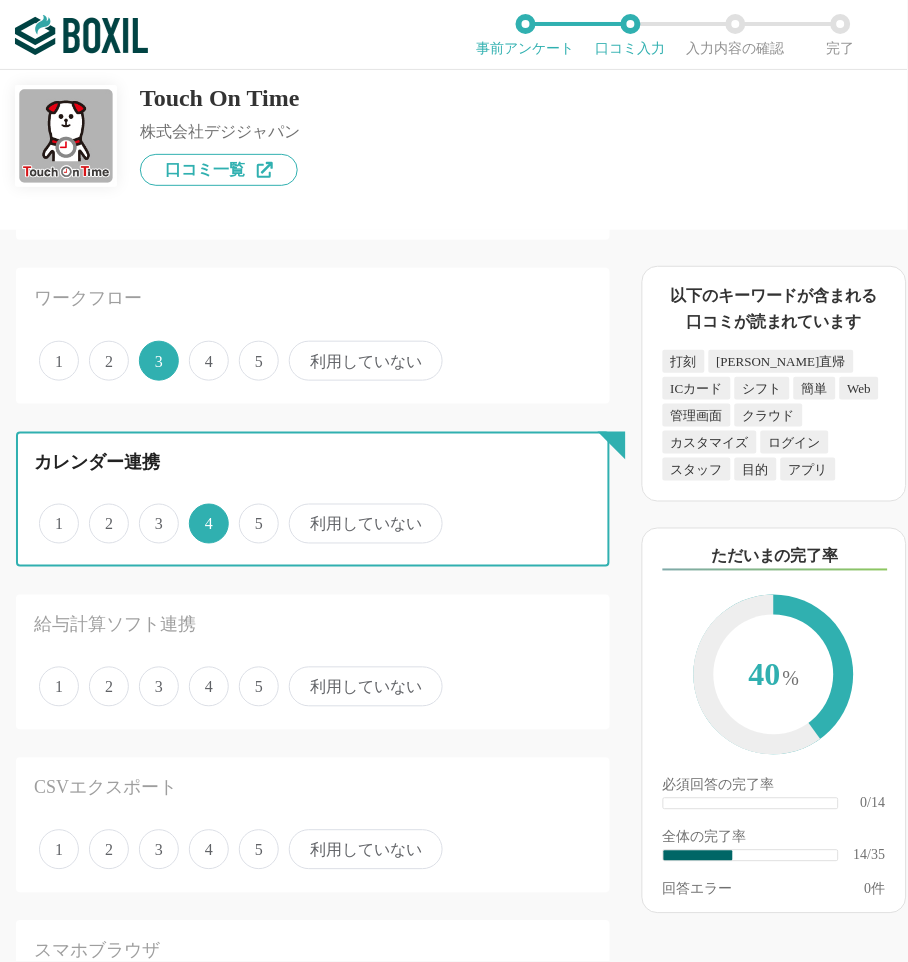 scroll, scrollTop: 2111, scrollLeft: 0, axis: vertical 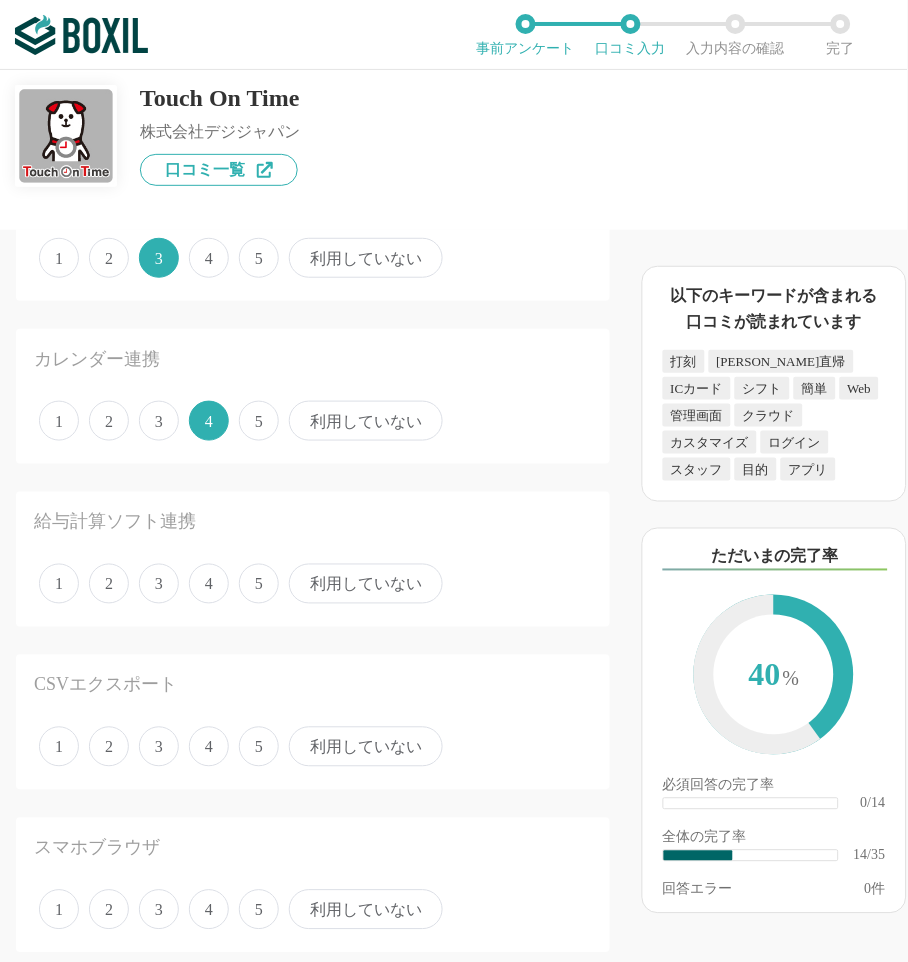 click on "3" at bounding box center (159, 584) 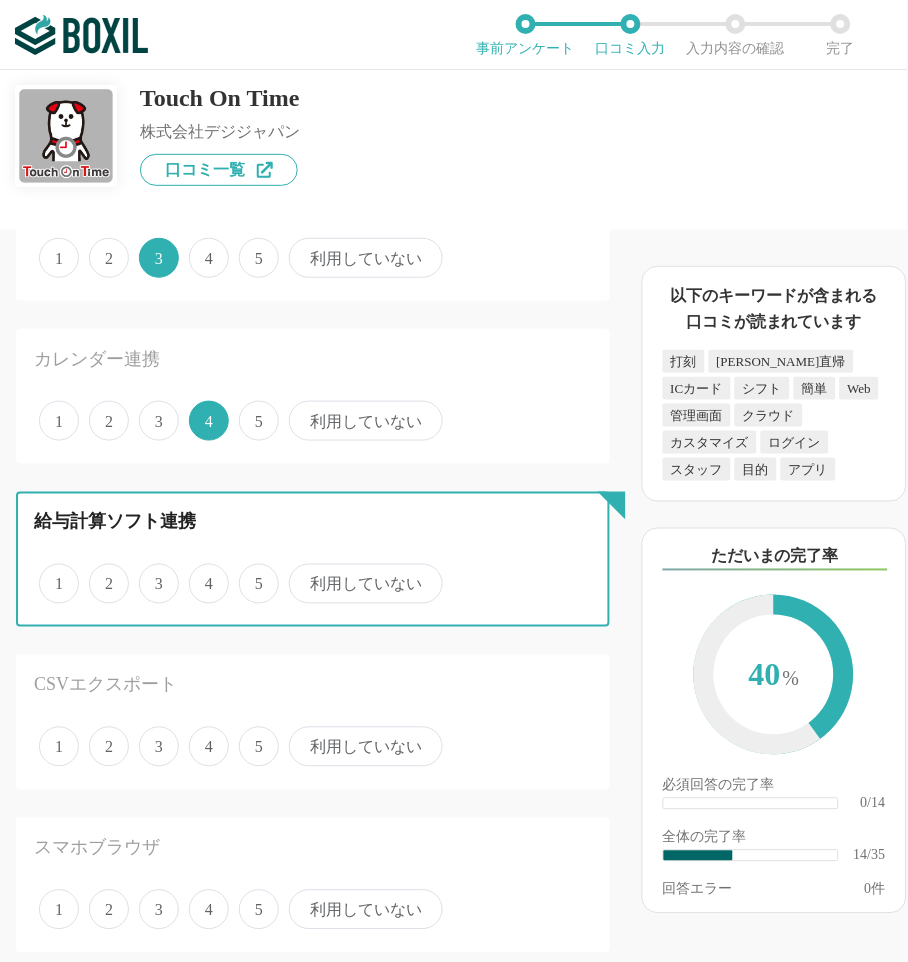click on "3" at bounding box center [150, 573] 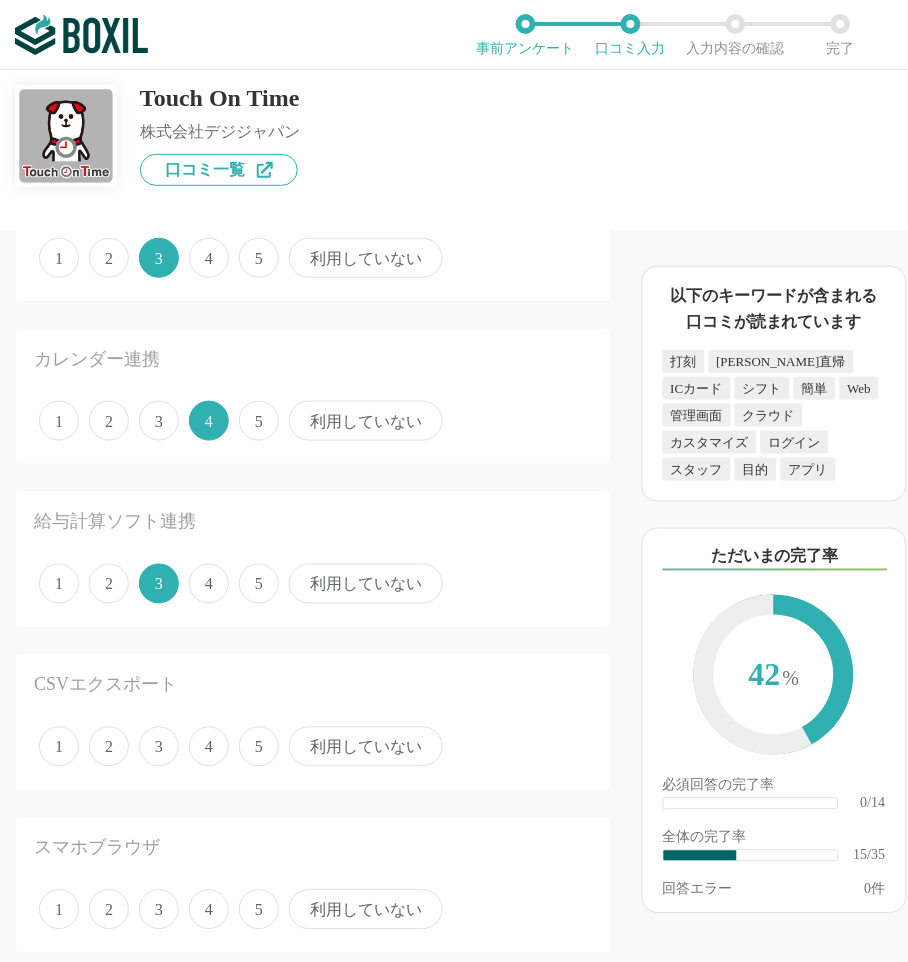 click on "5" at bounding box center (259, 747) 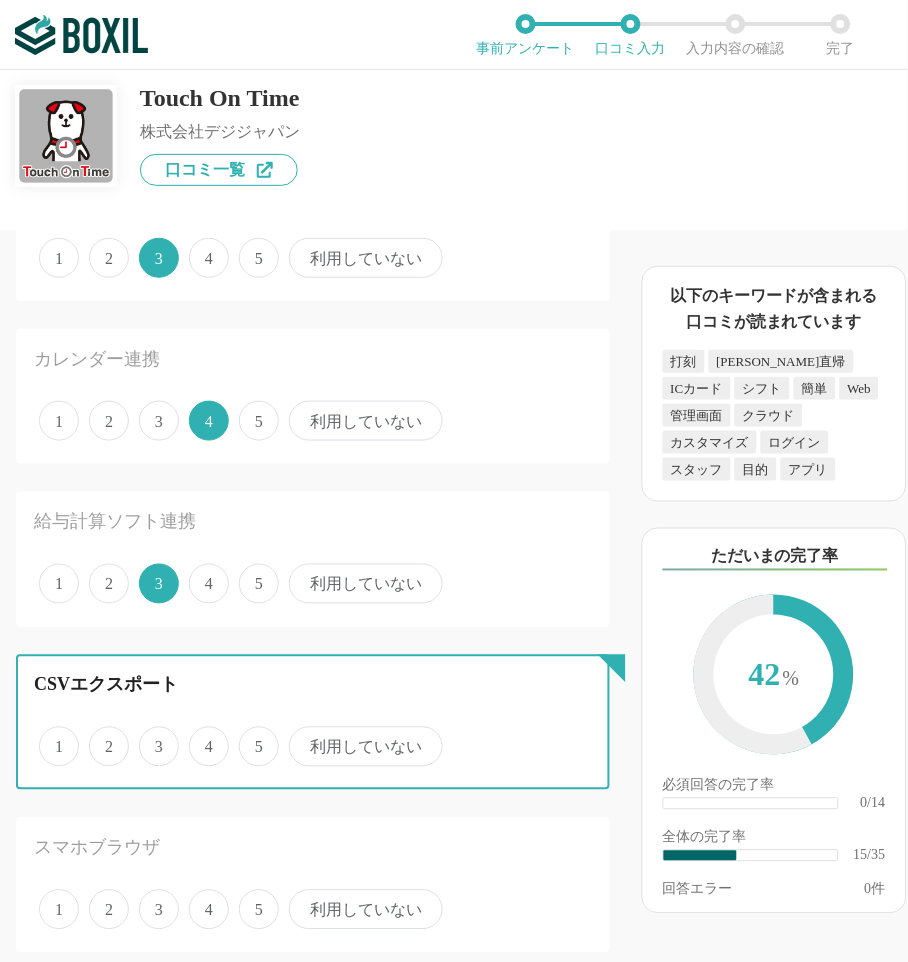click on "5" at bounding box center (250, 736) 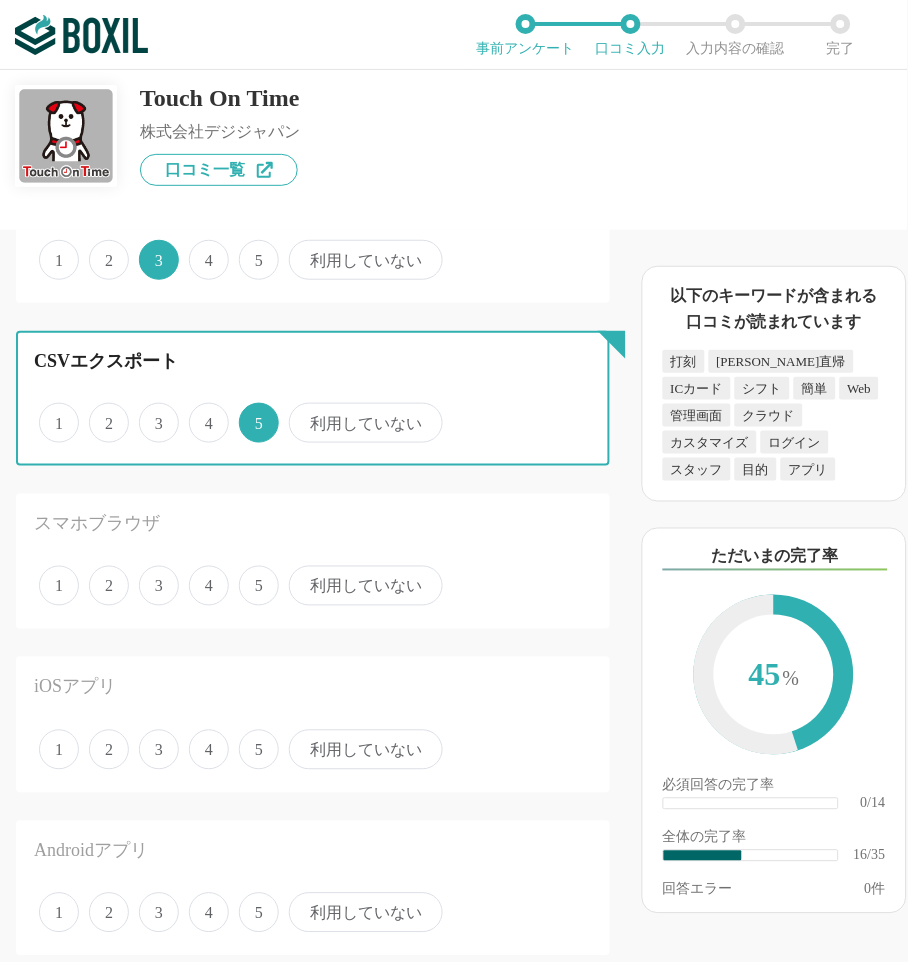 scroll, scrollTop: 2444, scrollLeft: 0, axis: vertical 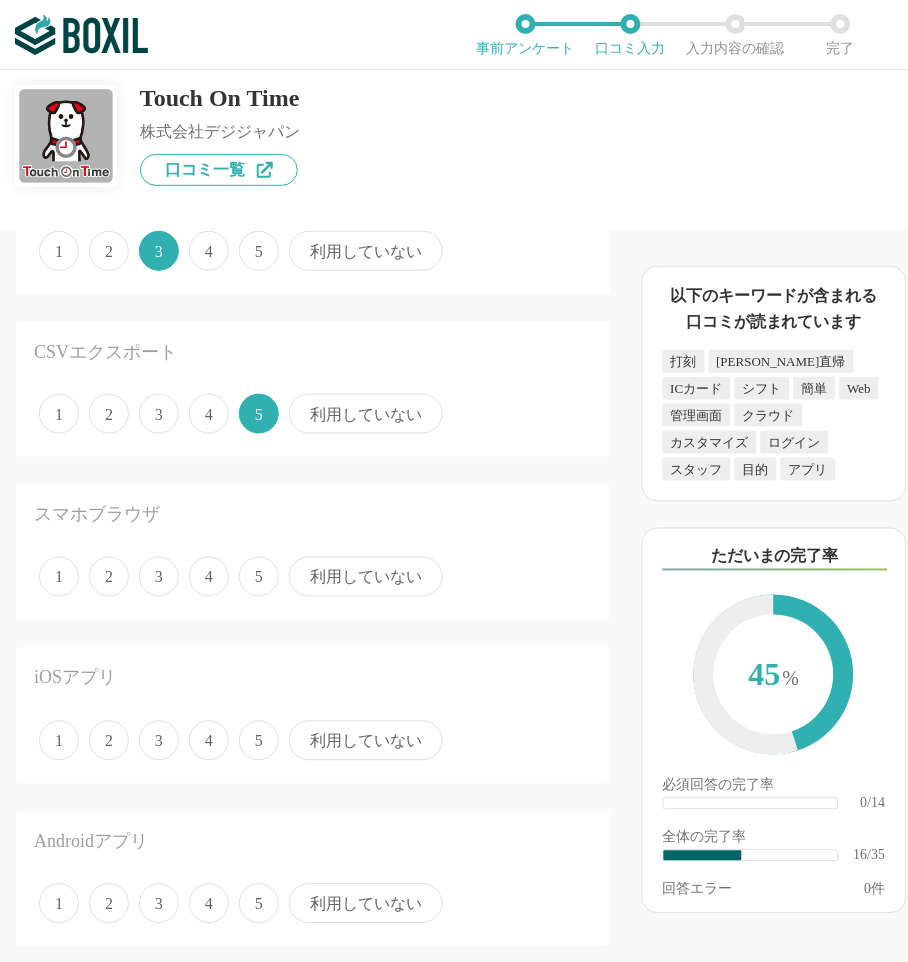 click on "1 2 3 4 5 利用していない" at bounding box center (313, 577) 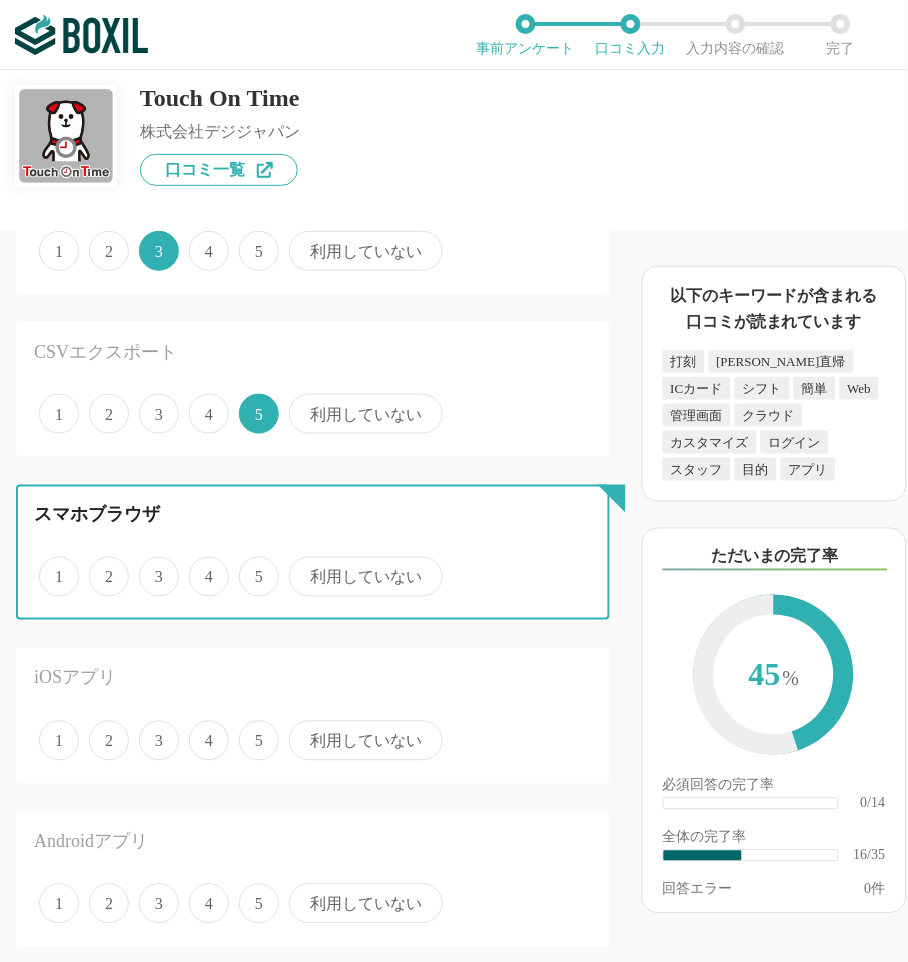 click on "5" at bounding box center [250, 566] 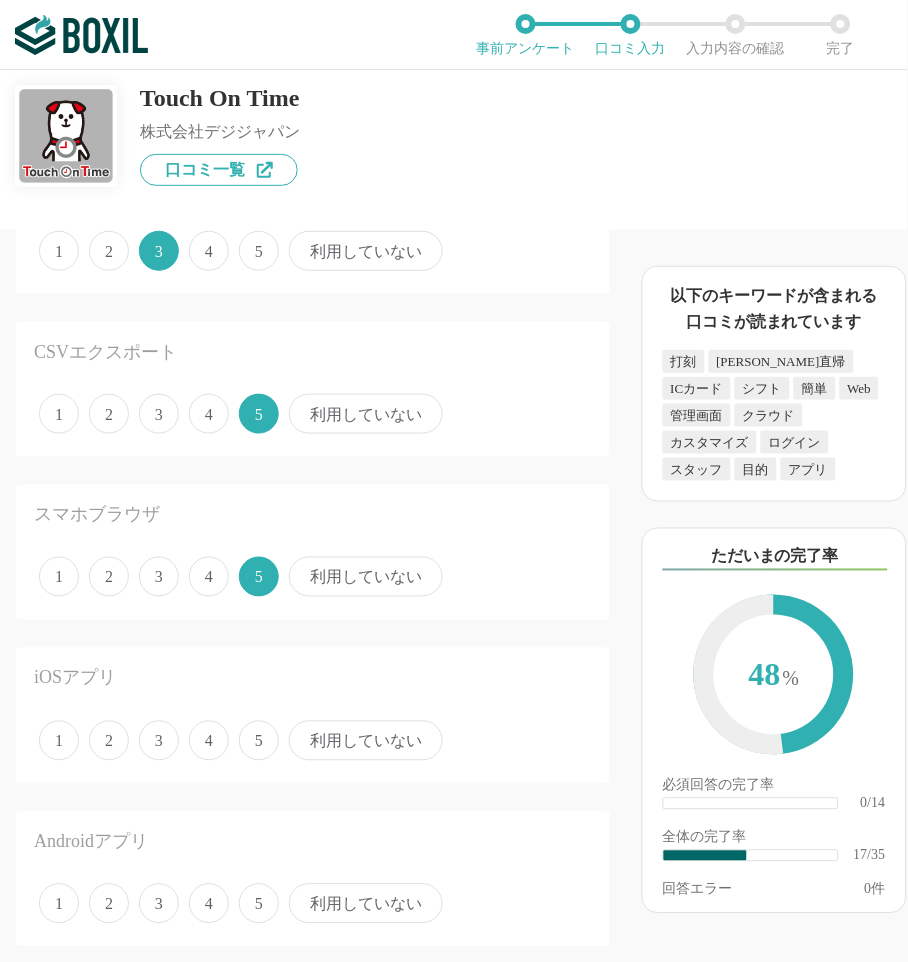 click on "1 2 3 4 5 利用していない" at bounding box center [313, 741] 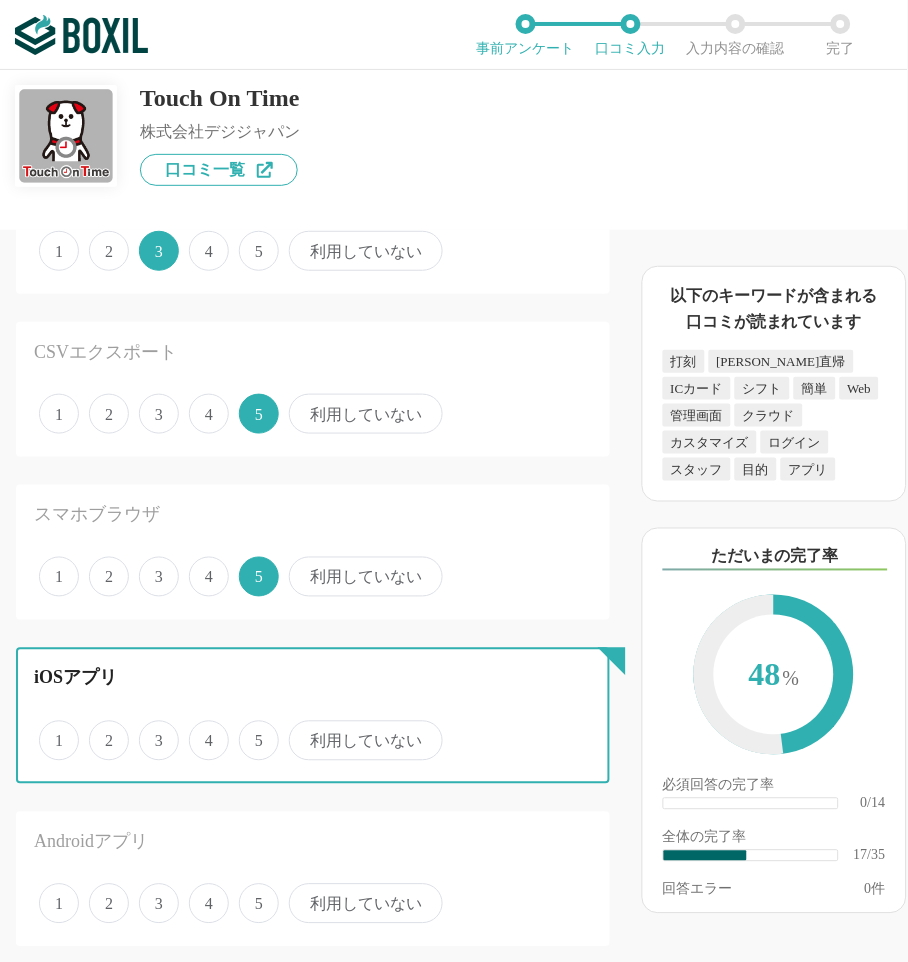 click on "4" at bounding box center [200, 730] 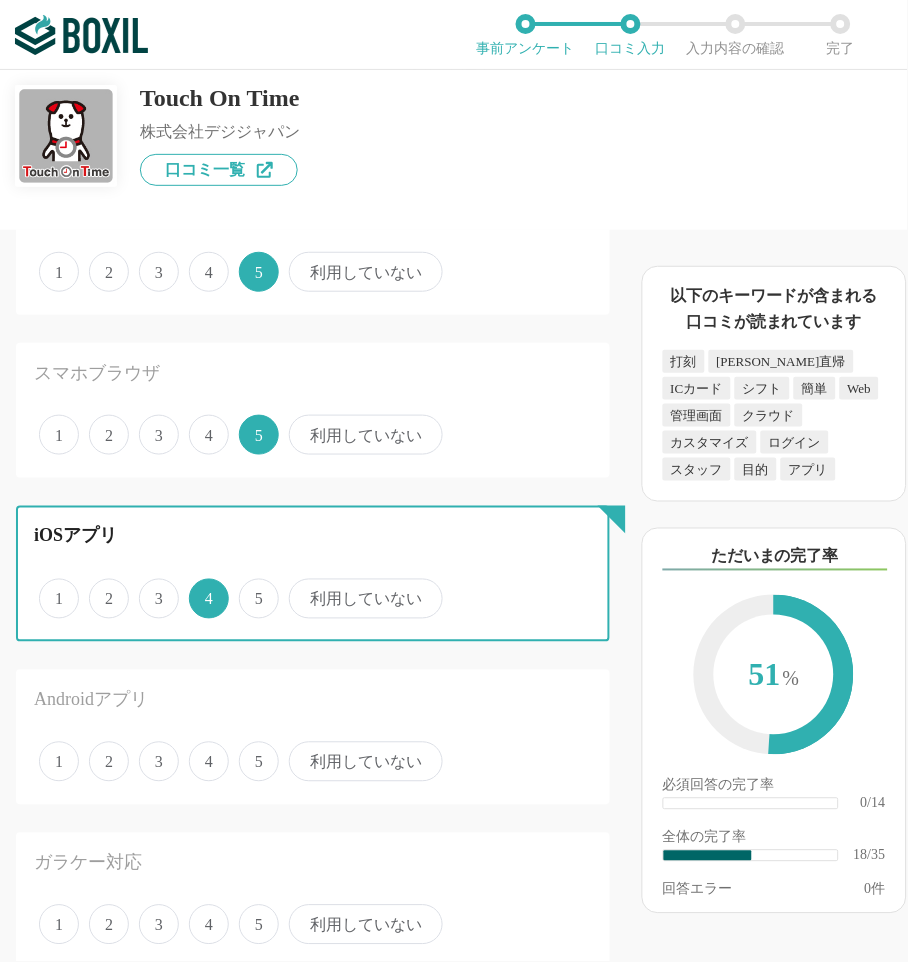 scroll, scrollTop: 2777, scrollLeft: 0, axis: vertical 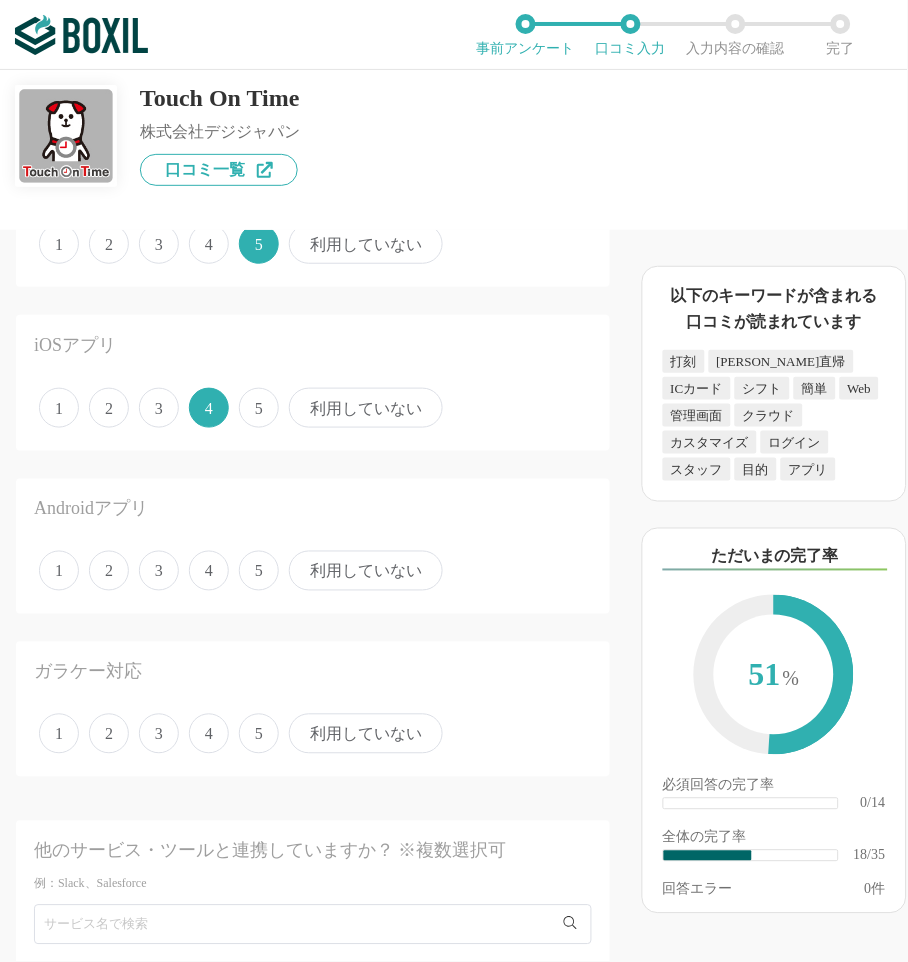 click on "利用していない" at bounding box center (366, 571) 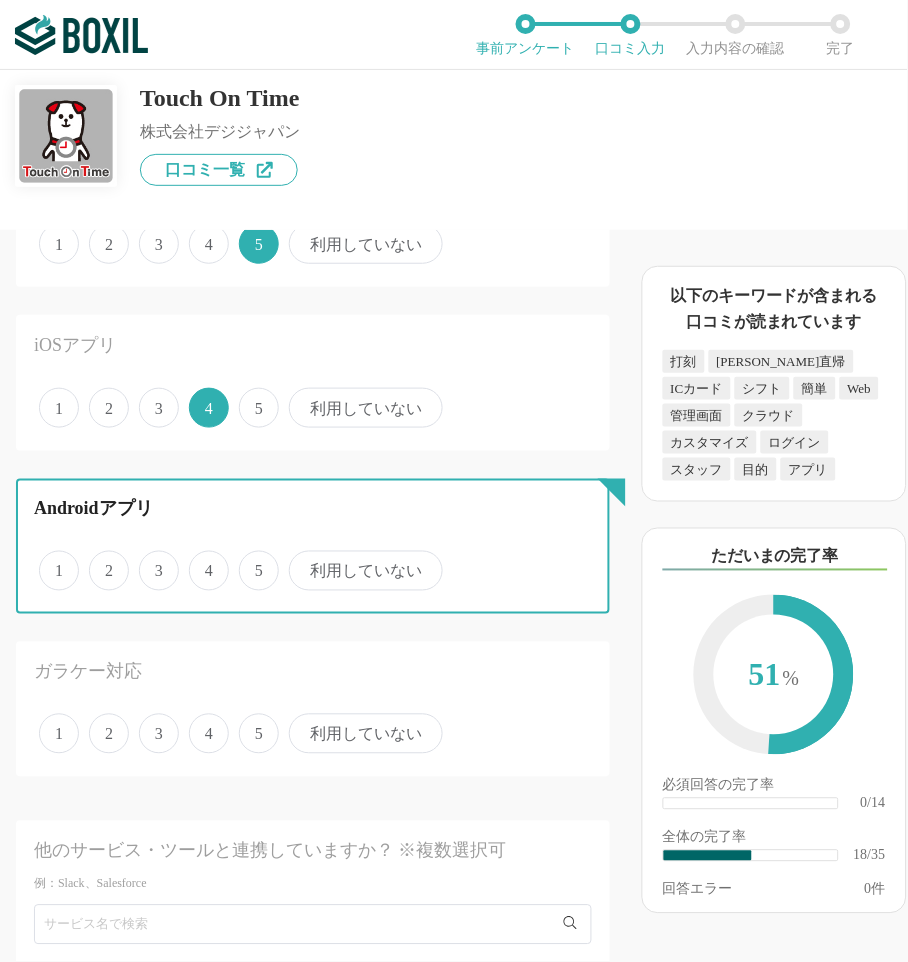 click on "利用していない" at bounding box center [300, 560] 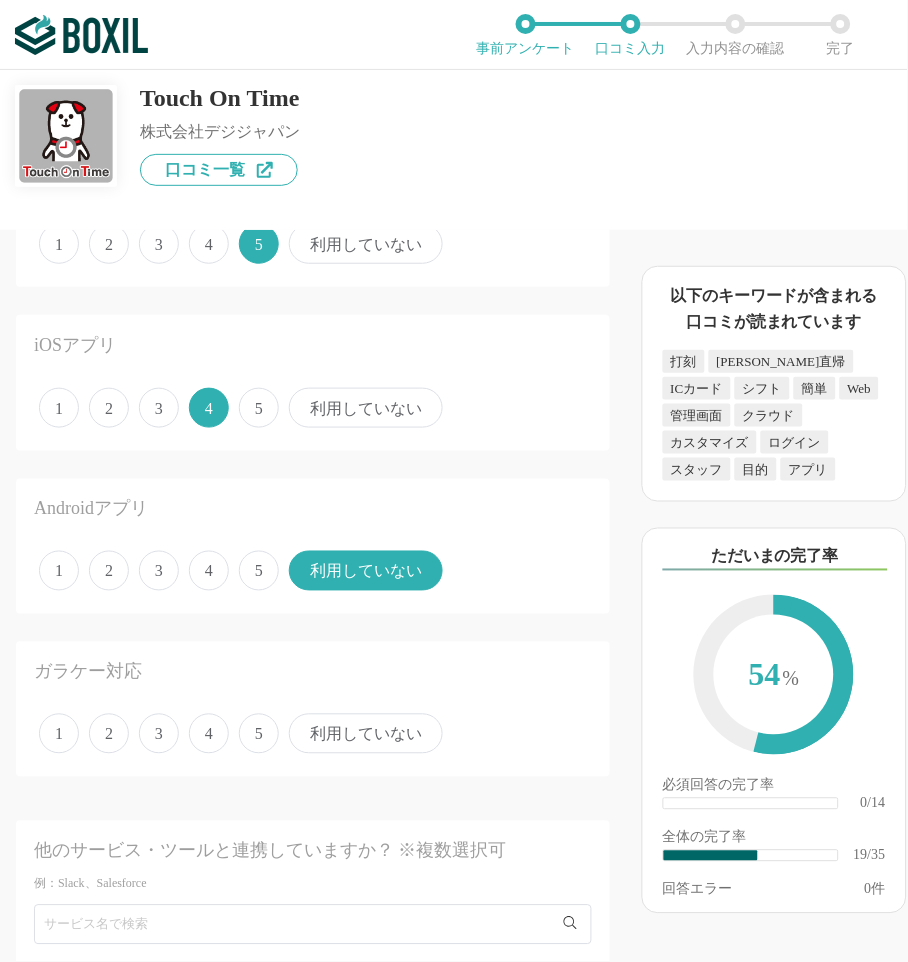 click on "1 2 3 4 5 利用していない" at bounding box center (313, 734) 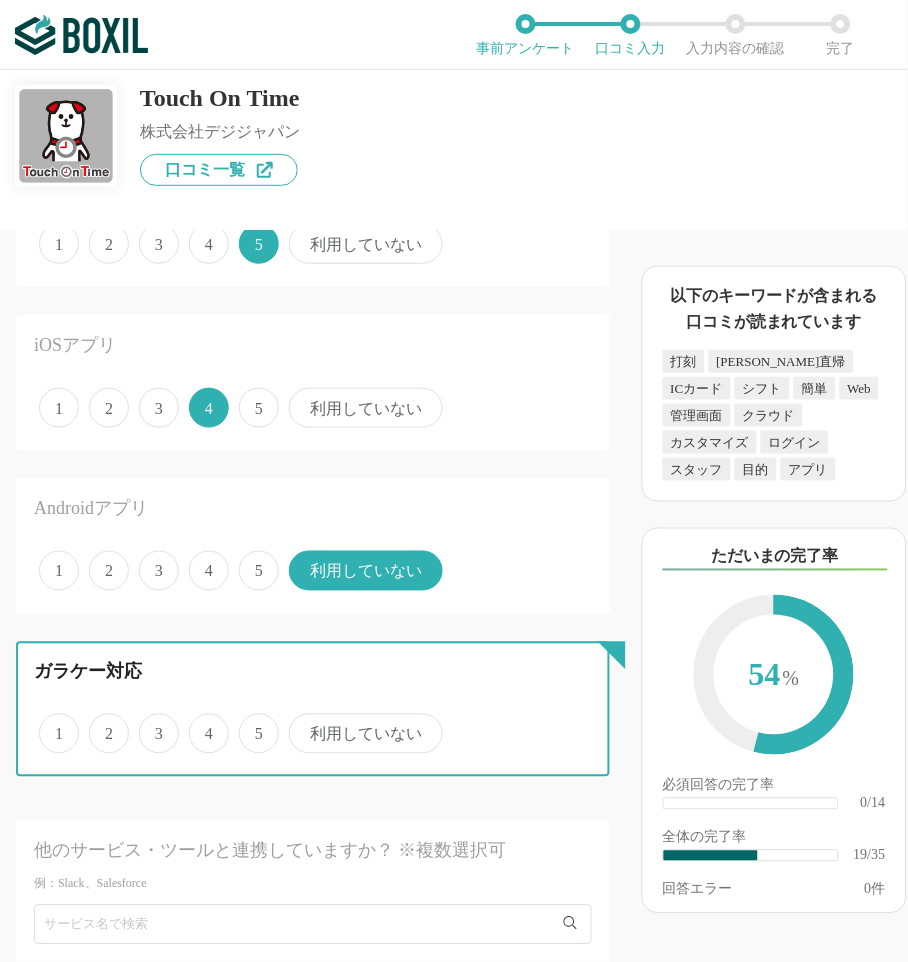 click on "利用していない" at bounding box center (300, 723) 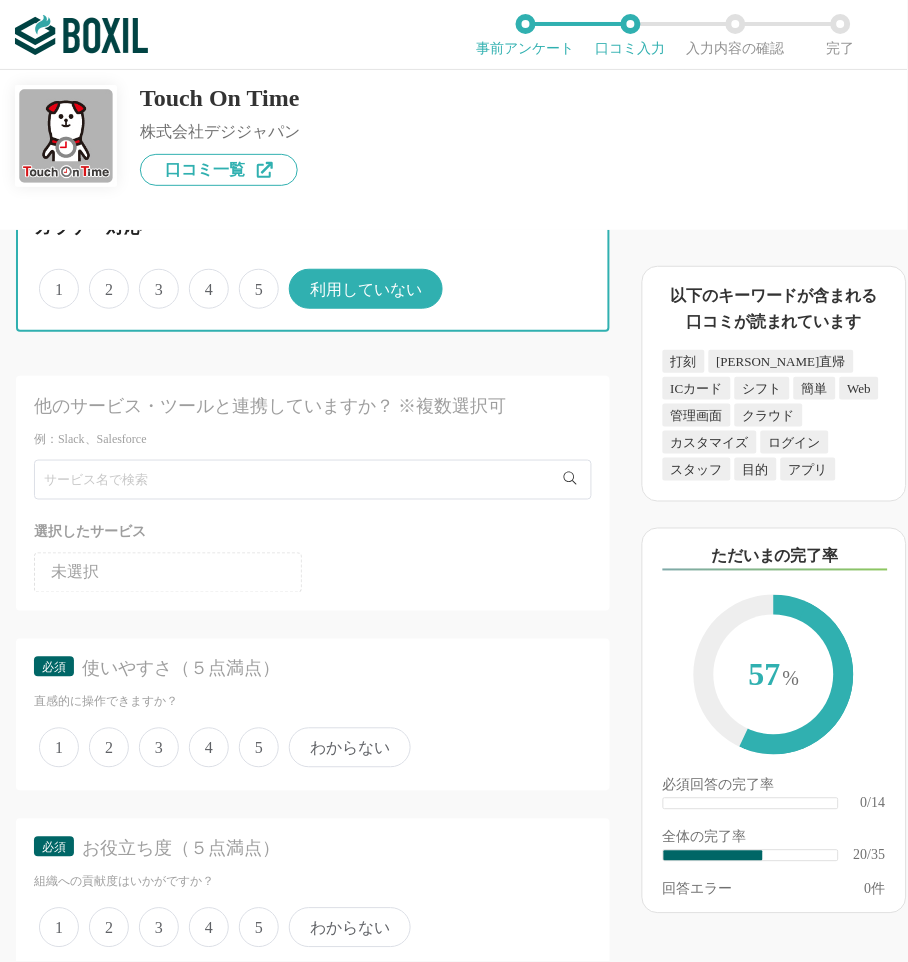 scroll, scrollTop: 3333, scrollLeft: 0, axis: vertical 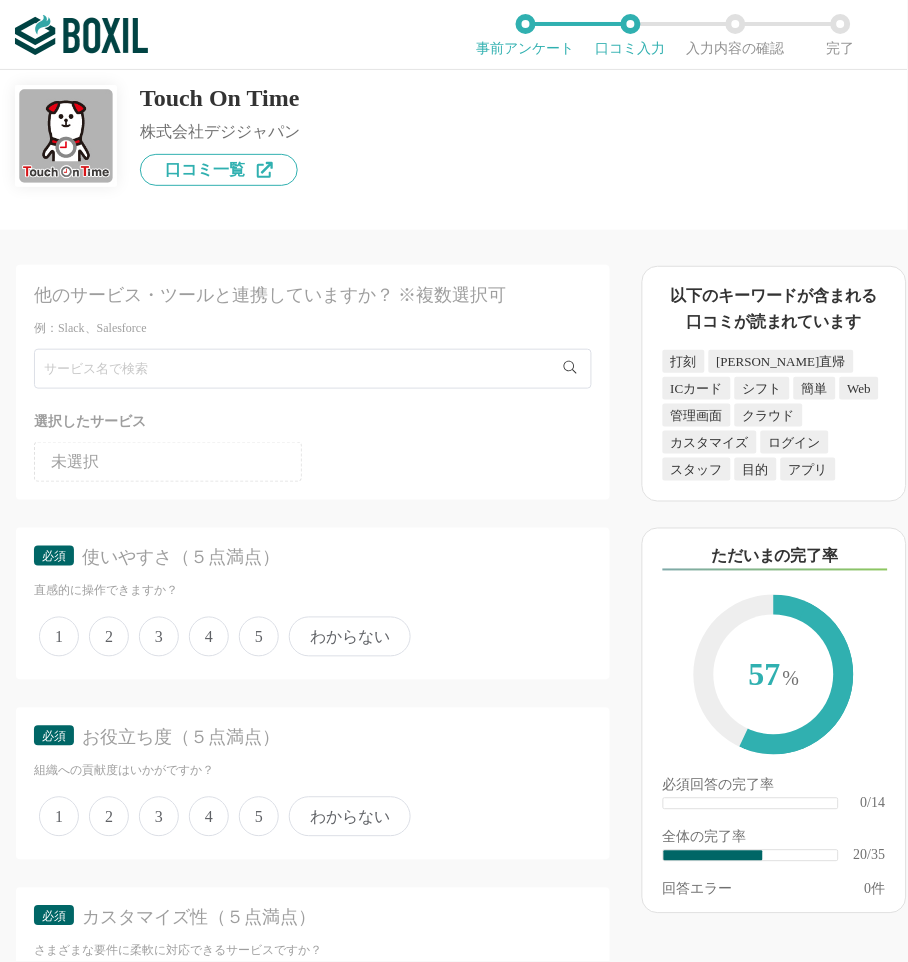 click on "4" at bounding box center [209, 637] 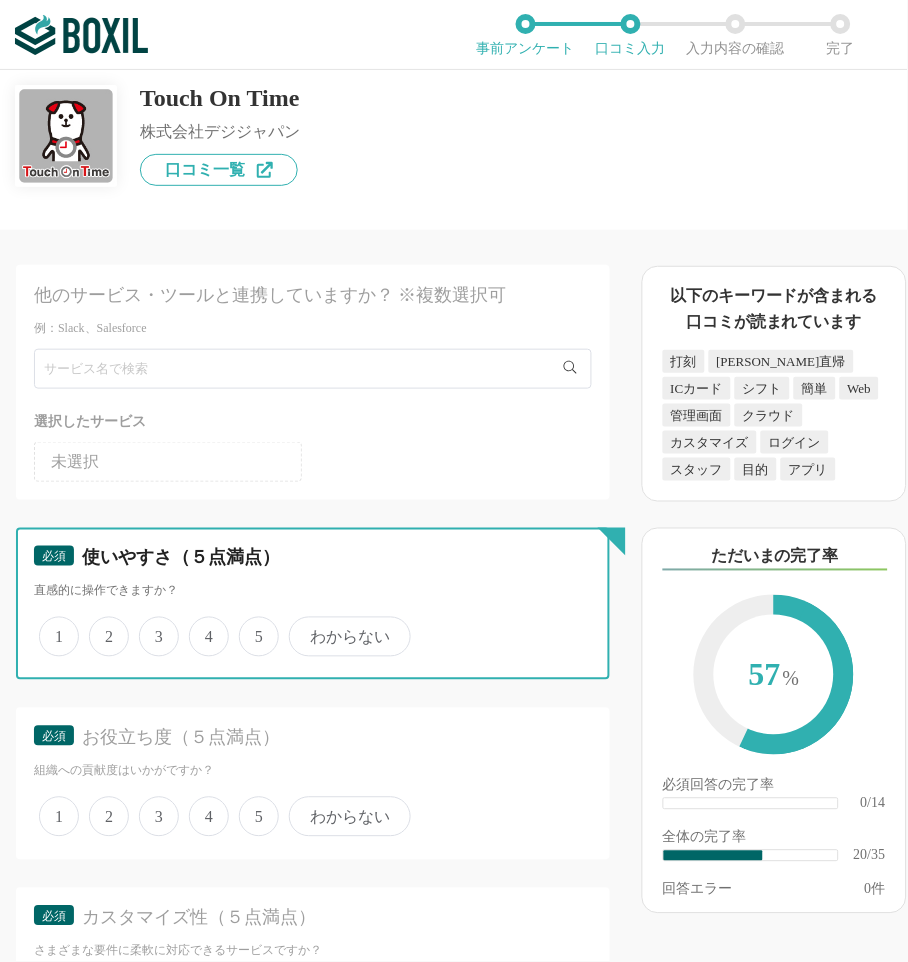 click on "4" at bounding box center [200, 626] 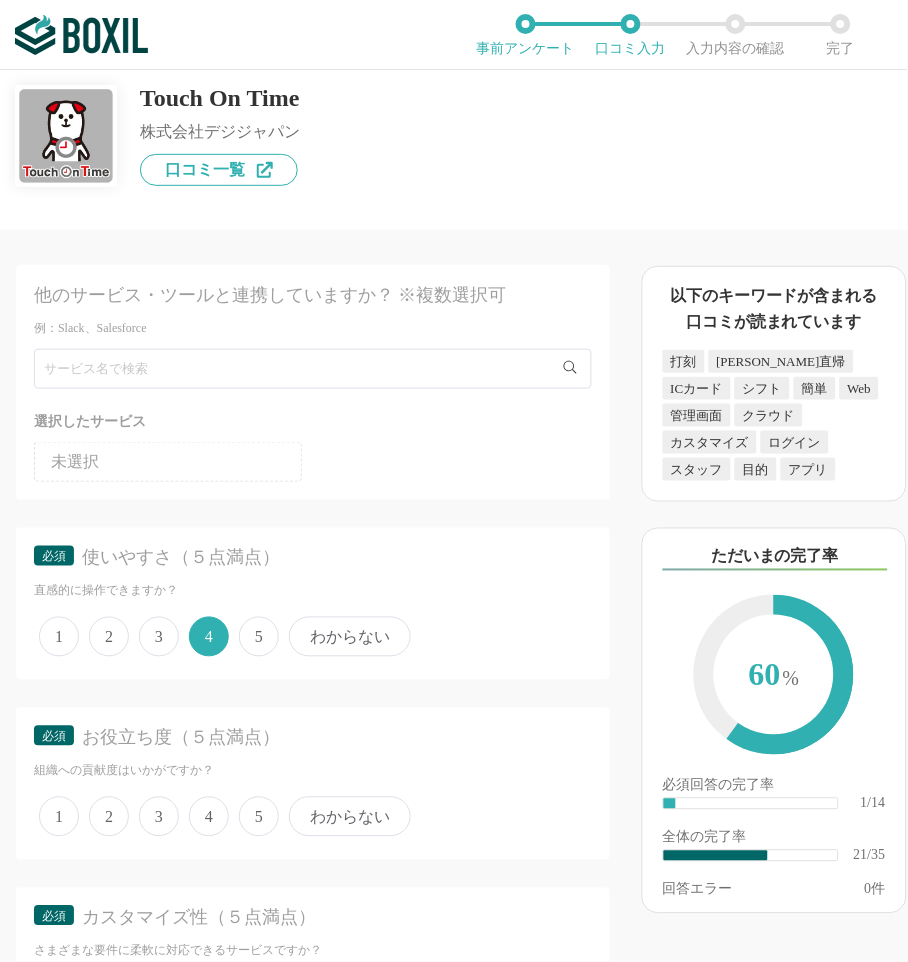 click on "必須 お役立ち度（５点満点） 組織への貢献度はいかがですか？ 1 2 3 4 5 わからない" at bounding box center (313, 784) 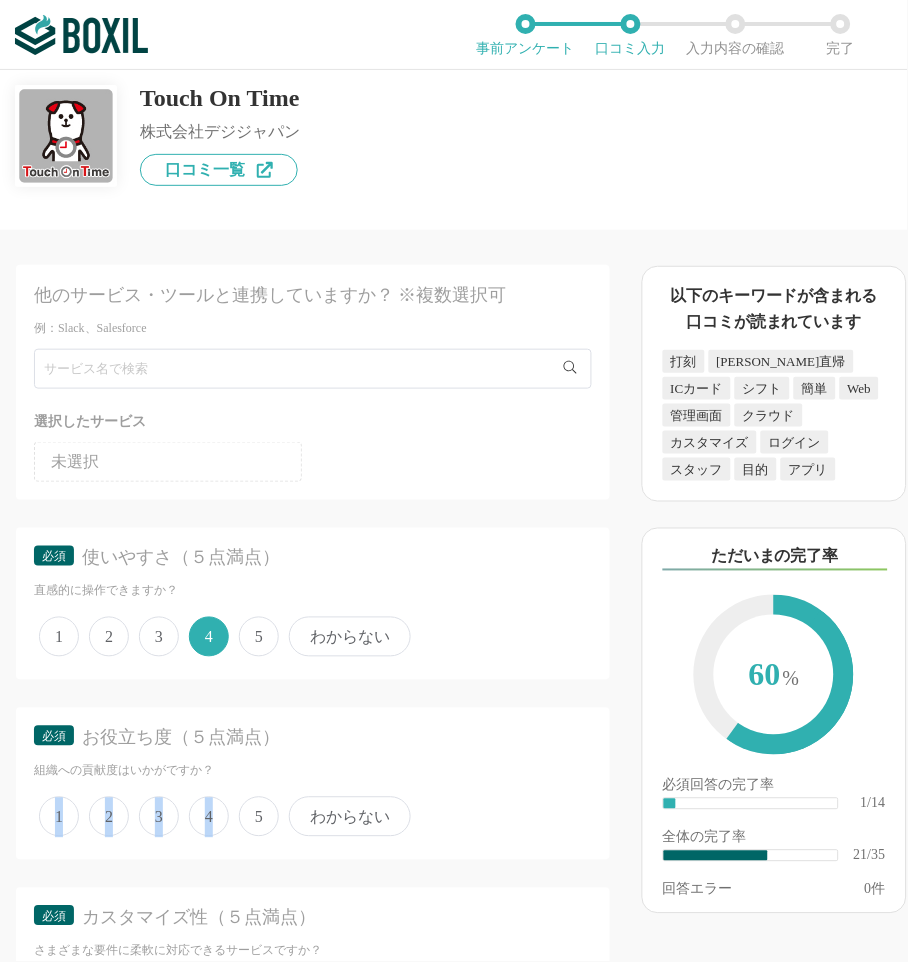 click on "必須 お役立ち度（５点満点） 組織への貢献度はいかがですか？ 1 2 3 4 5 わからない" at bounding box center [313, 784] 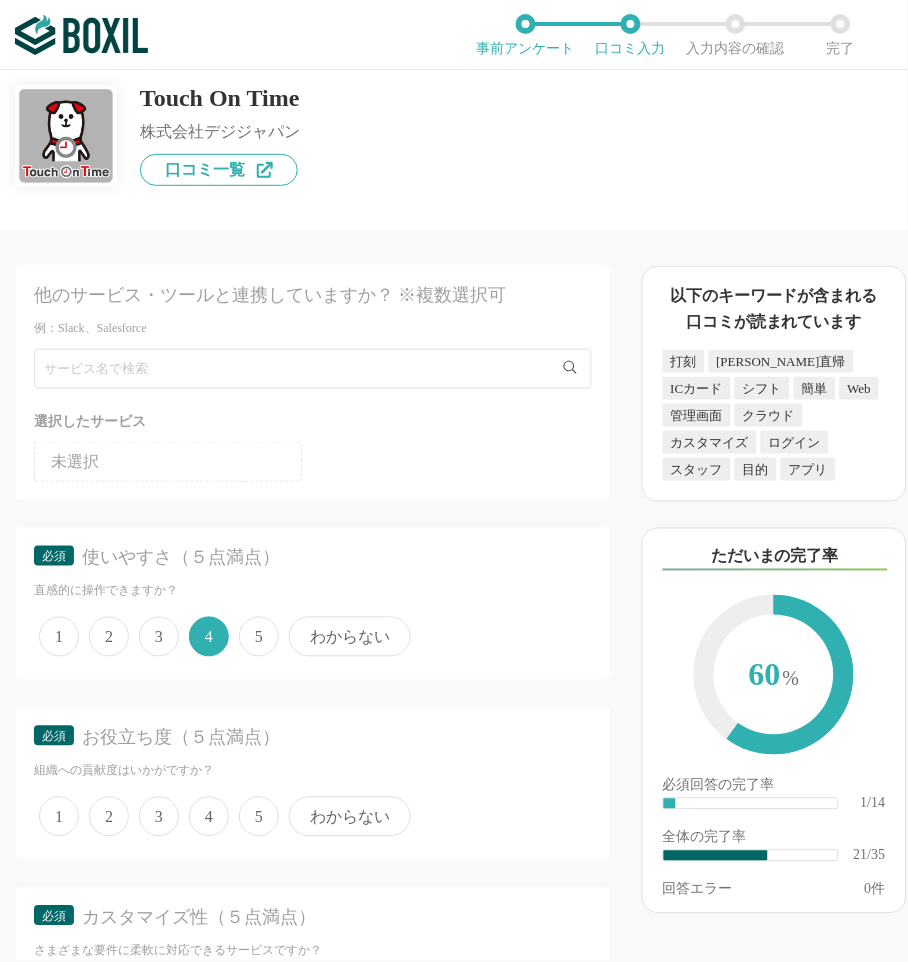 click on "5" at bounding box center [259, 817] 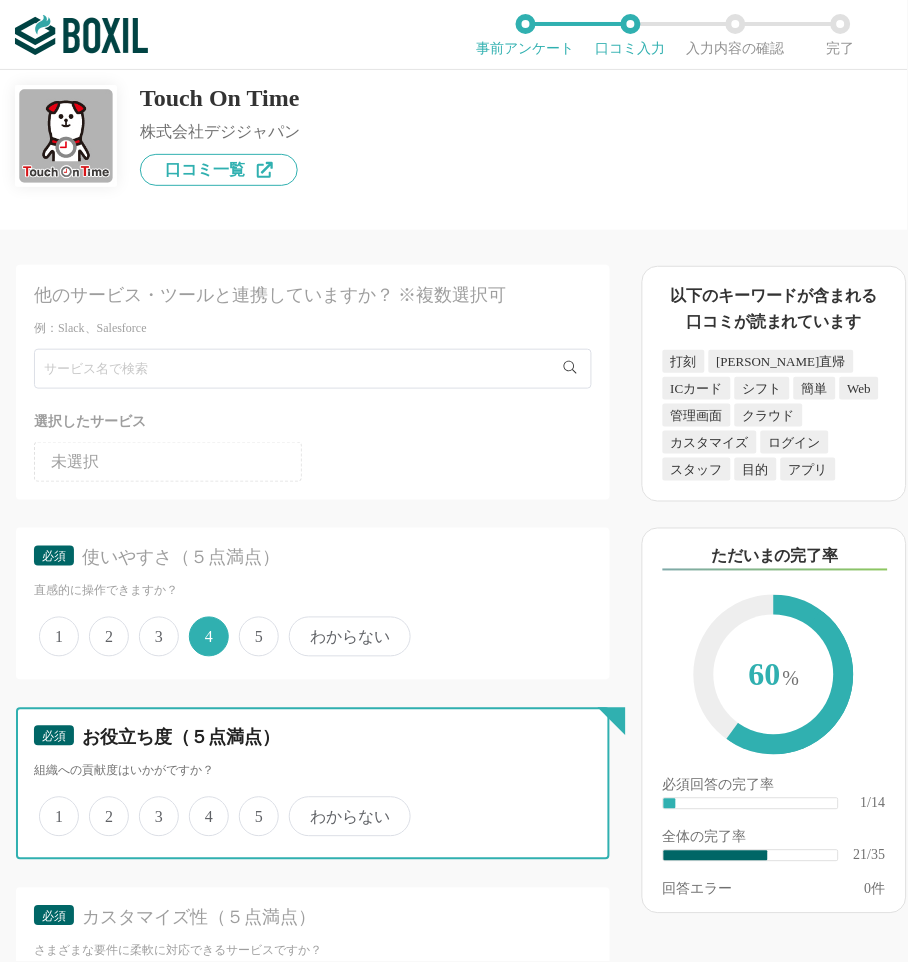 click on "5" at bounding box center (250, 806) 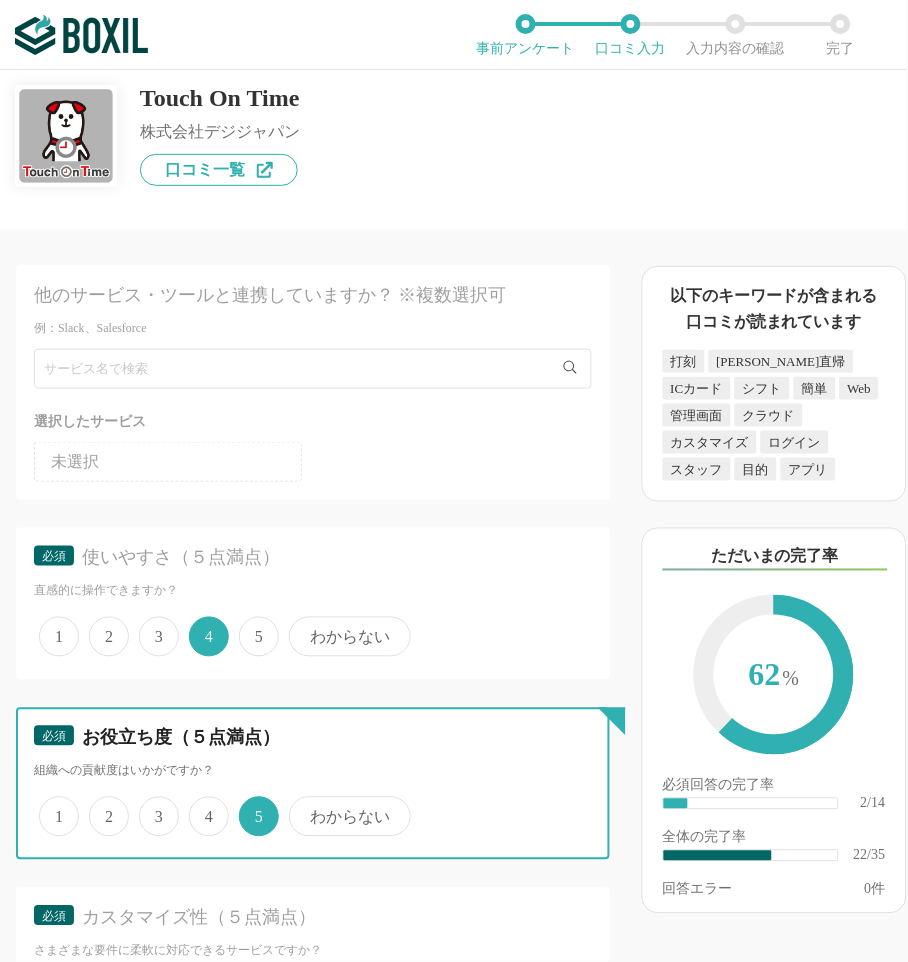 scroll, scrollTop: 3777, scrollLeft: 0, axis: vertical 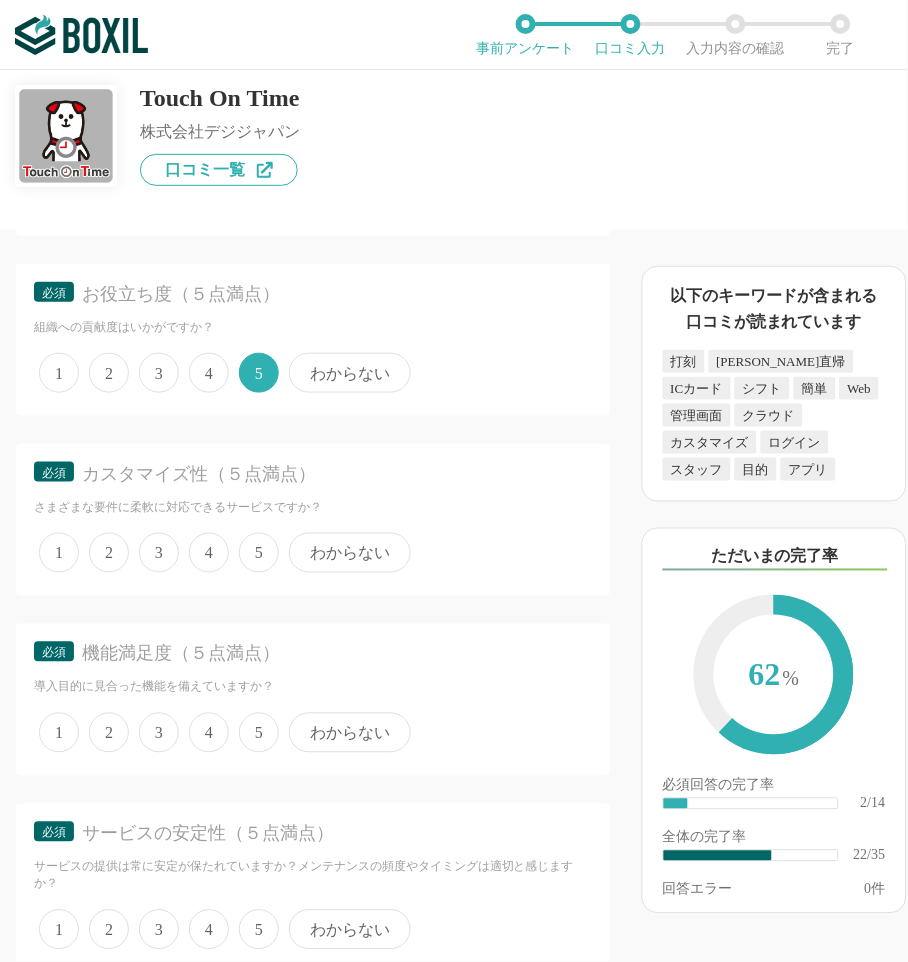 click on "5" at bounding box center [259, 553] 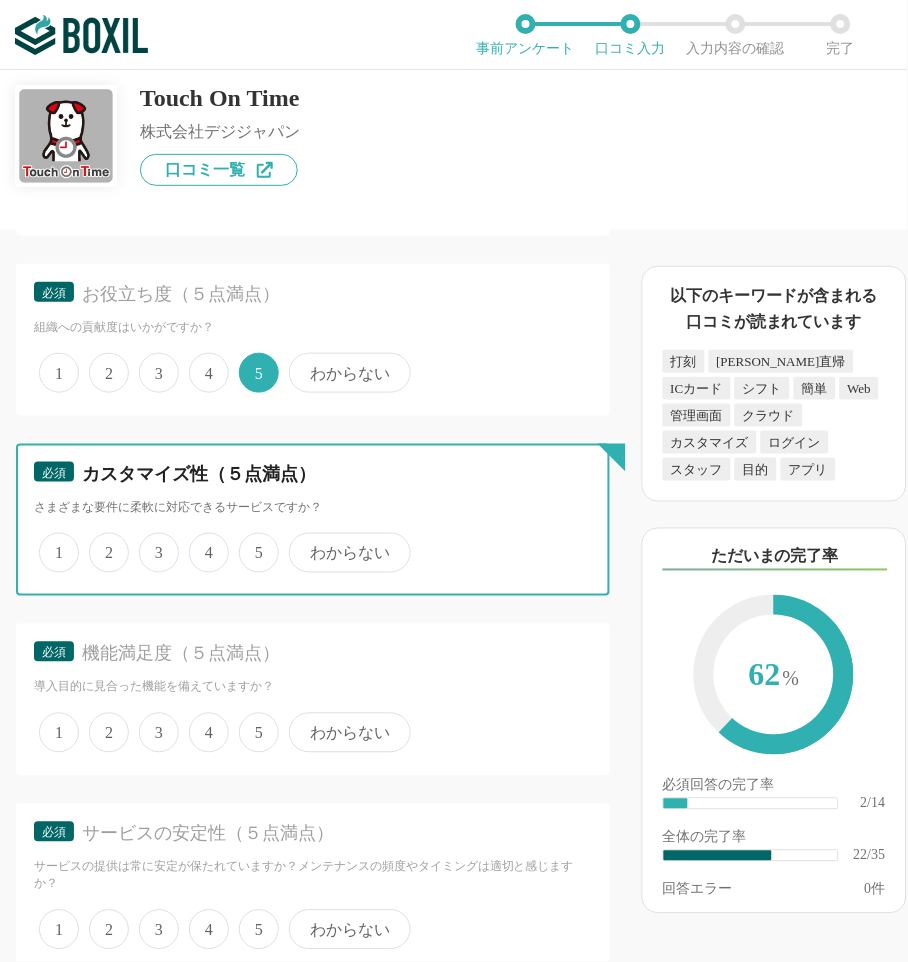 click on "5" at bounding box center [250, 542] 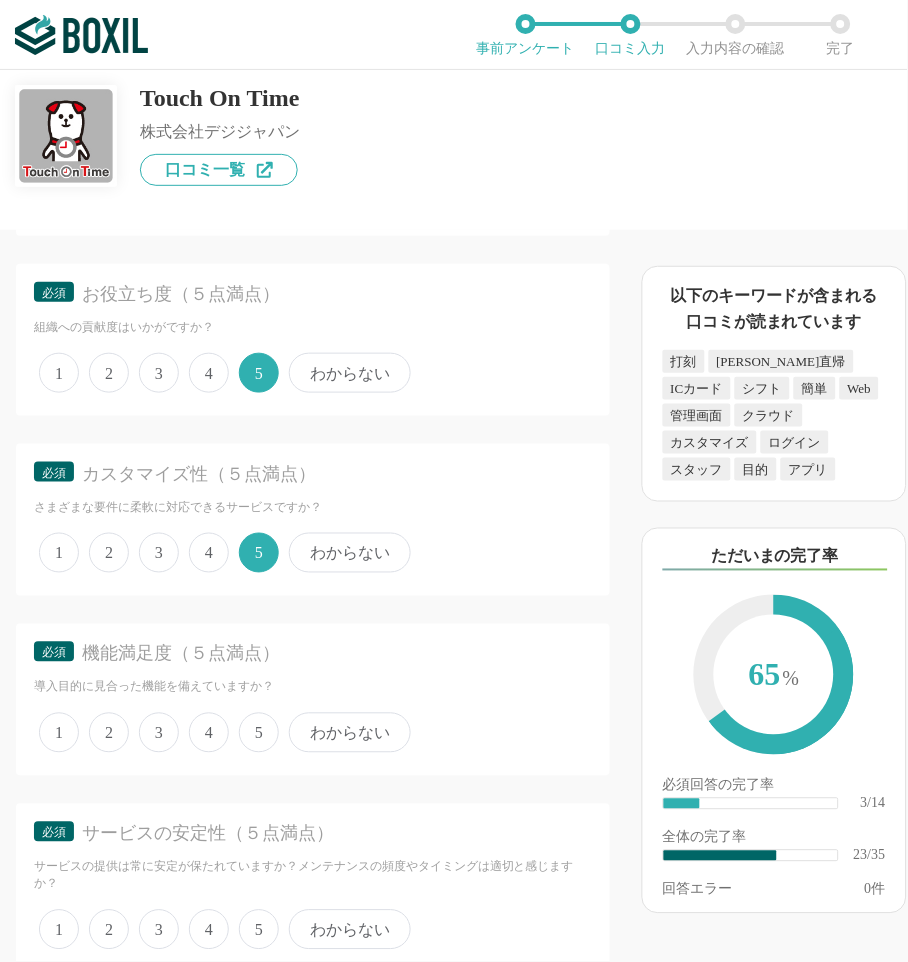 click on "4" at bounding box center [209, 733] 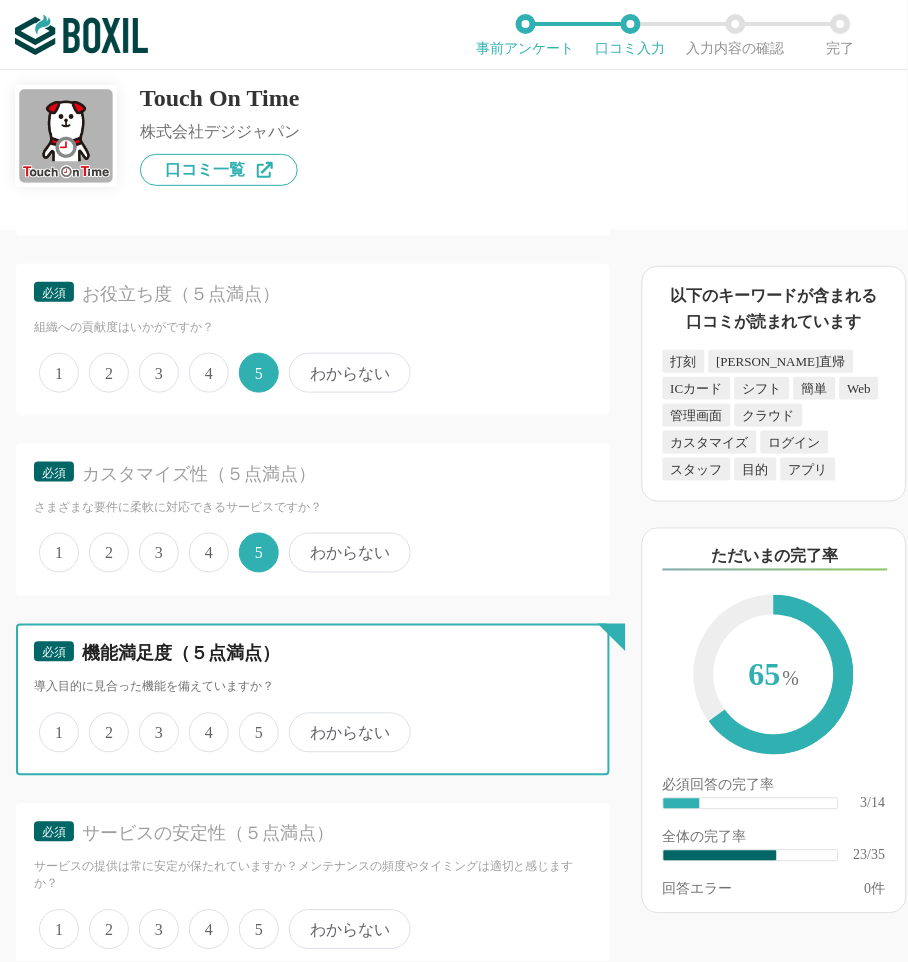 click on "4" at bounding box center (200, 722) 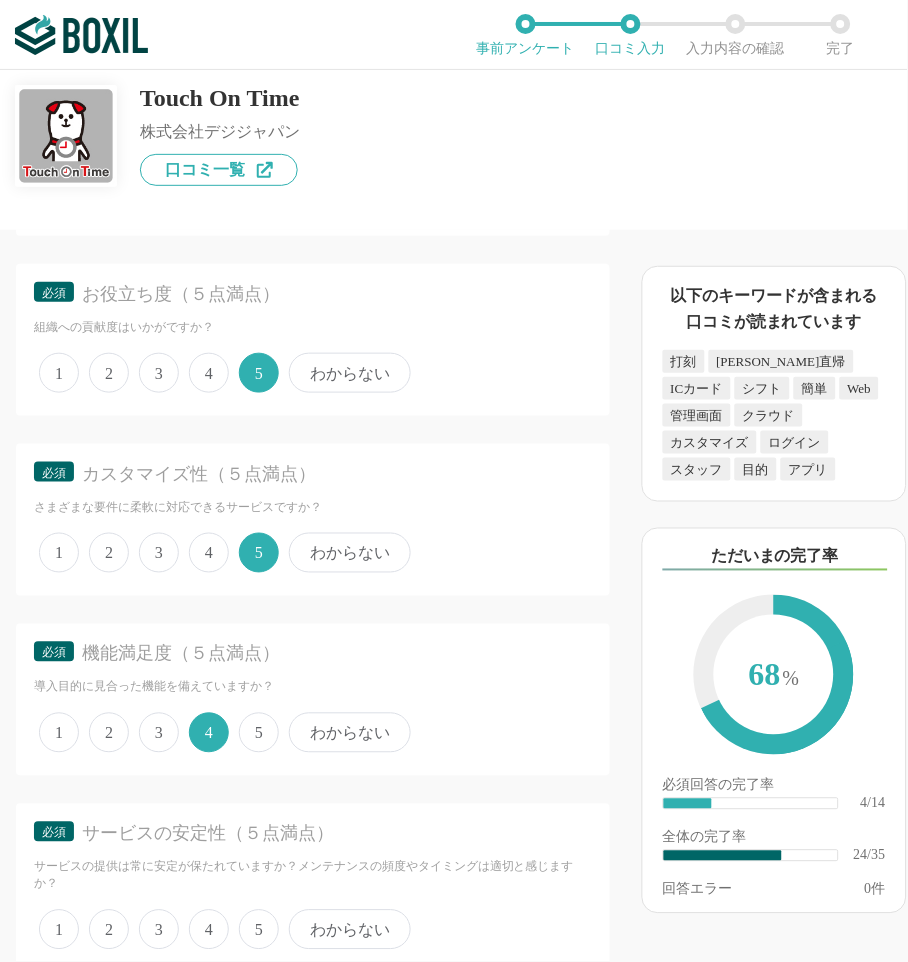 click on "4" at bounding box center [209, 930] 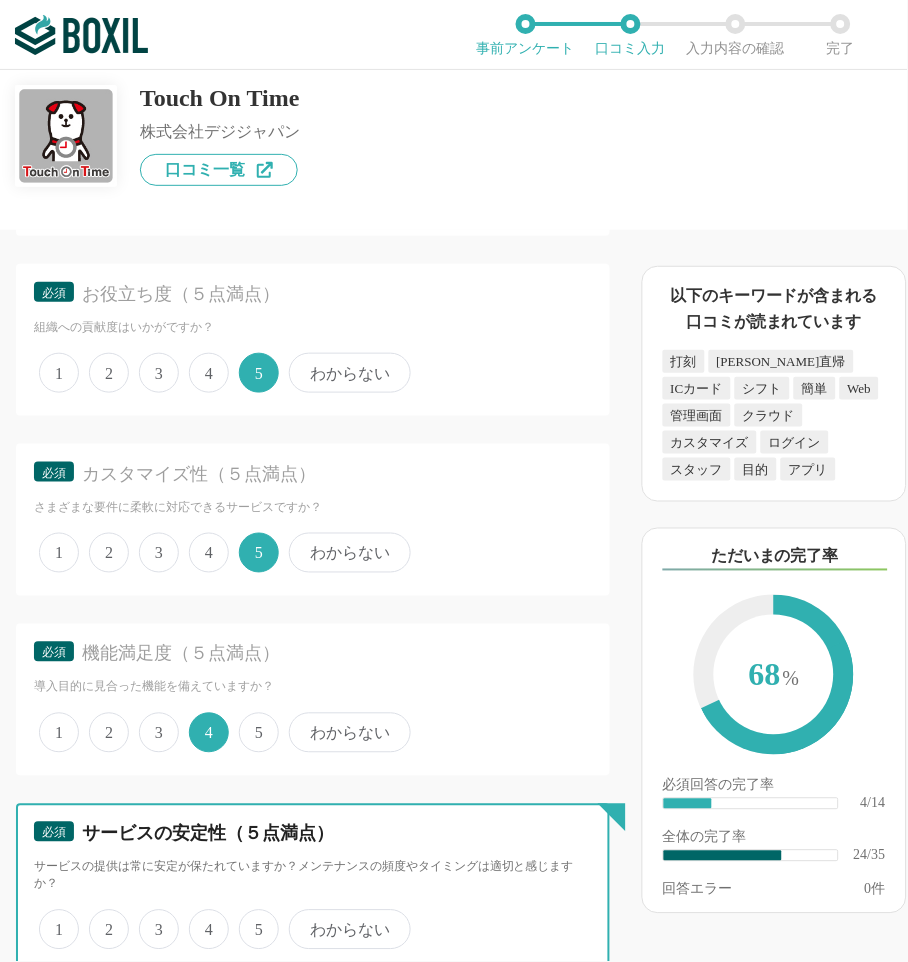 click on "4" at bounding box center (200, 919) 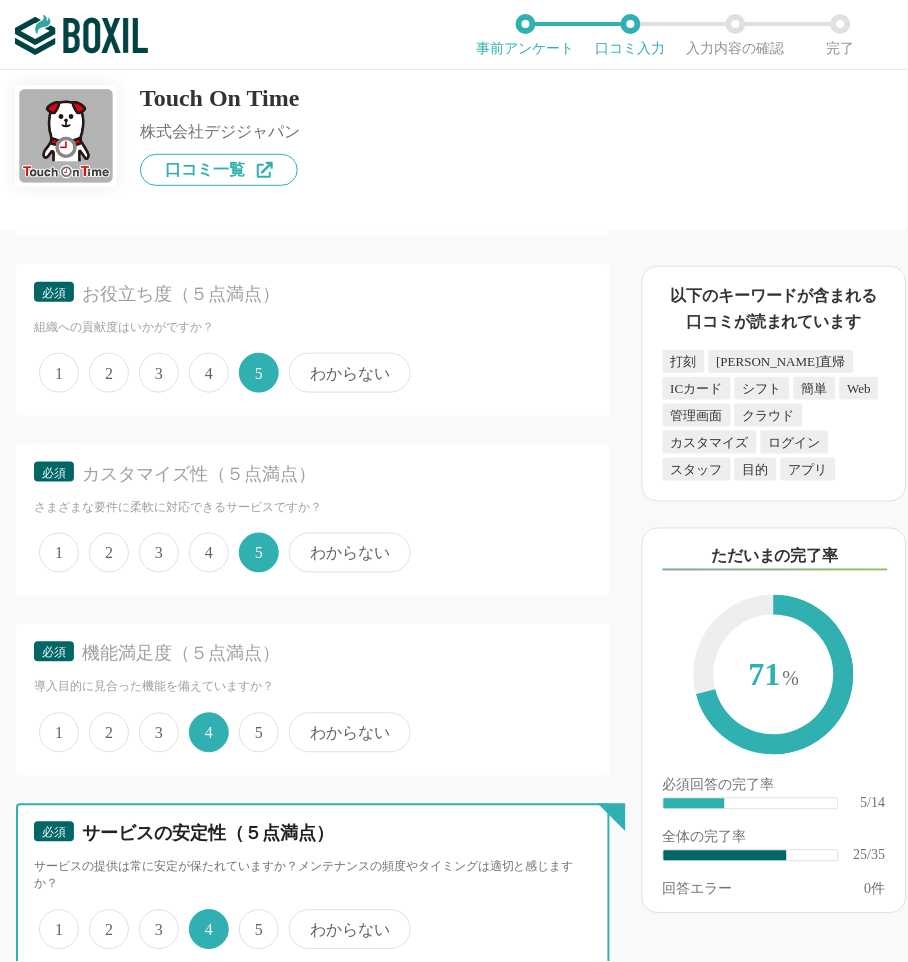scroll, scrollTop: 4333, scrollLeft: 0, axis: vertical 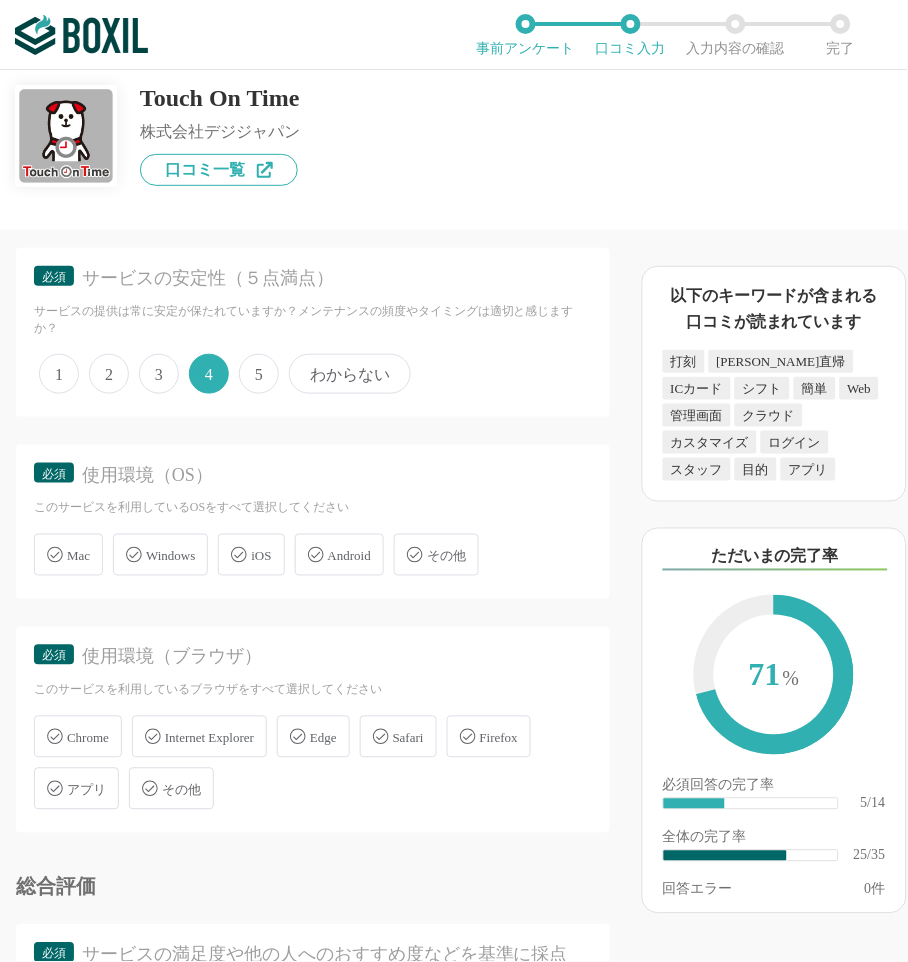 click on "Windows" at bounding box center [170, 556] 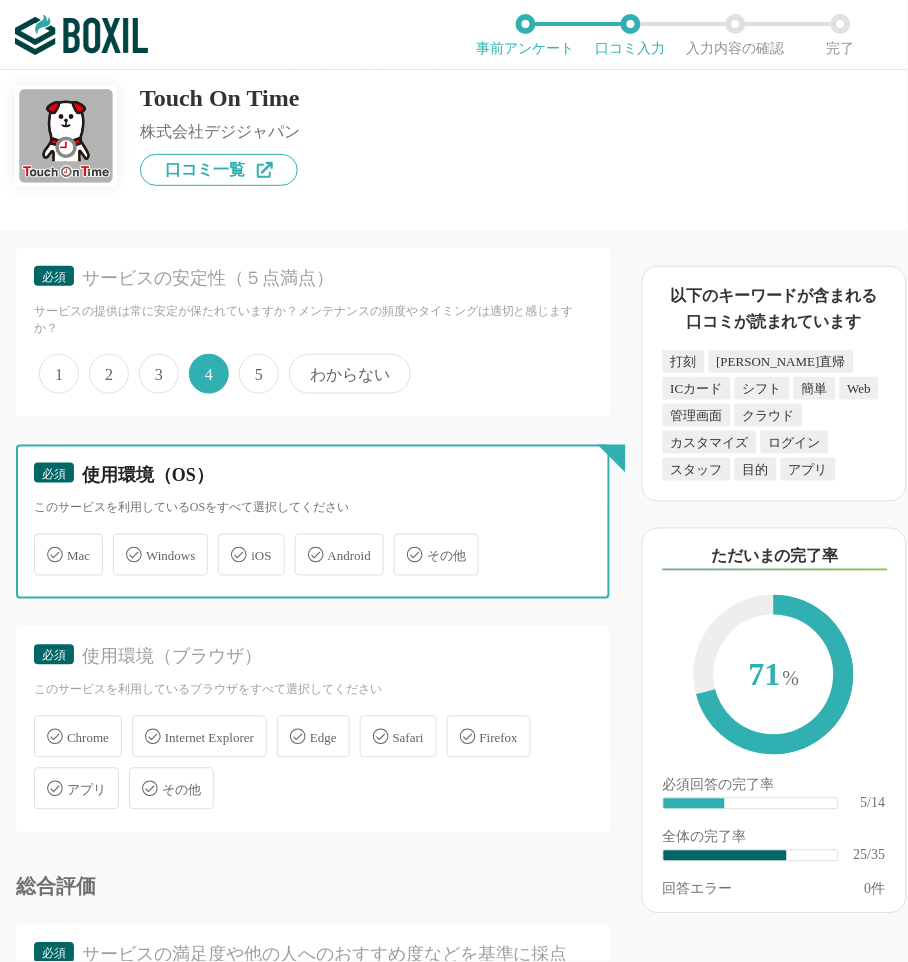click on "Windows" at bounding box center (123, 543) 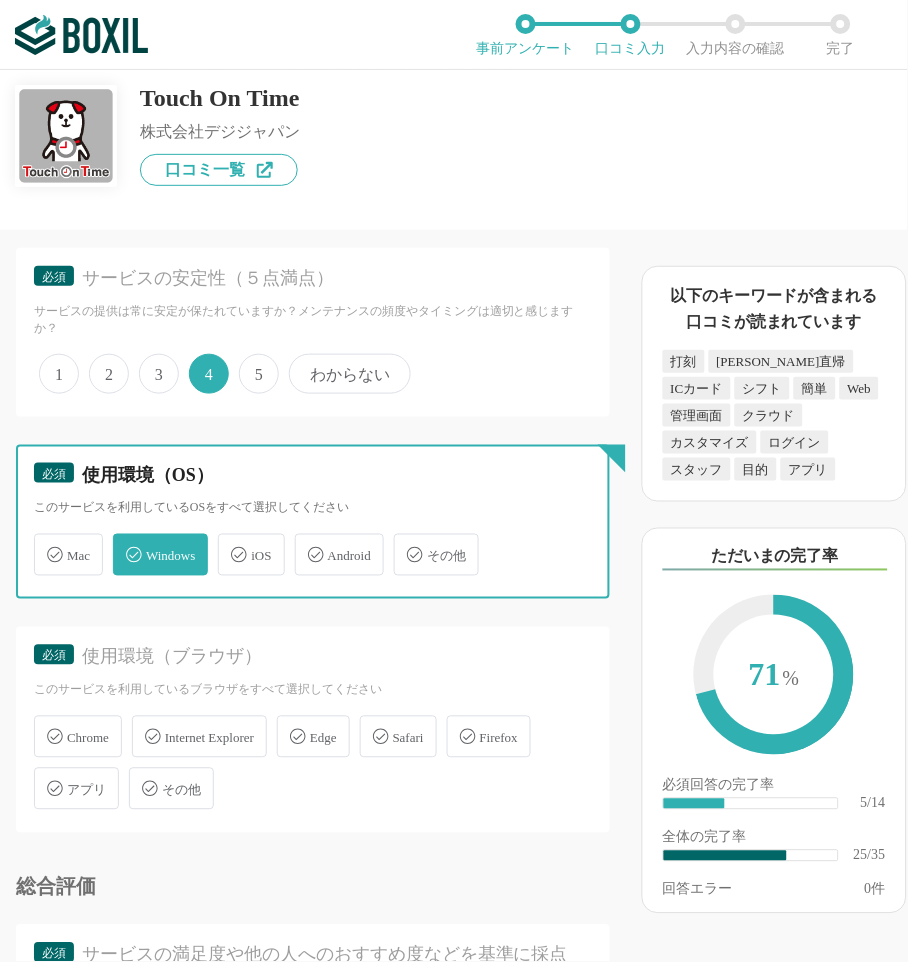 checkbox on "true" 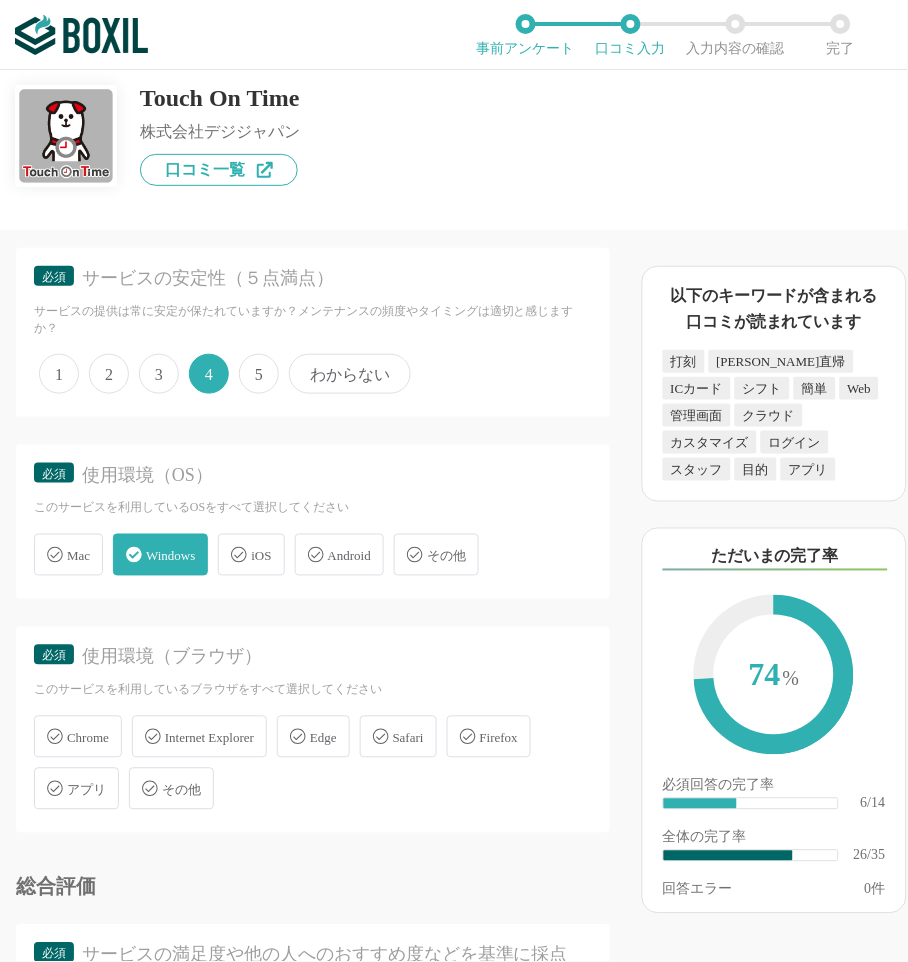 click on "iOS" at bounding box center (261, 556) 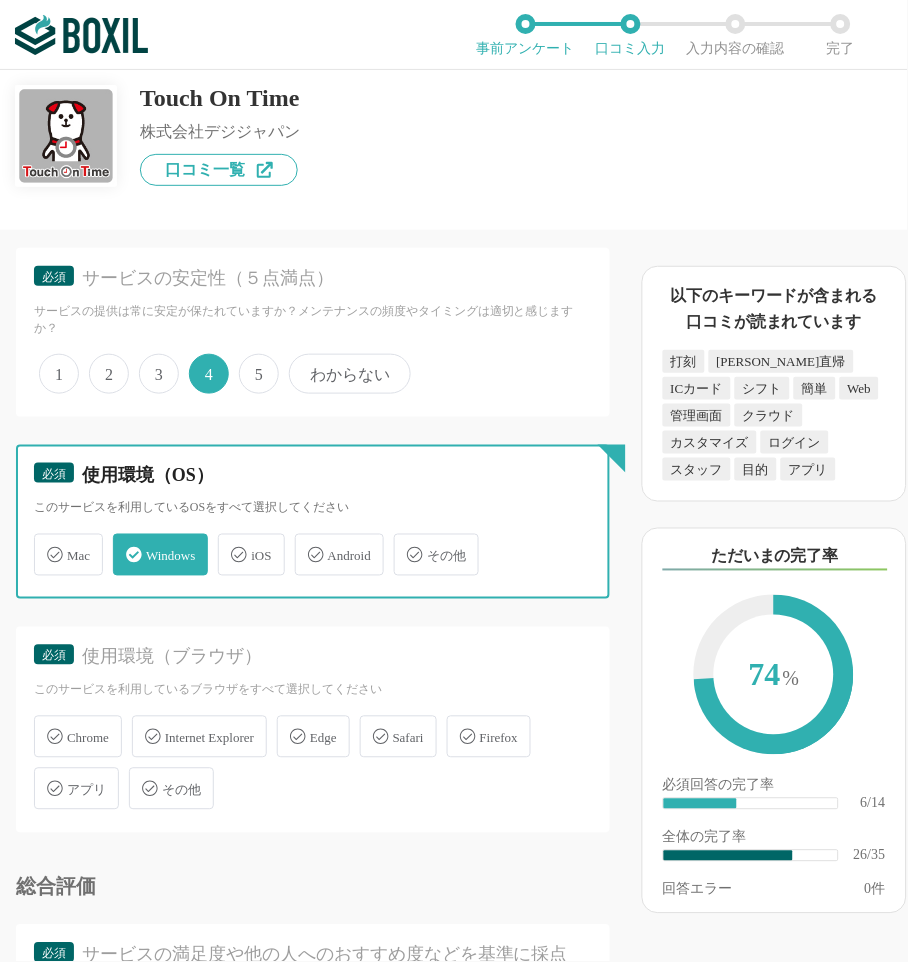 click on "iOS" at bounding box center [228, 543] 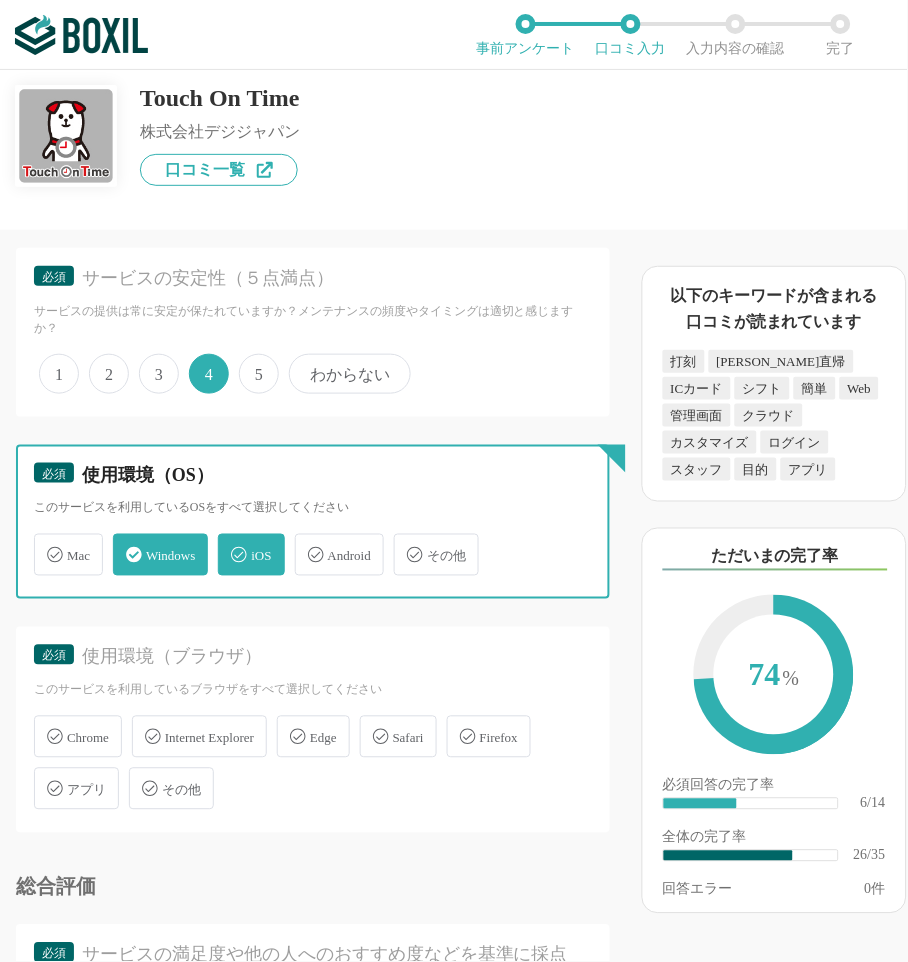 checkbox on "true" 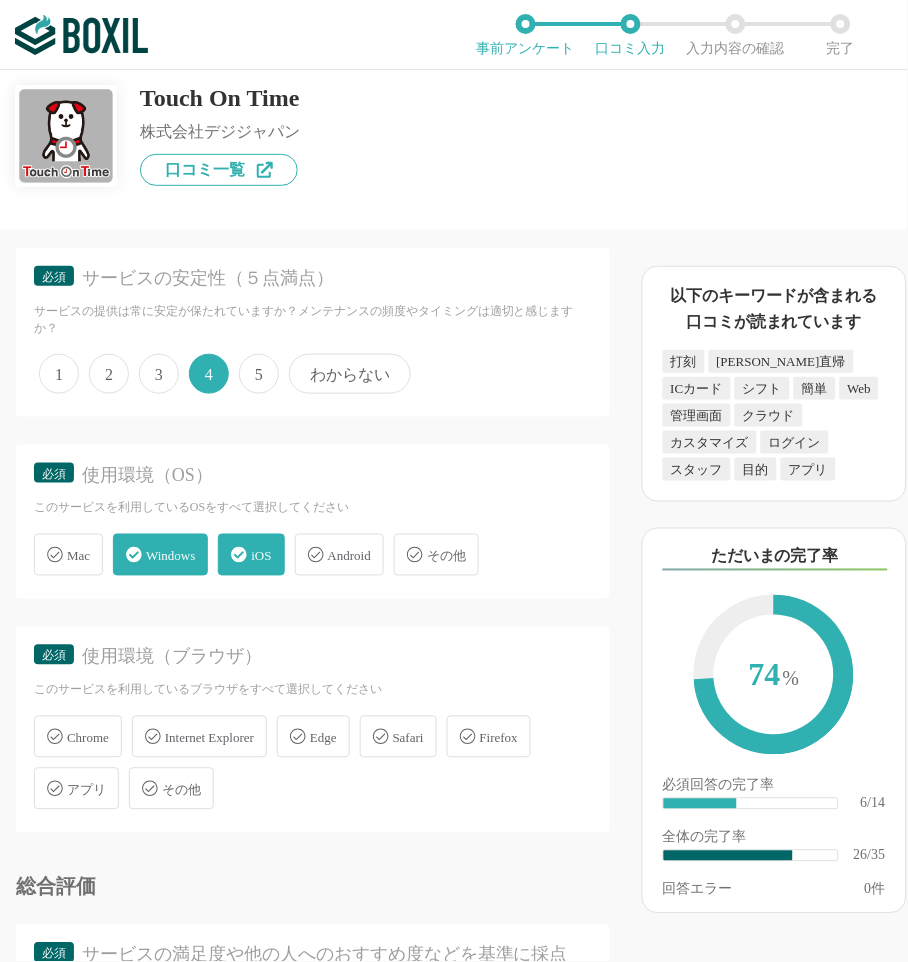 click on "Windows" at bounding box center [170, 556] 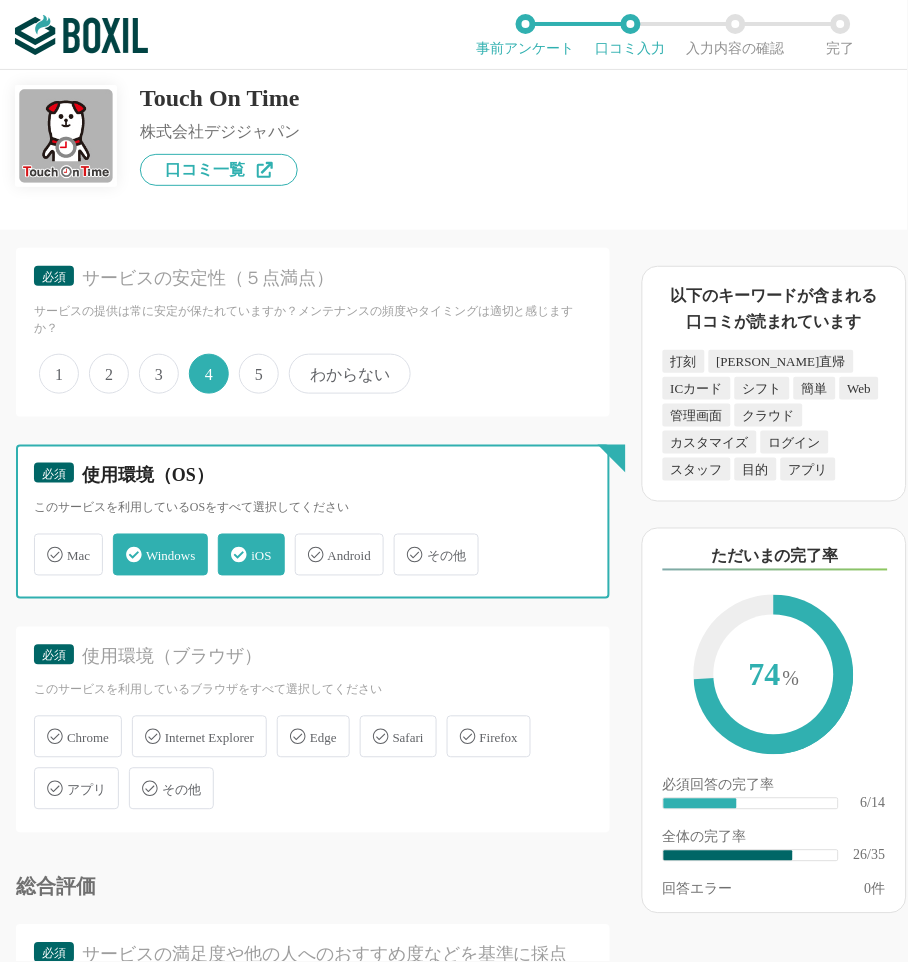 click on "Windows" at bounding box center (123, 543) 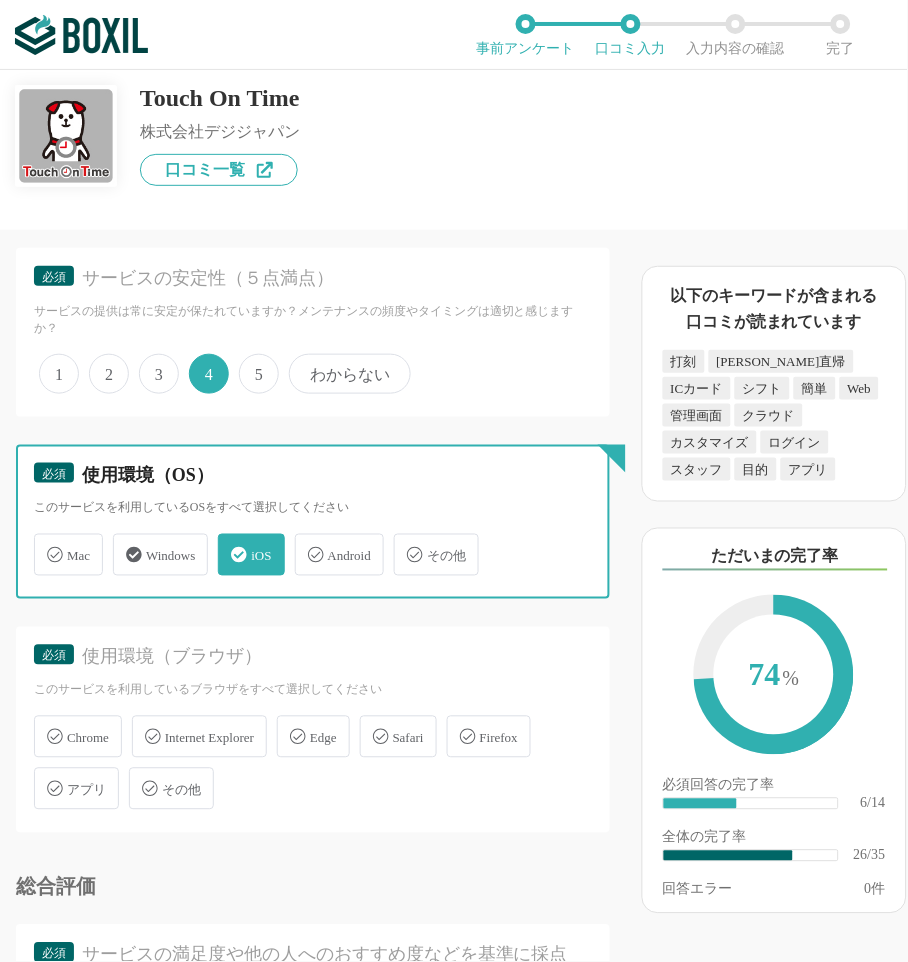 checkbox on "false" 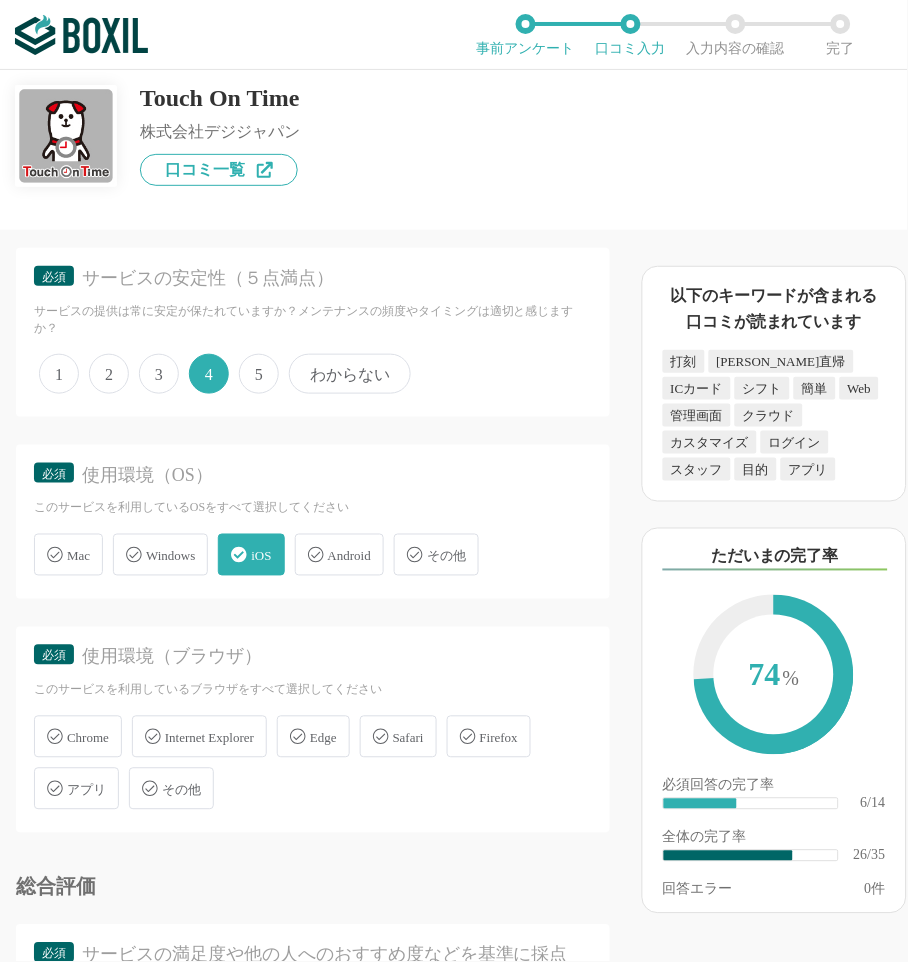 click on "アプリ" at bounding box center (76, 789) 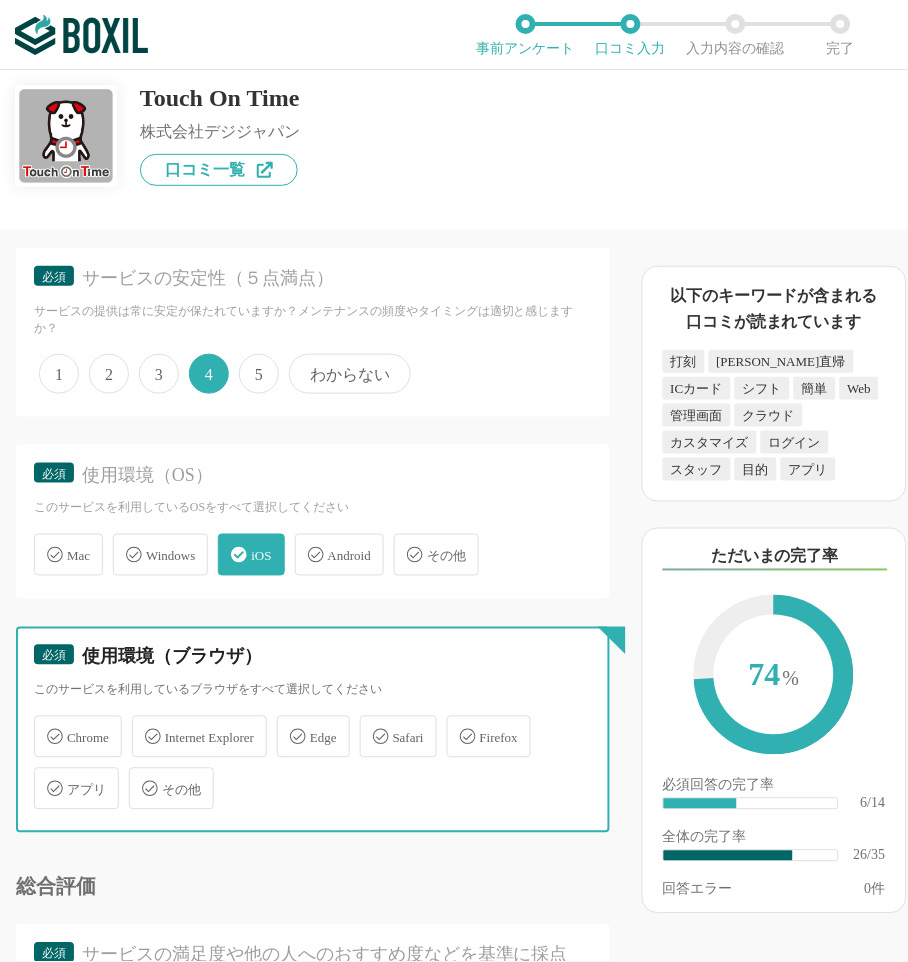 click on "アプリ" at bounding box center [44, 777] 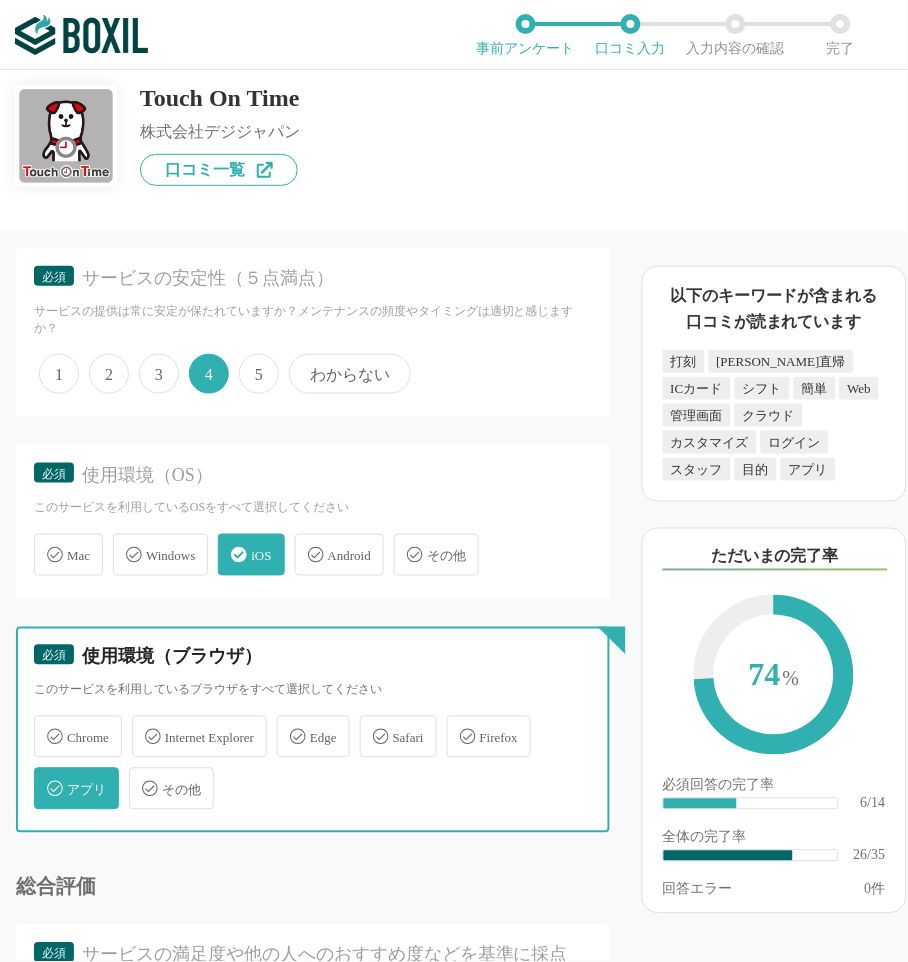 checkbox on "true" 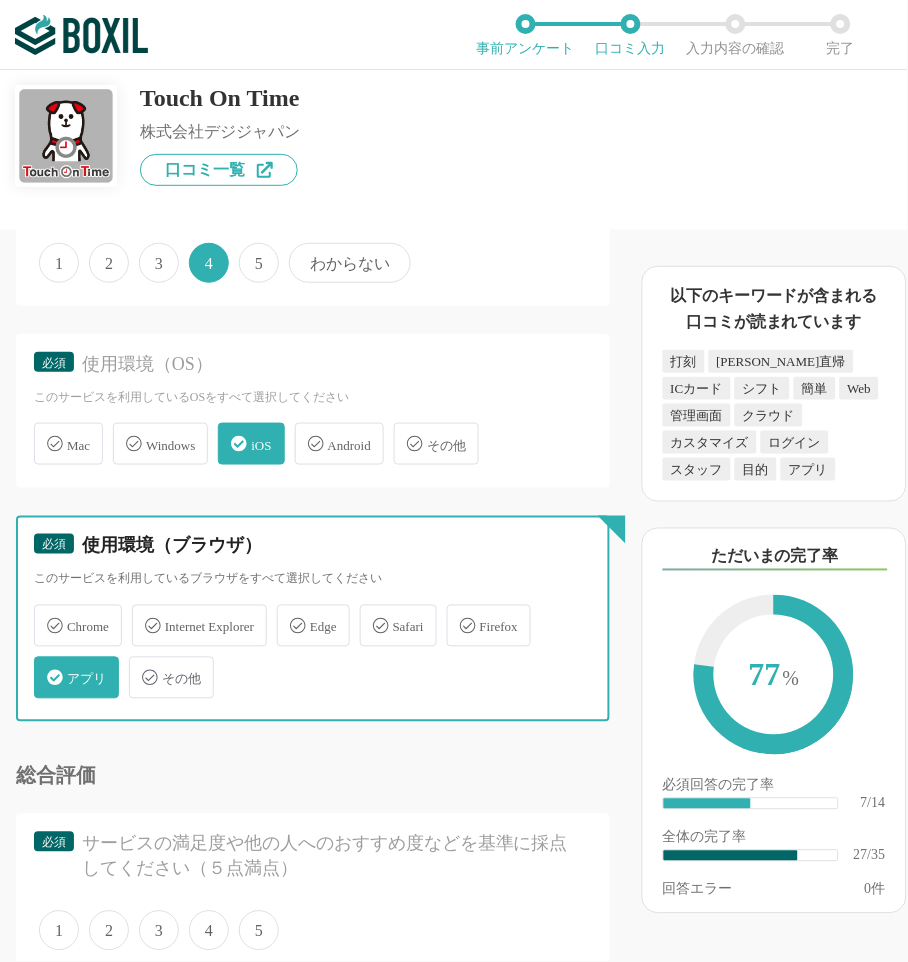 scroll, scrollTop: 4888, scrollLeft: 0, axis: vertical 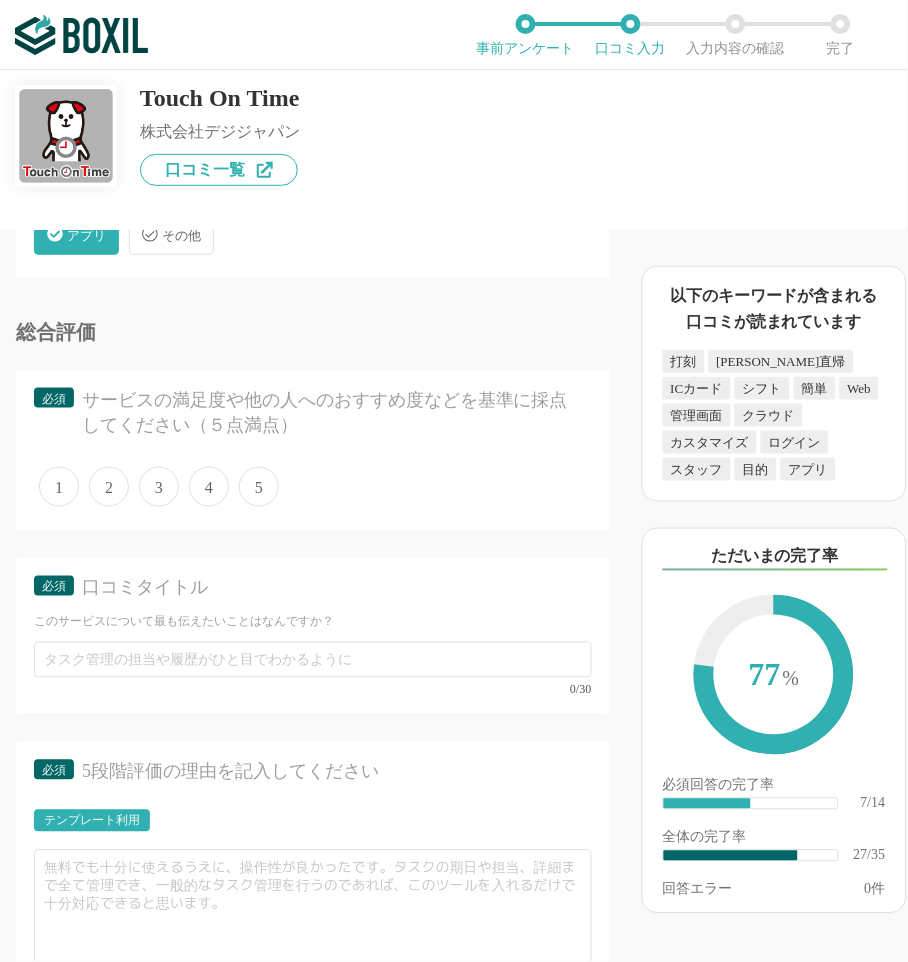 click on "5" at bounding box center [259, 487] 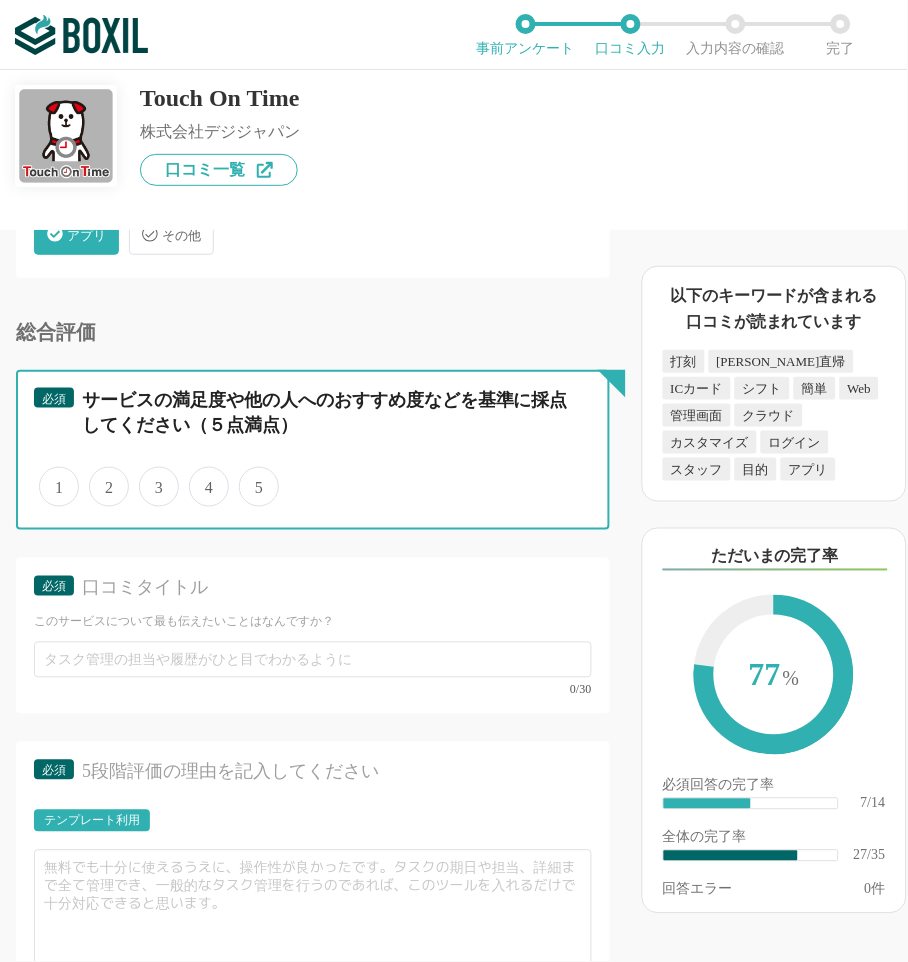 click on "5" at bounding box center [250, 476] 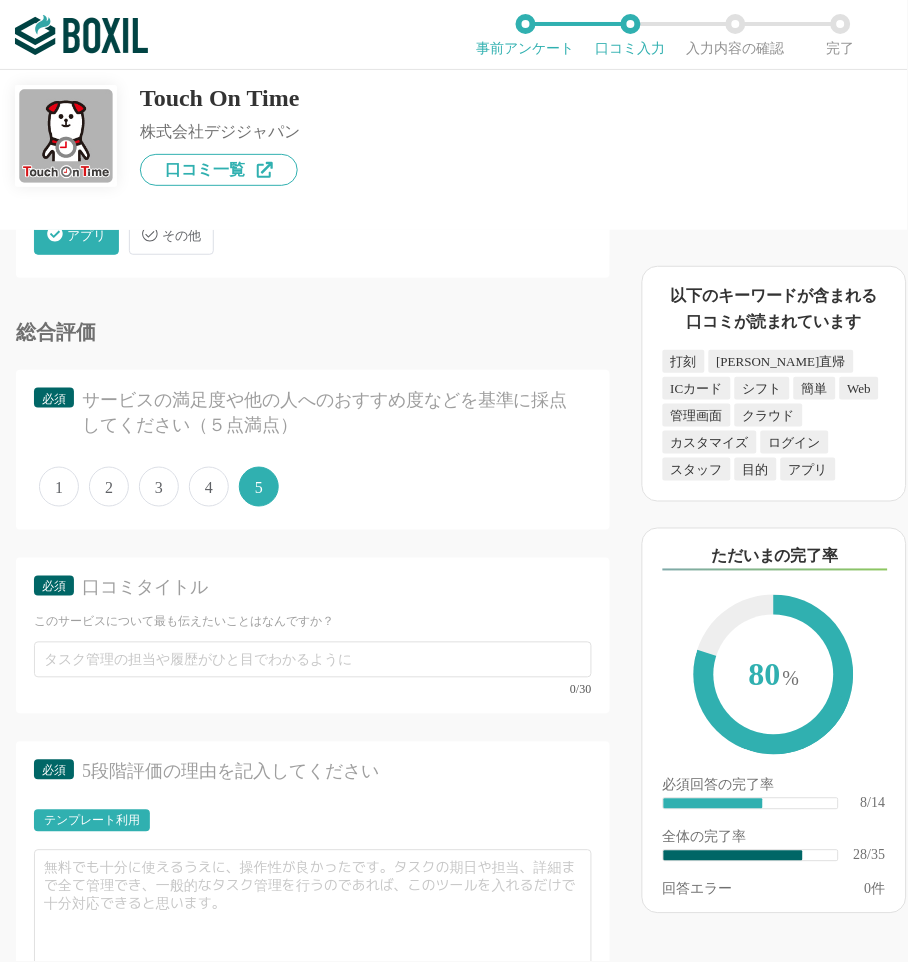 click on "4" at bounding box center (209, 487) 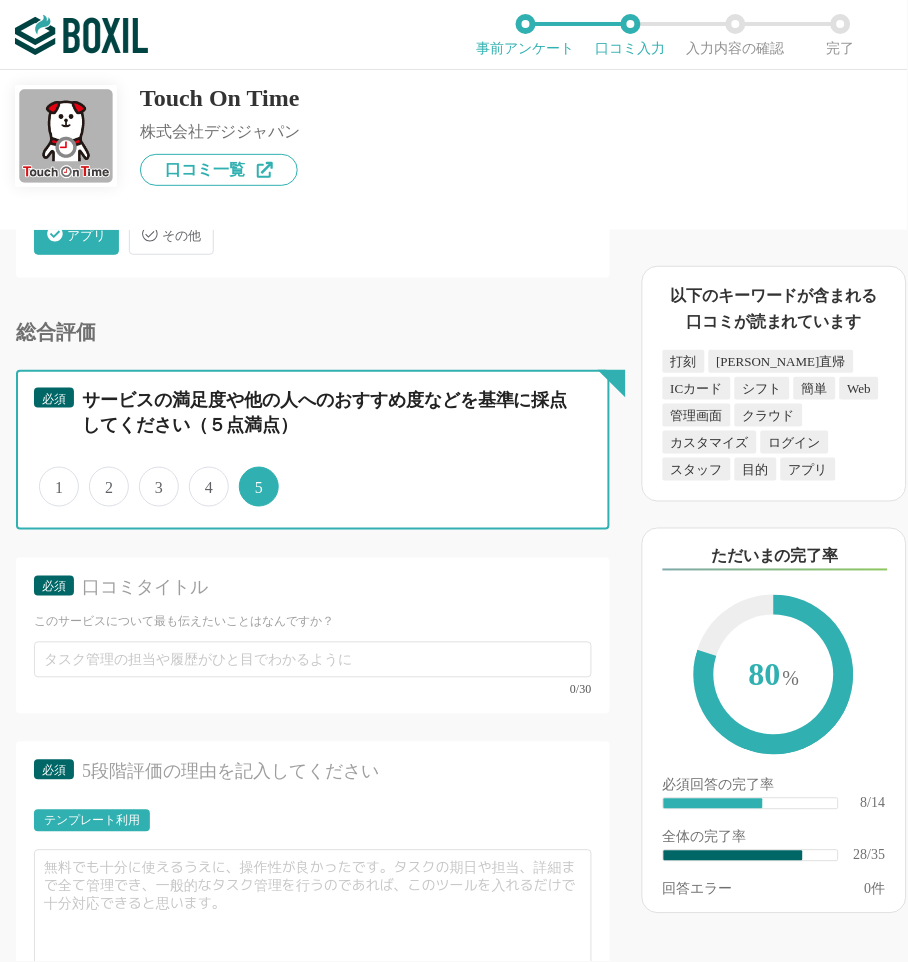 click on "4" at bounding box center [200, 476] 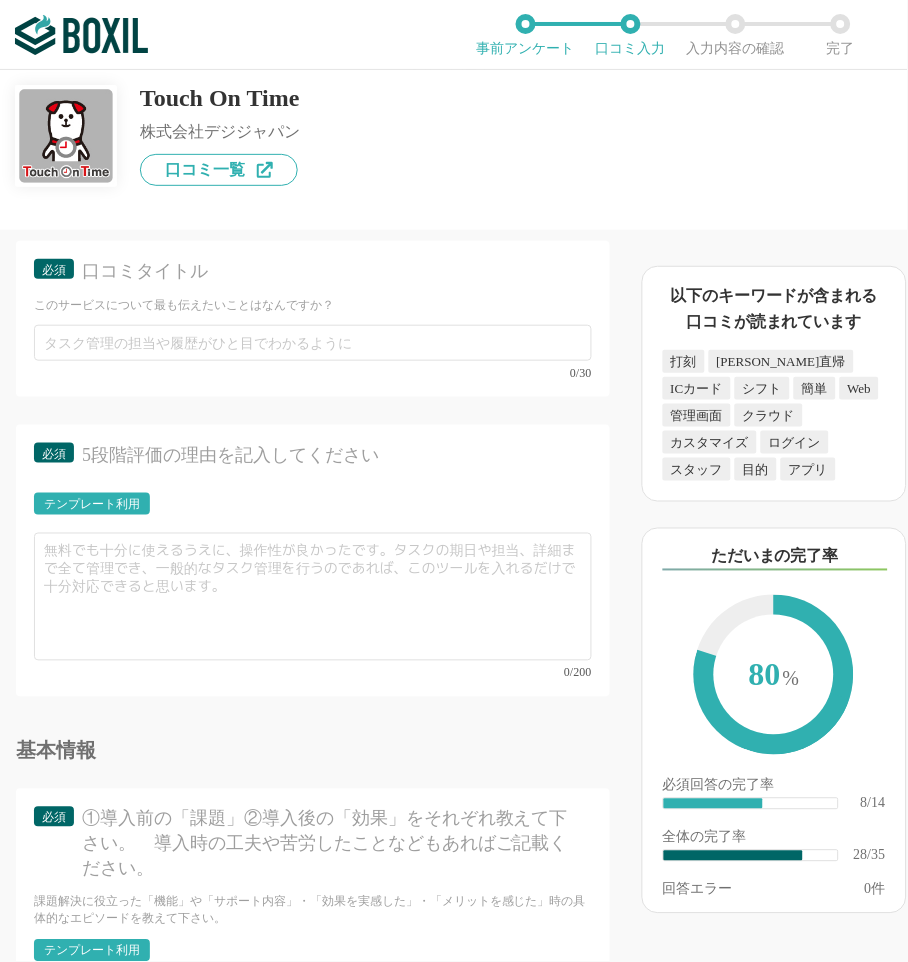 scroll, scrollTop: 5222, scrollLeft: 0, axis: vertical 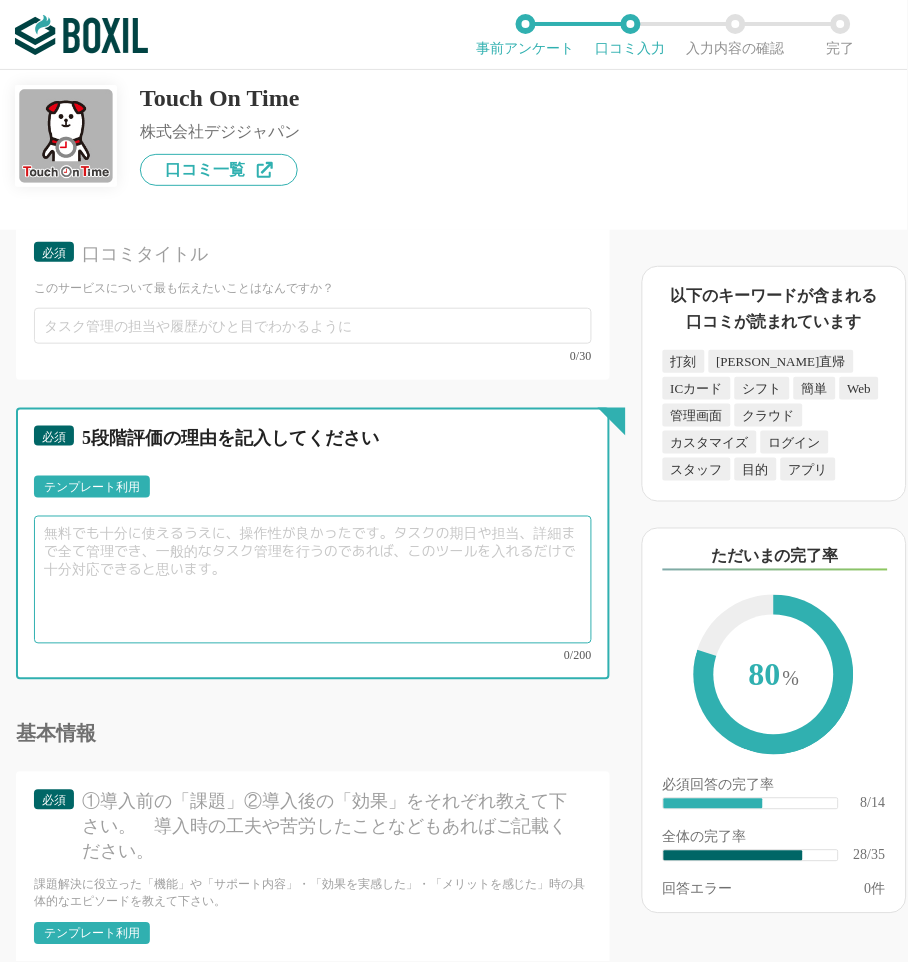 click at bounding box center [313, 580] 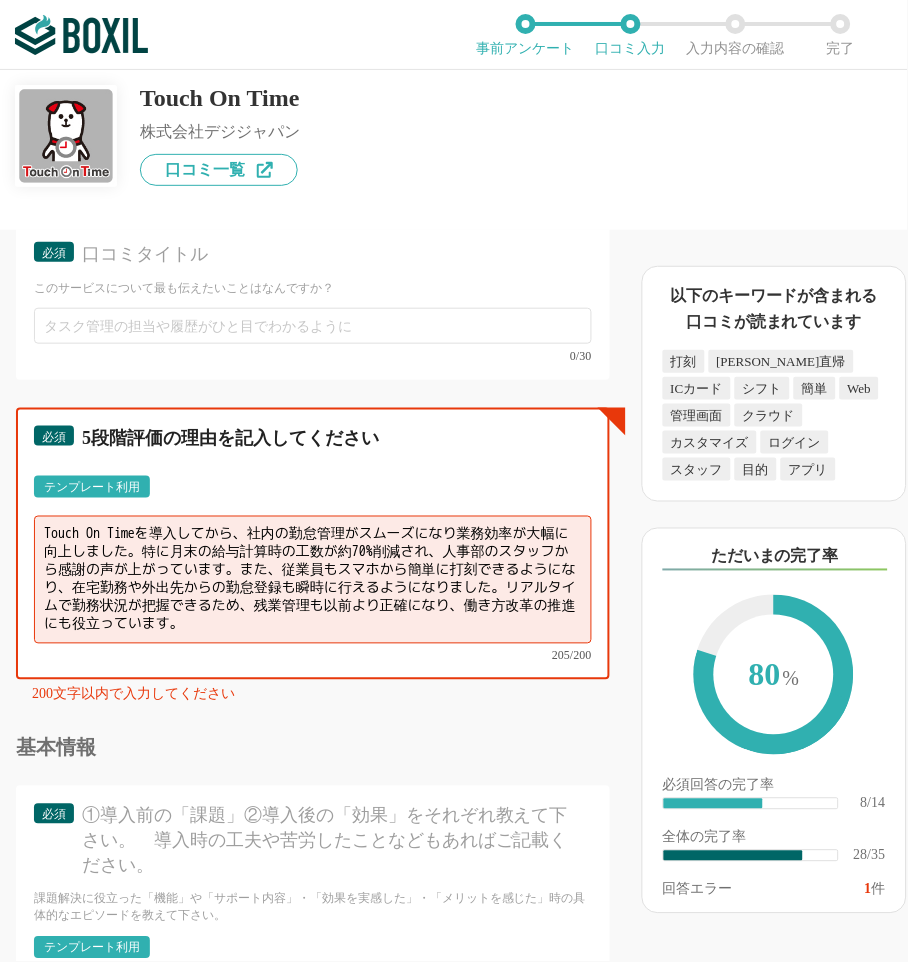 click on "Touch On Timeを導入してから、社内の勤怠管理がスムーズになり業務効率が大幅に向上しました。特に月末の給与計算時の工数が約70%削減され、人事部のスタッフから感謝の声が上がっています。また、従業員もスマホから簡単に打刻できるようになり、在宅勤務や外出先からの勤怠登録も瞬時に行えるようになりました。リアルタイムで勤務状況が把握できるため、残業管理も以前より正確になり、働き方改革の推進にも役立っています。" at bounding box center [313, 580] 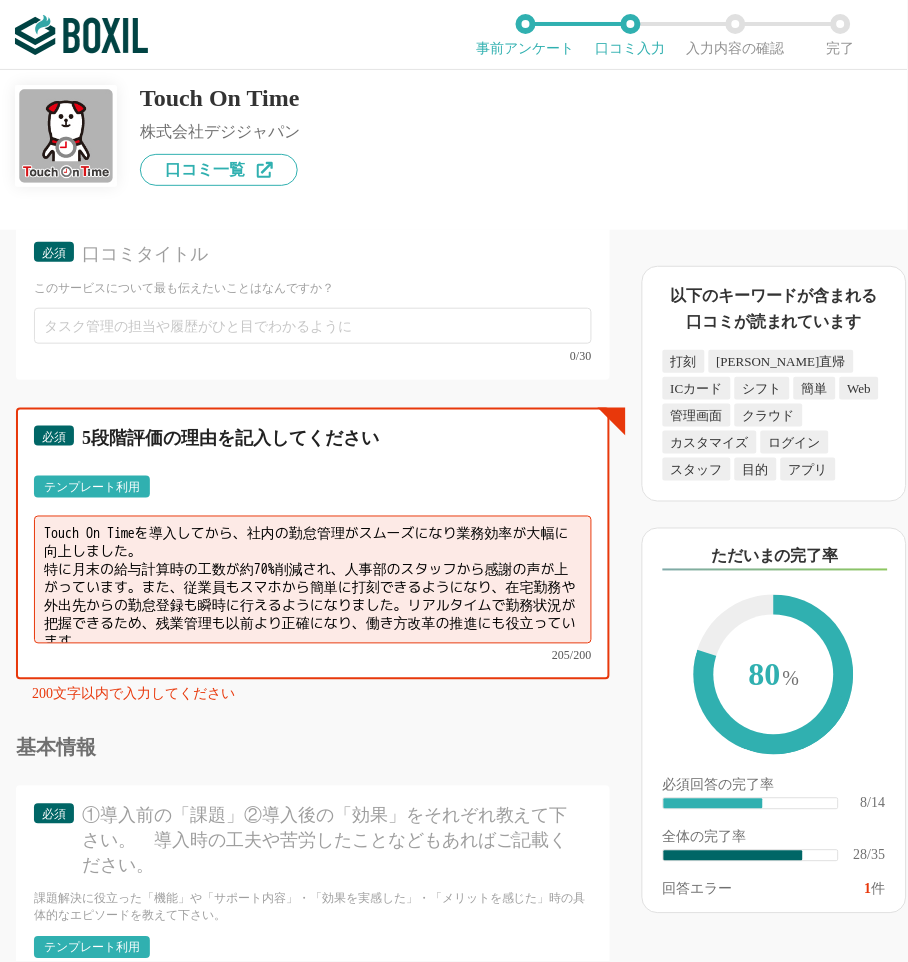 scroll, scrollTop: 14, scrollLeft: 0, axis: vertical 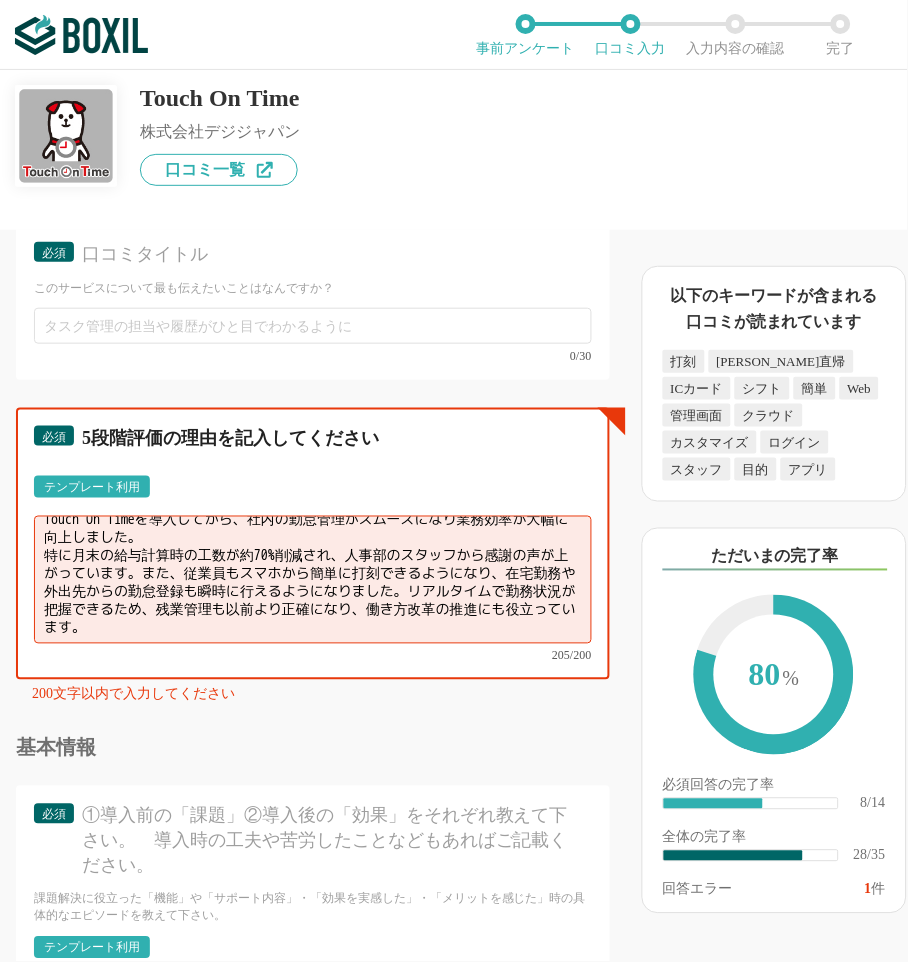 click on "Touch On Timeを導入してから、社内の勤怠管理がスムーズになり業務効率が大幅に向上しました。
特に月末の給与計算時の工数が約70%削減され、人事部のスタッフから感謝の声が上がっています。また、従業員もスマホから簡単に打刻できるようになり、在宅勤務や外出先からの勤怠登録も瞬時に行えるようになりました。リアルタイムで勤務状況が把握できるため、残業管理も以前より正確になり、働き方改革の推進にも役立っています。" at bounding box center (313, 580) 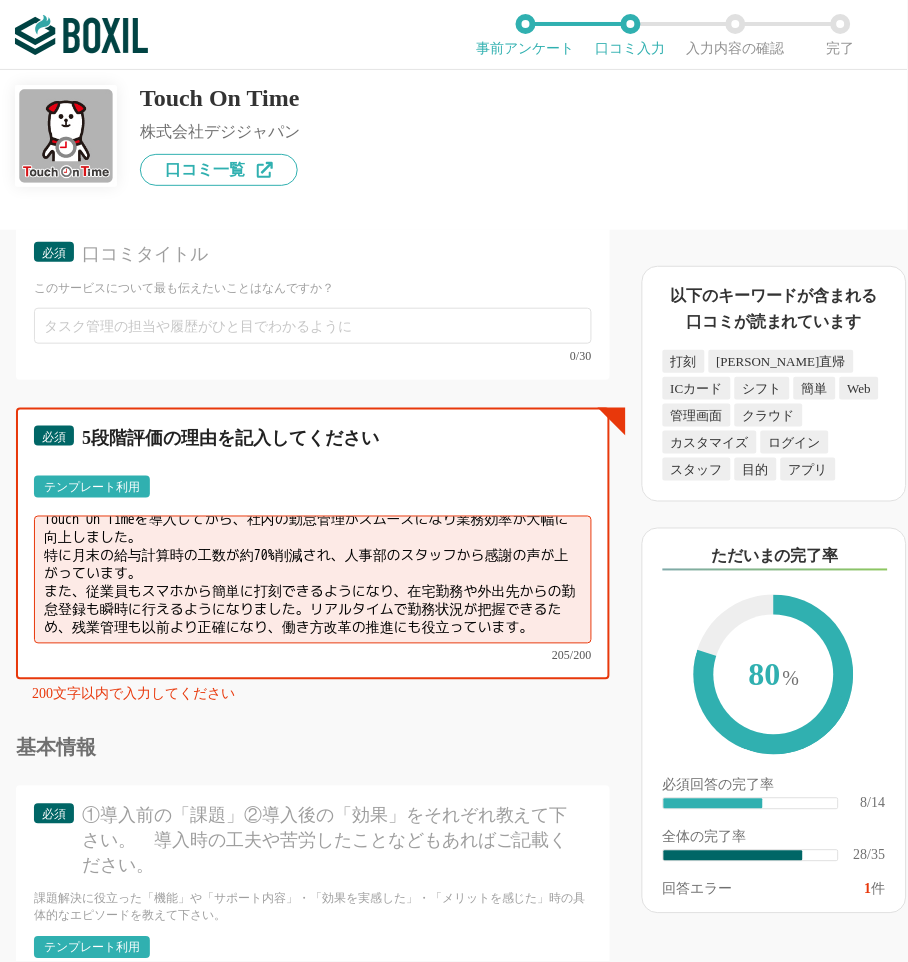 scroll, scrollTop: 28, scrollLeft: 0, axis: vertical 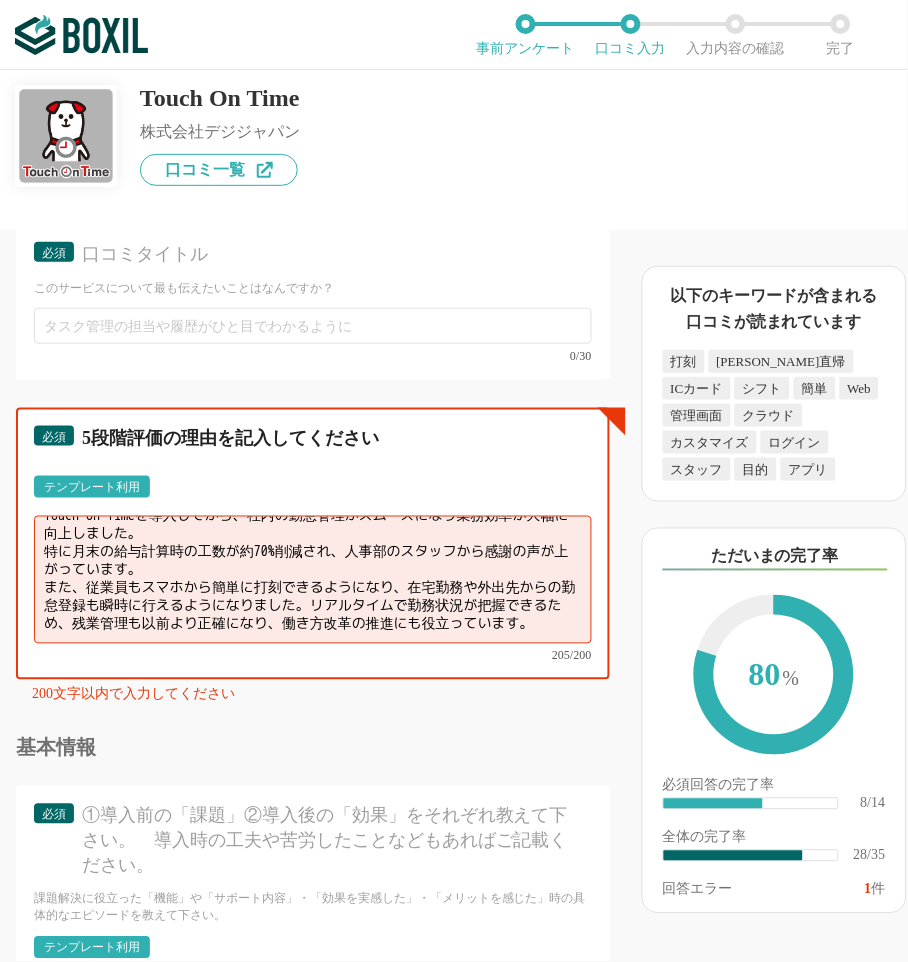 drag, startPoint x: 334, startPoint y: 556, endPoint x: 302, endPoint y: 535, distance: 38.27532 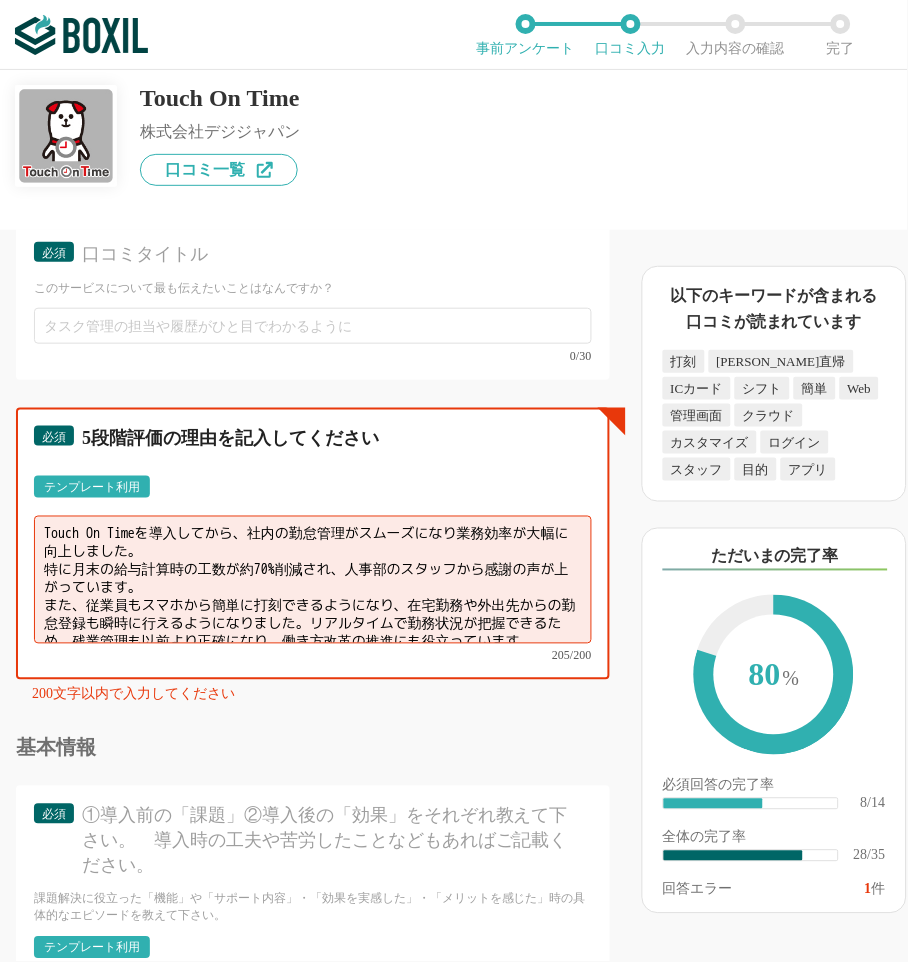drag, startPoint x: 177, startPoint y: 505, endPoint x: -67, endPoint y: 457, distance: 248.6765 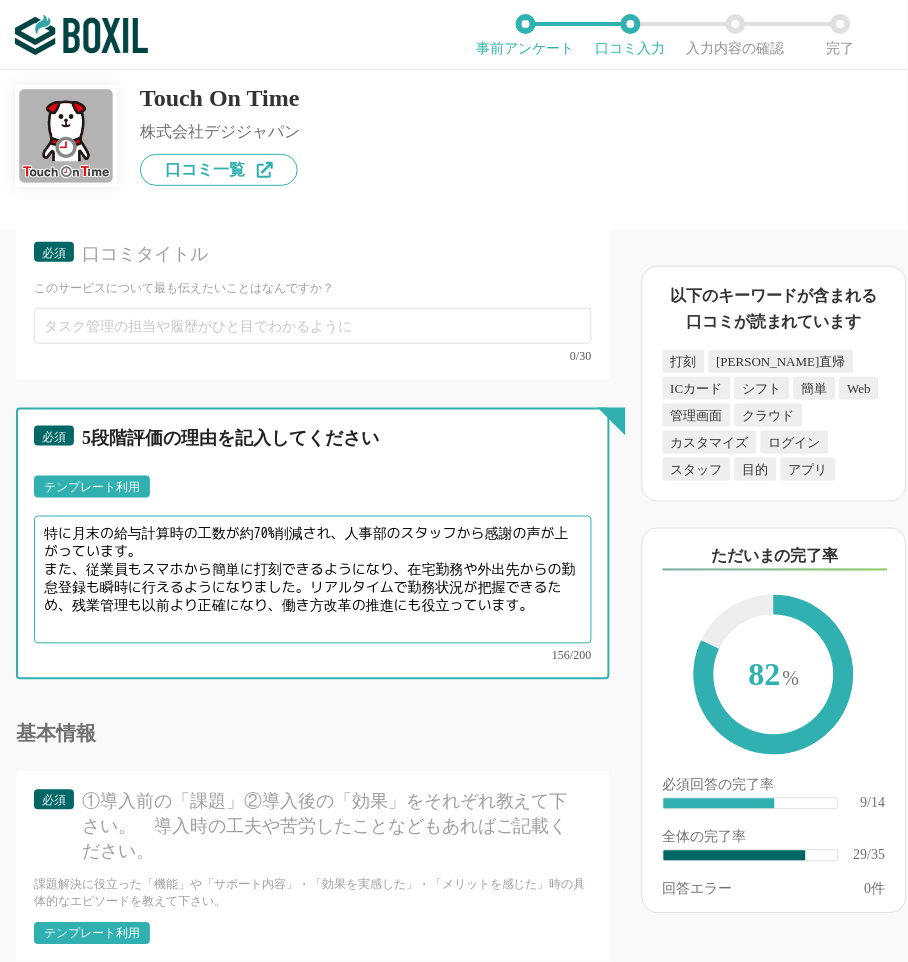 click on "特に月末の給与計算時の工数が約70%削減され、人事部のスタッフから感謝の声が上がっています。
また、従業員もスマホから簡単に打刻できるようになり、在宅勤務や外出先からの勤怠登録も瞬時に行えるようになりました。リアルタイムで勤務状況が把握できるため、残業管理も以前より正確になり、働き方改革の推進にも役立っています。" at bounding box center (313, 580) 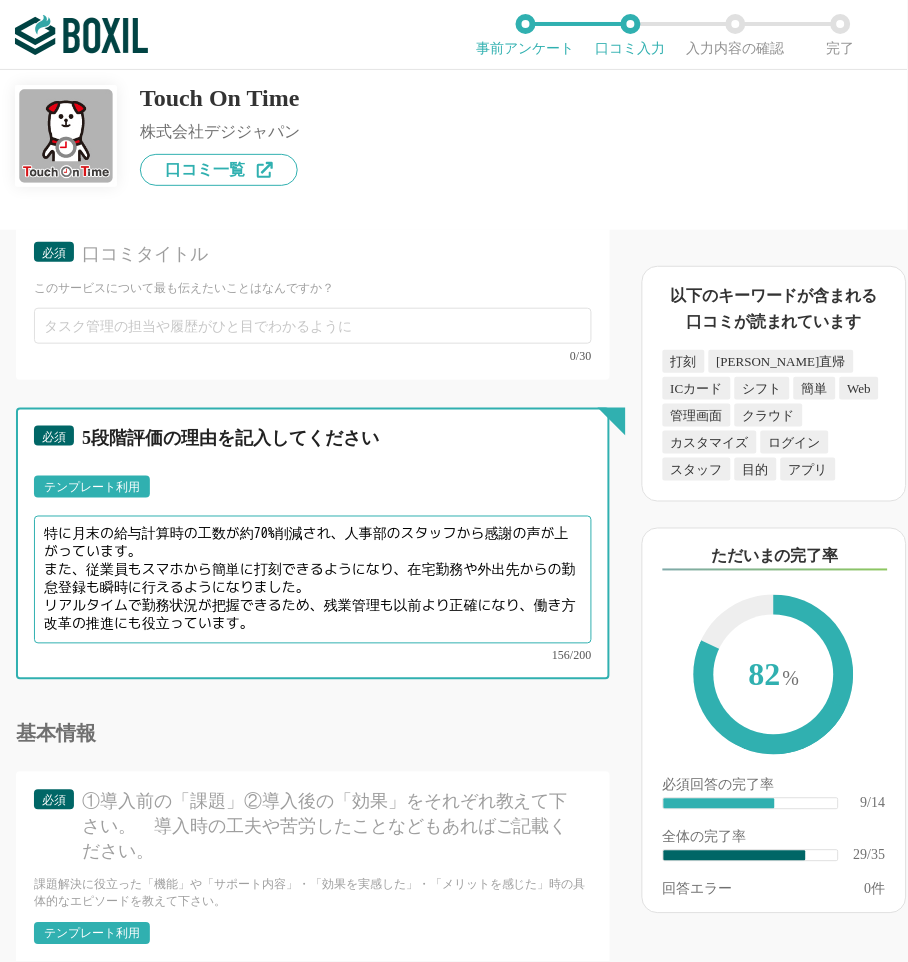 type on "特に月末の給与計算時の工数が約70%削減され、人事部のスタッフから感謝の声が上がっています。
また、従業員もスマホから簡単に打刻できるようになり、在宅勤務や外出先からの勤怠登録も瞬時に行えるようになりました。
リアルタイムで勤務状況が把握できるため、残業管理も以前より正確になり、働き方改革の推進にも役立っています。" 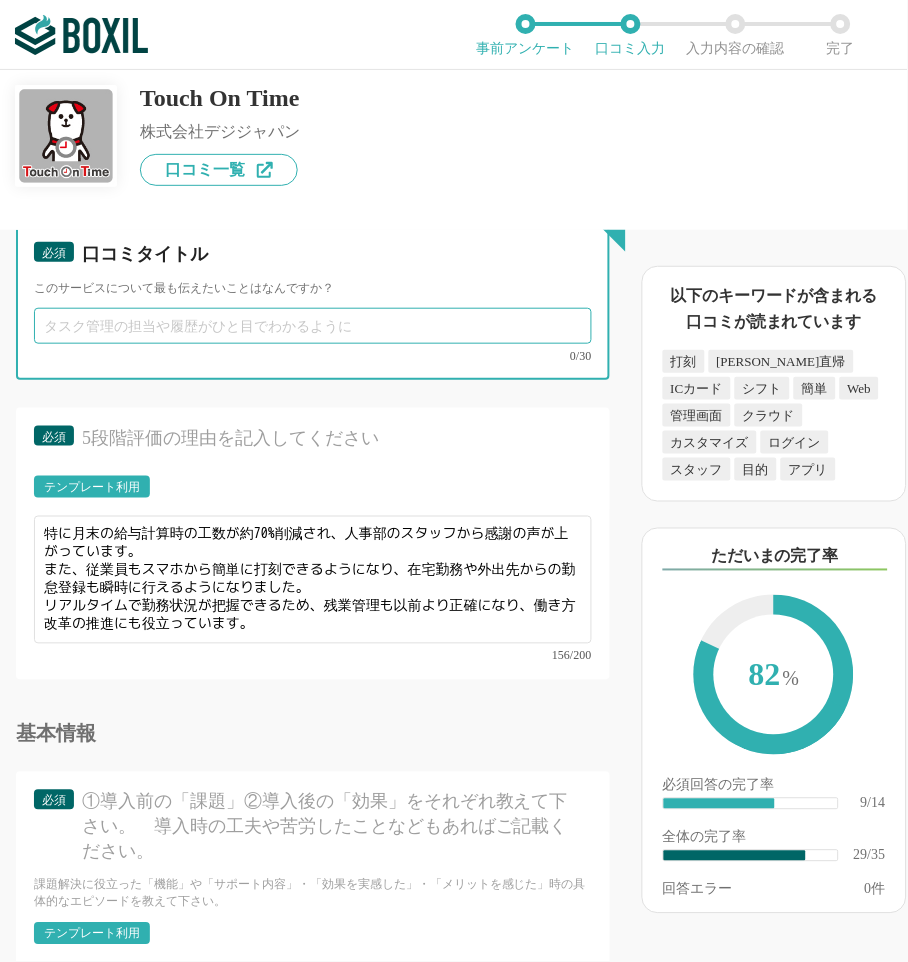 click at bounding box center (313, 326) 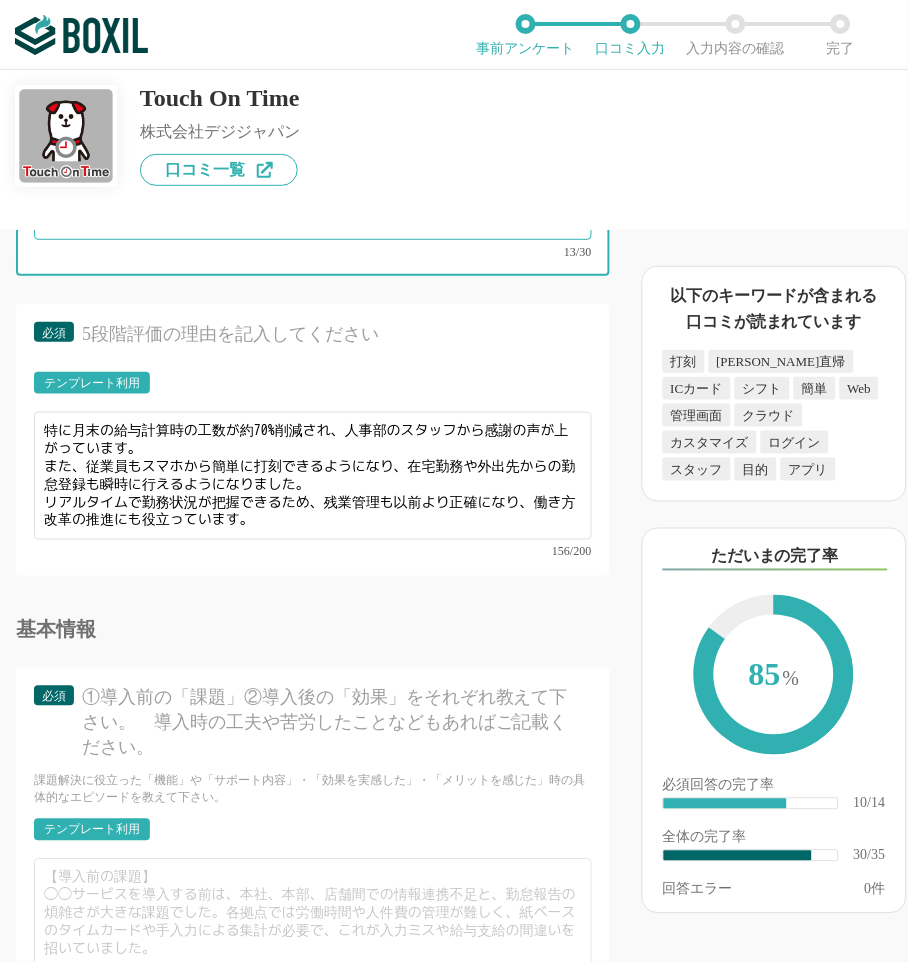 scroll, scrollTop: 5444, scrollLeft: 0, axis: vertical 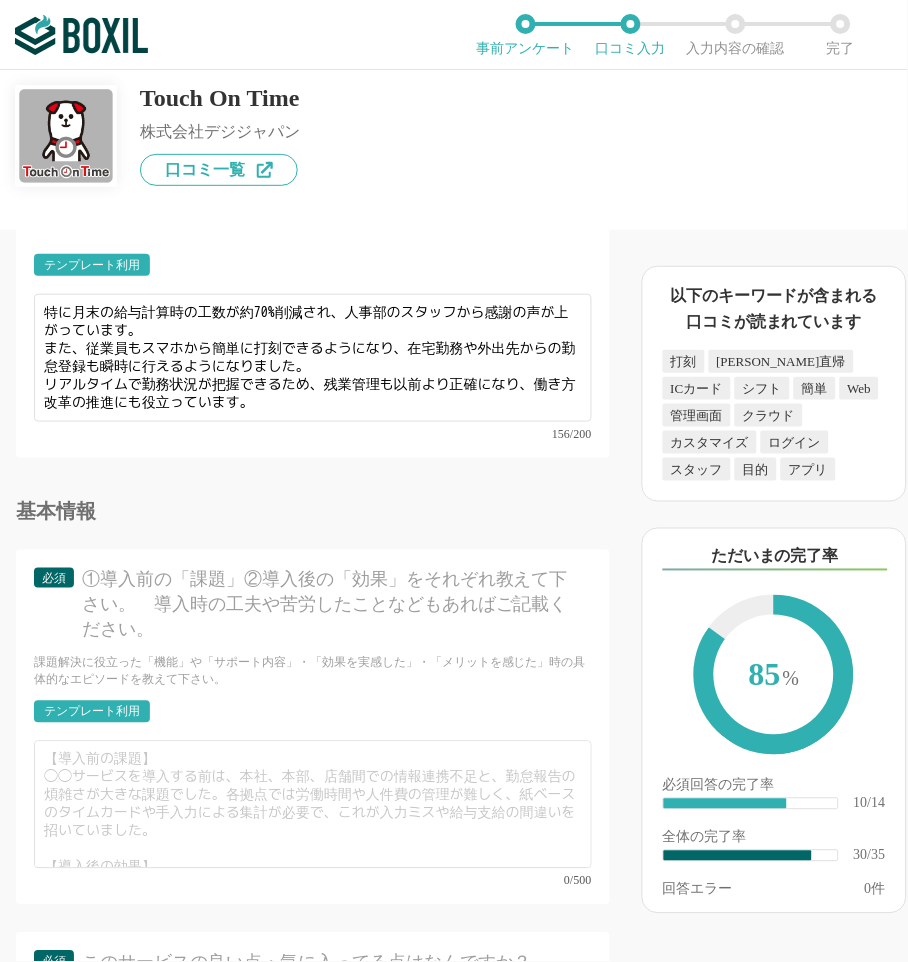 type on "勤怠管理の悩みが一気に解消" 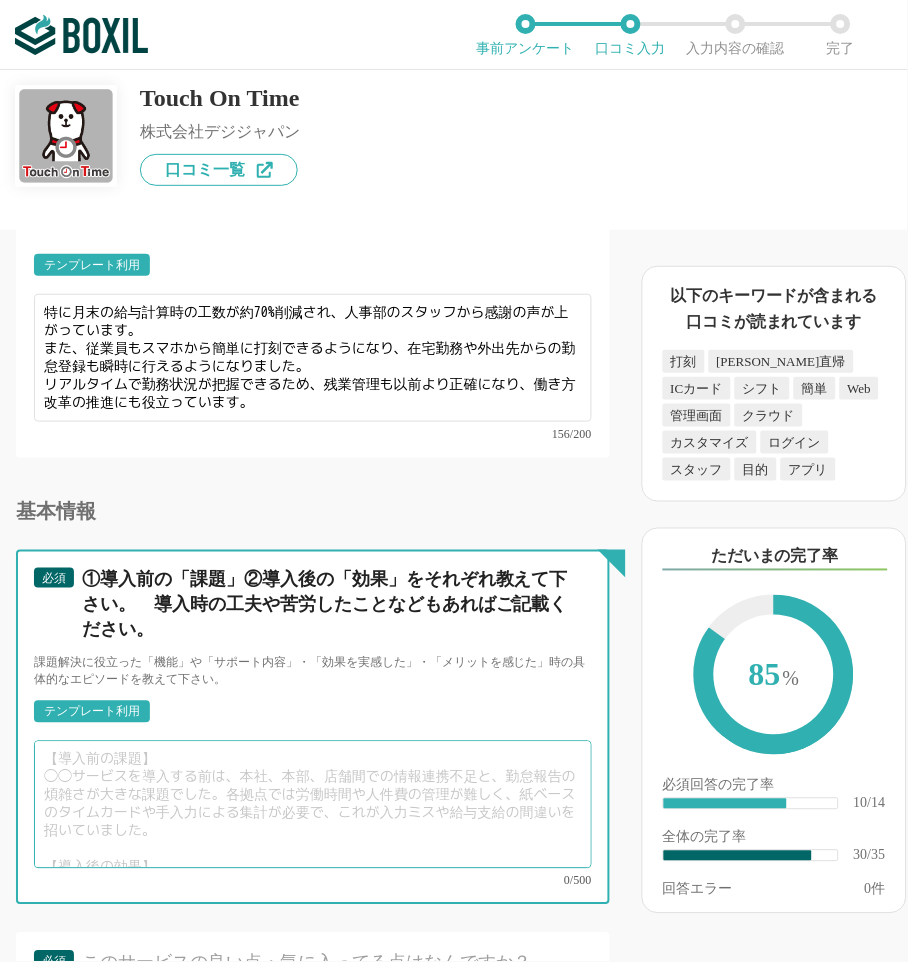 click at bounding box center (313, 805) 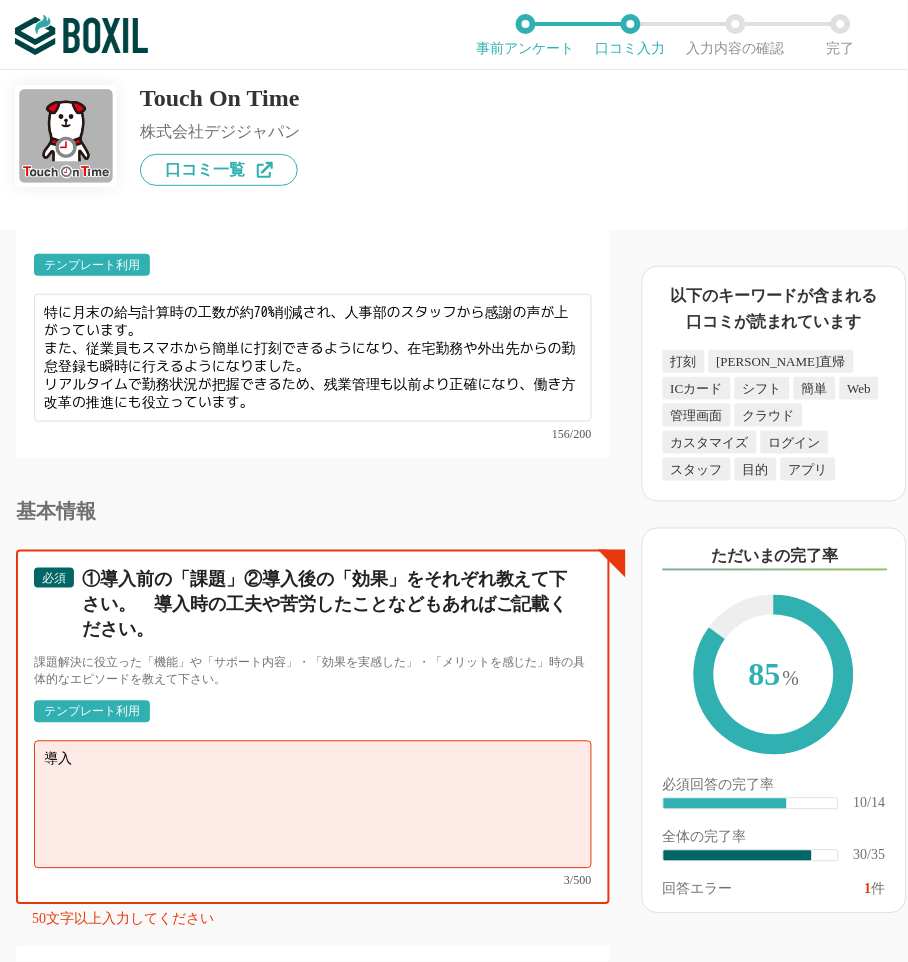 type on "導" 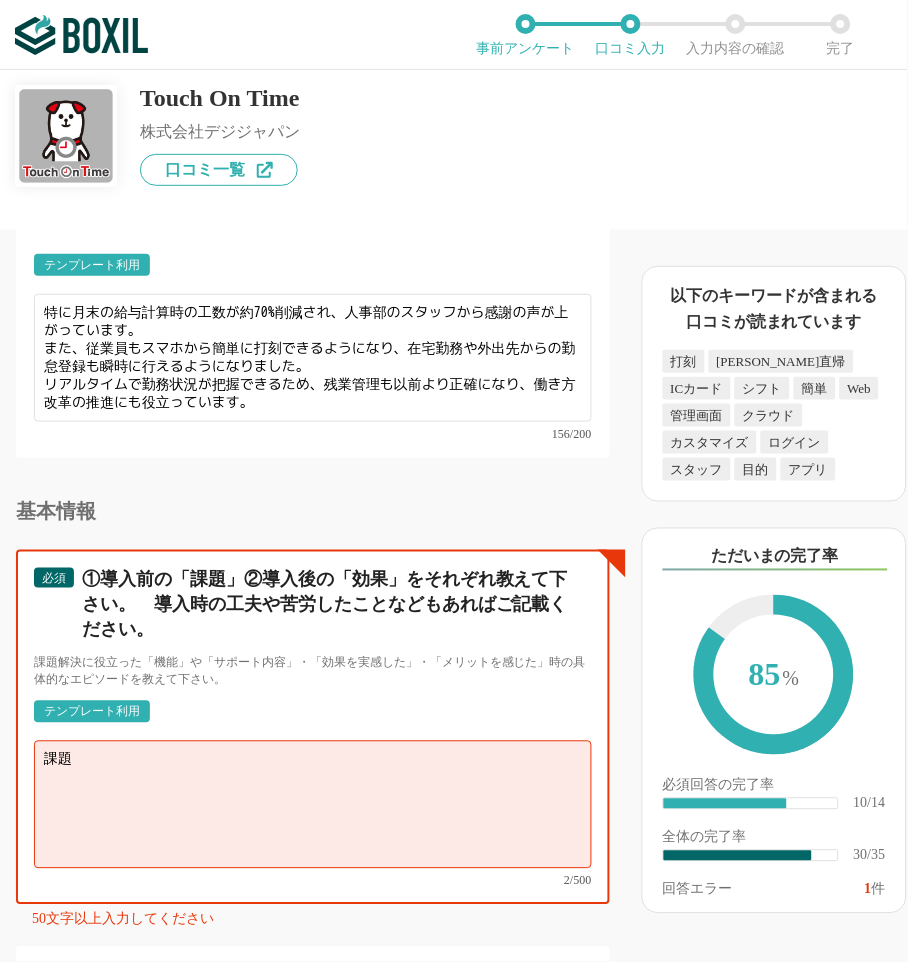 type on "課" 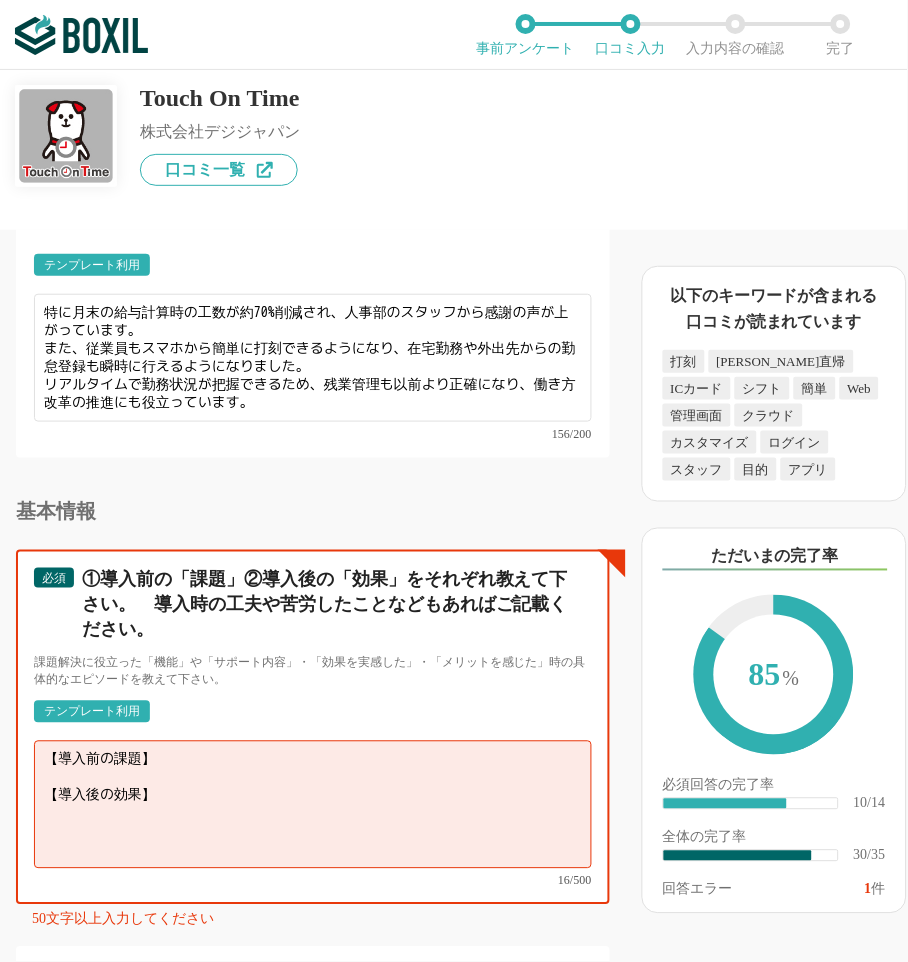 paste on "以前は紙のタイムカードと表計算ソフトを併用した勤怠管理を行っていましたが、記入漏れや計算ミスが頻発し、毎月の集計作業に膨大な時間を費やしていました。" 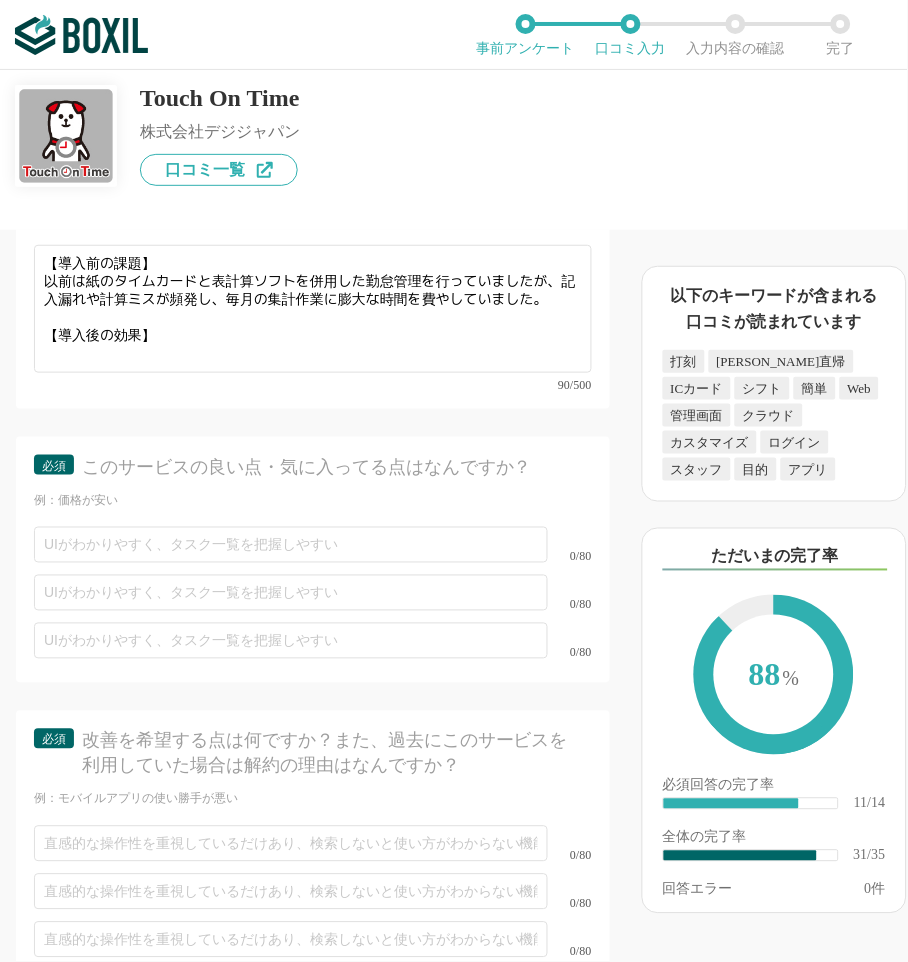 scroll, scrollTop: 6000, scrollLeft: 0, axis: vertical 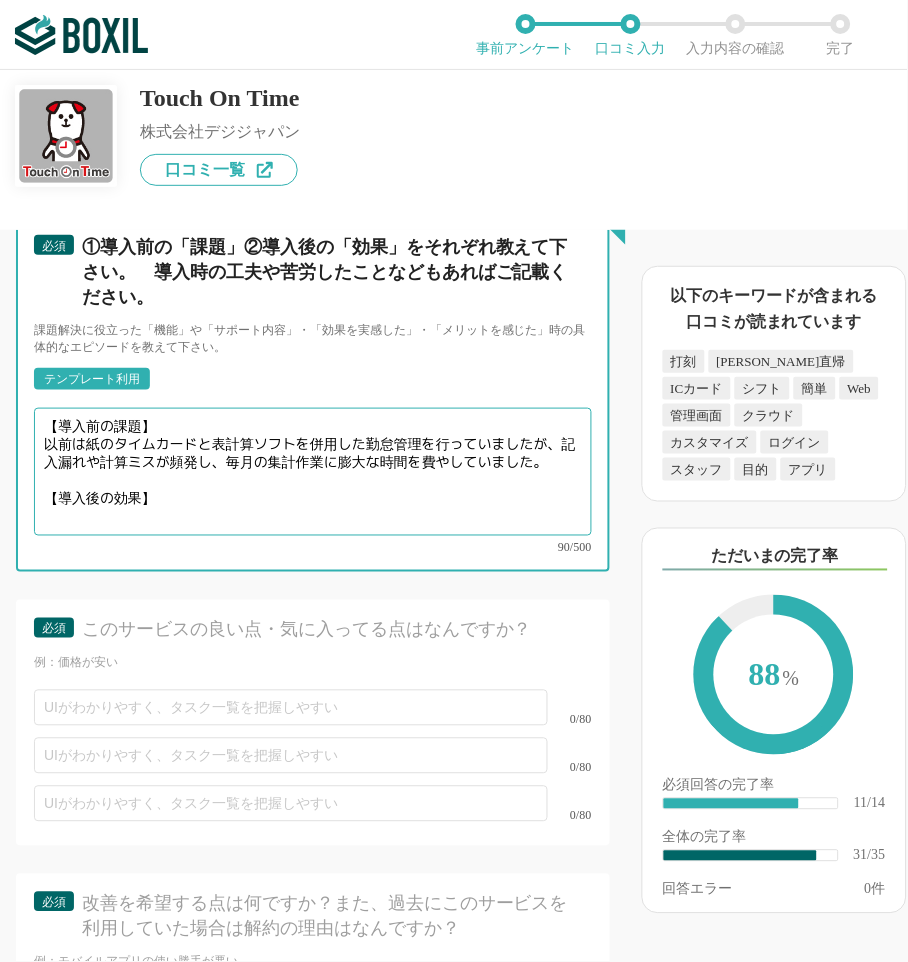 click on "【導入前の課題】
以前は紙のタイムカードと表計算ソフトを併用した勤怠管理を行っていましたが、記入漏れや計算ミスが頻発し、毎月の集計作業に膨大な時間を費やしていました。
【導入後の効果】" at bounding box center (313, 472) 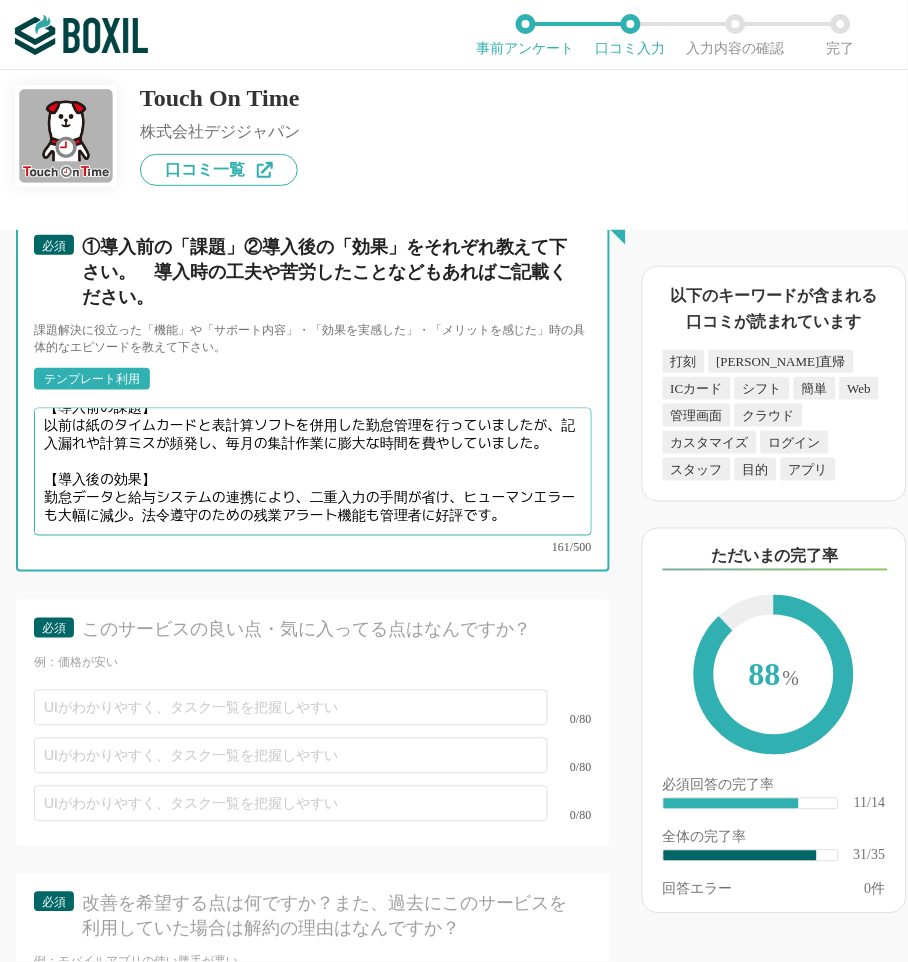 scroll, scrollTop: 28, scrollLeft: 0, axis: vertical 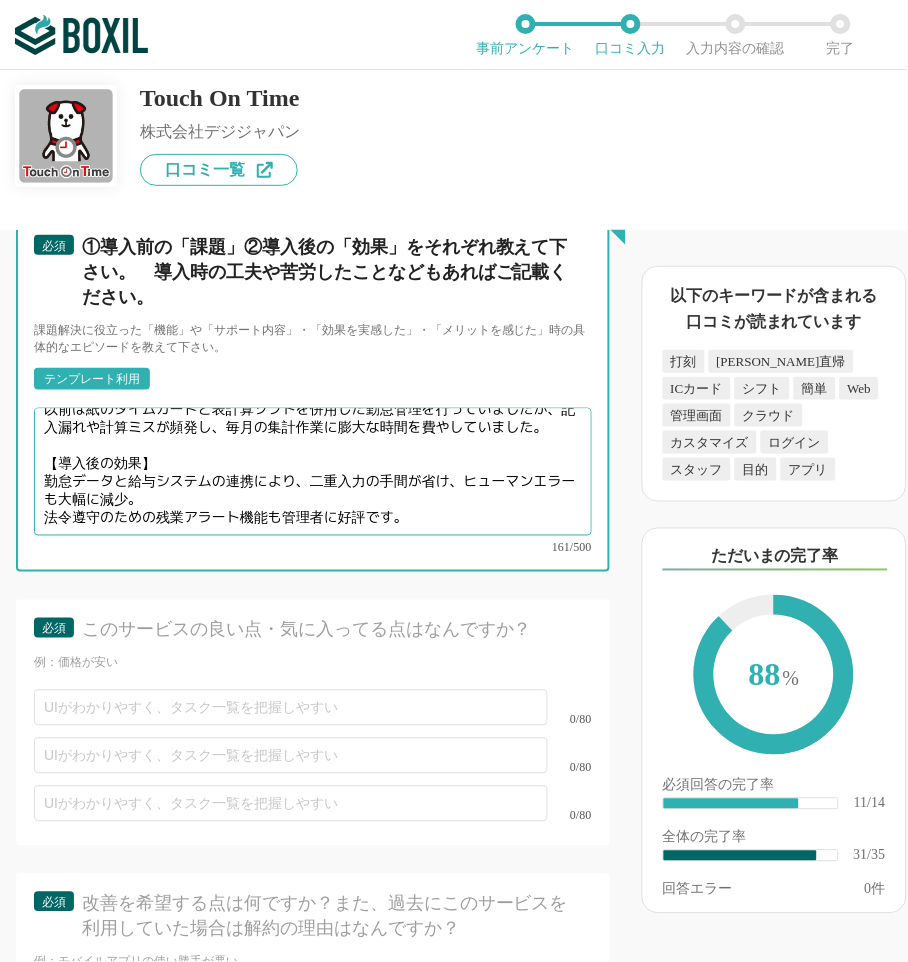 click on "【導入前の課題】
以前は紙のタイムカードと表計算ソフトを併用した勤怠管理を行っていましたが、記入漏れや計算ミスが頻発し、毎月の集計作業に膨大な時間を費やしていました。
【導入後の効果】
勤怠データと給与システムの連携により、二重入力の手間が省け、ヒューマンエラーも大幅に減少。
法令遵守のための残業アラート機能も管理者に好評です。" at bounding box center (313, 472) 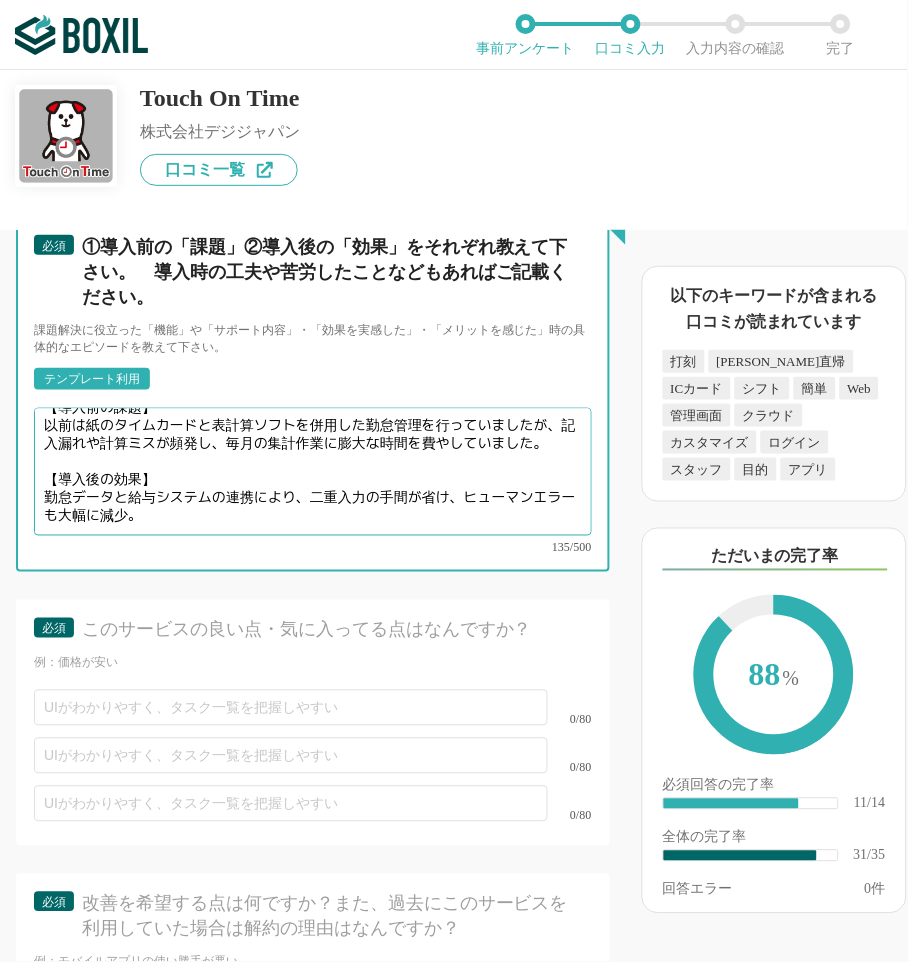 click on "【導入前の課題】
以前は紙のタイムカードと表計算ソフトを併用した勤怠管理を行っていましたが、記入漏れや計算ミスが頻発し、毎月の集計作業に膨大な時間を費やしていました。
【導入後の効果】
勤怠データと給与システムの連携により、二重入力の手間が省け、ヒューマンエラーも大幅に減少。" at bounding box center (313, 472) 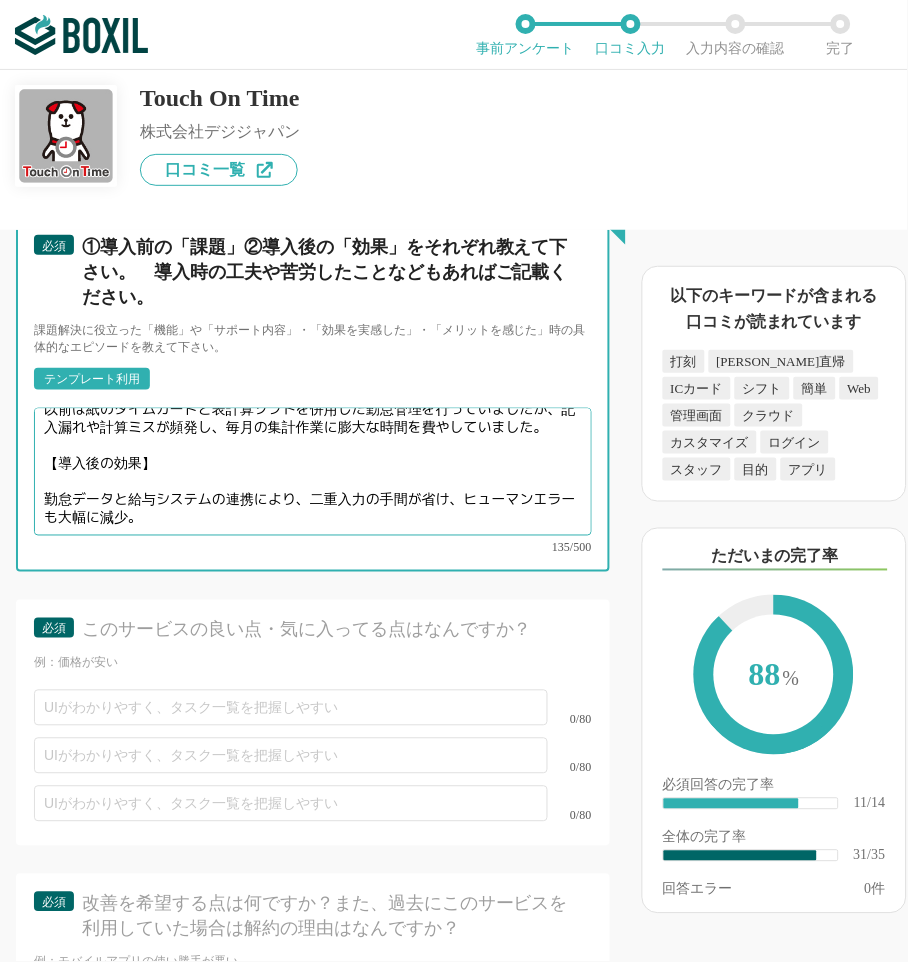 paste on "場所を問わない勤怠管理が実現しました。" 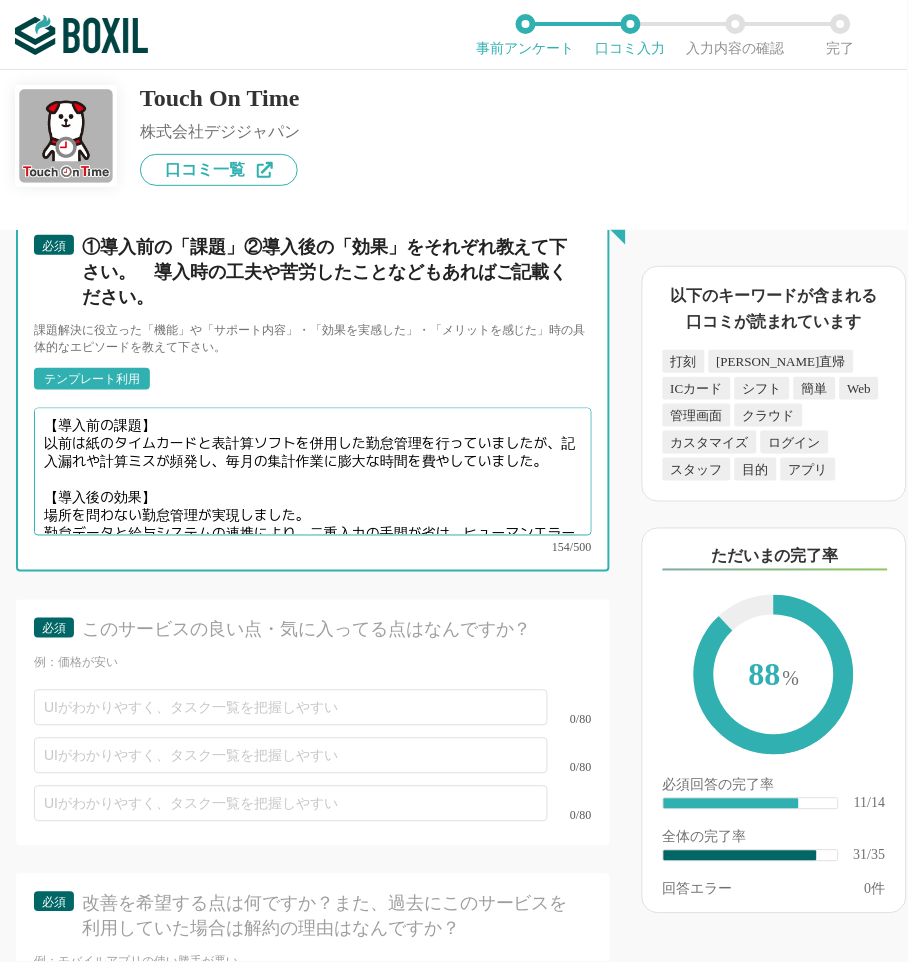 scroll, scrollTop: 57, scrollLeft: 0, axis: vertical 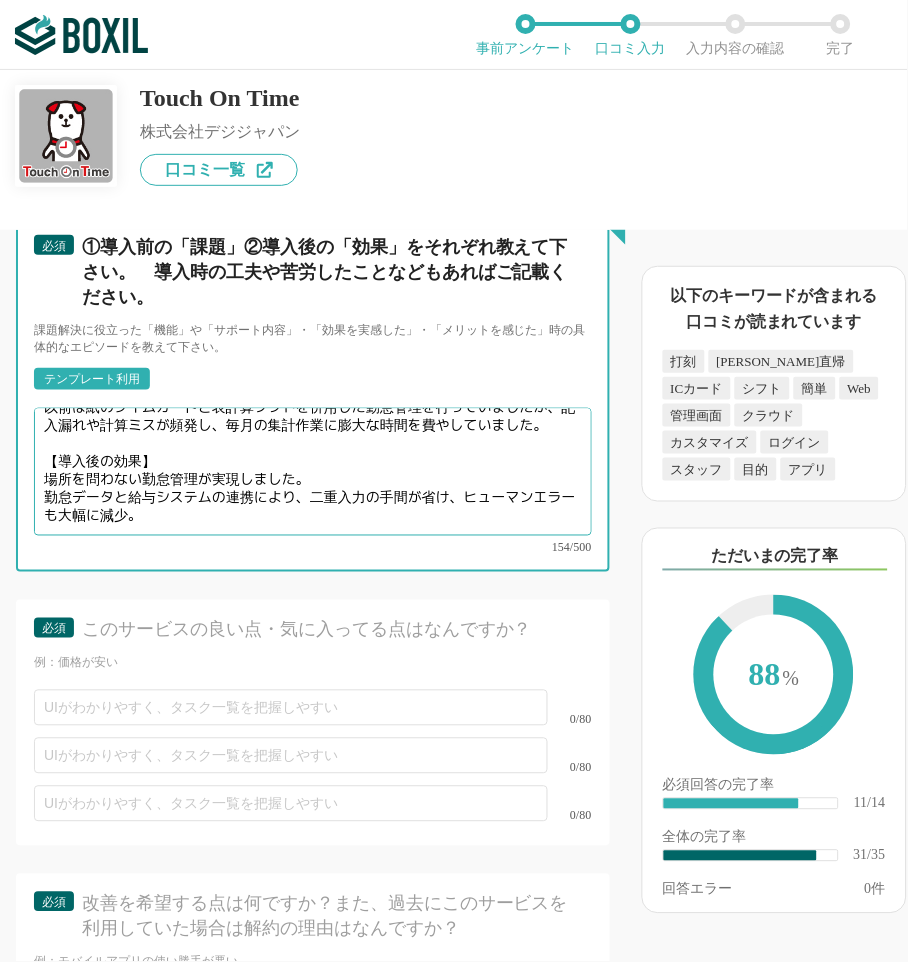 click on "【導入前の課題】
以前は紙のタイムカードと表計算ソフトを併用した勤怠管理を行っていましたが、記入漏れや計算ミスが頻発し、毎月の集計作業に膨大な時間を費やしていました。
【導入後の効果】
場所を問わない勤怠管理が実現しました。
勤怠データと給与システムの連携により、二重入力の手間が省け、ヒューマンエラーも大幅に減少。" at bounding box center [313, 472] 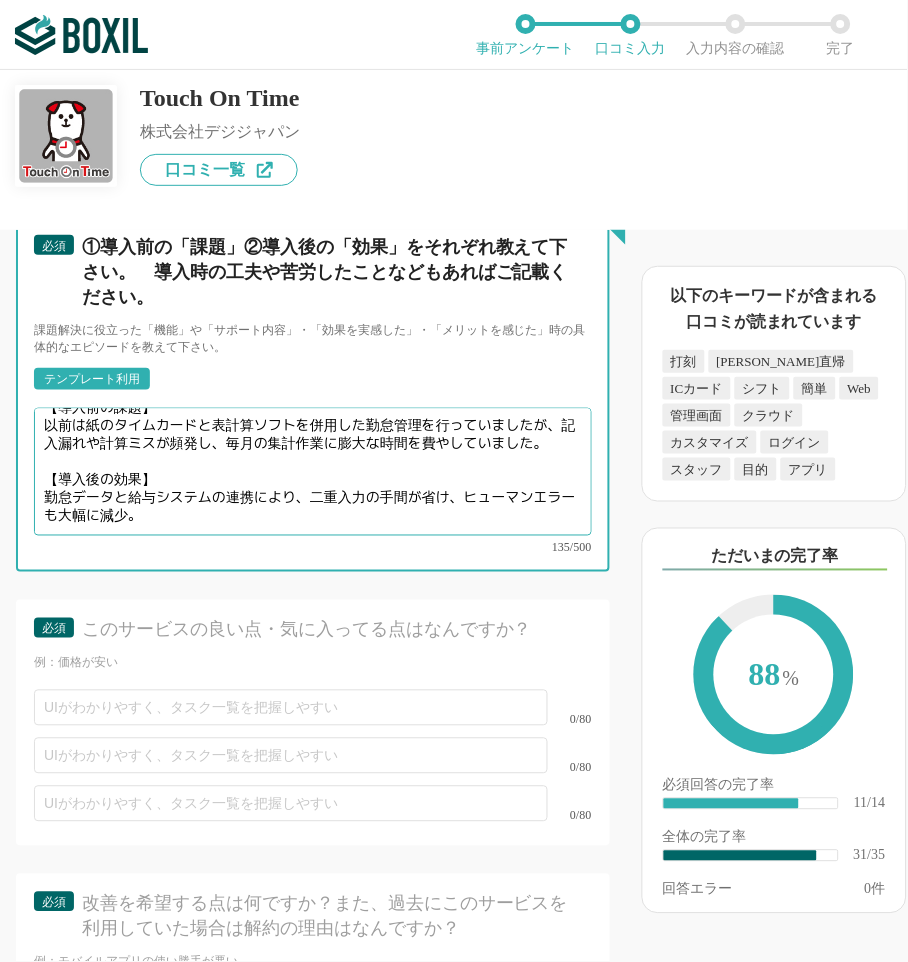 click on "【導入前の課題】
以前は紙のタイムカードと表計算ソフトを併用した勤怠管理を行っていましたが、記入漏れや計算ミスが頻発し、毎月の集計作業に膨大な時間を費やしていました。
【導入後の効果】
勤怠データと給与システムの連携により、二重入力の手間が省け、ヒューマンエラーも大幅に減少。" at bounding box center [313, 472] 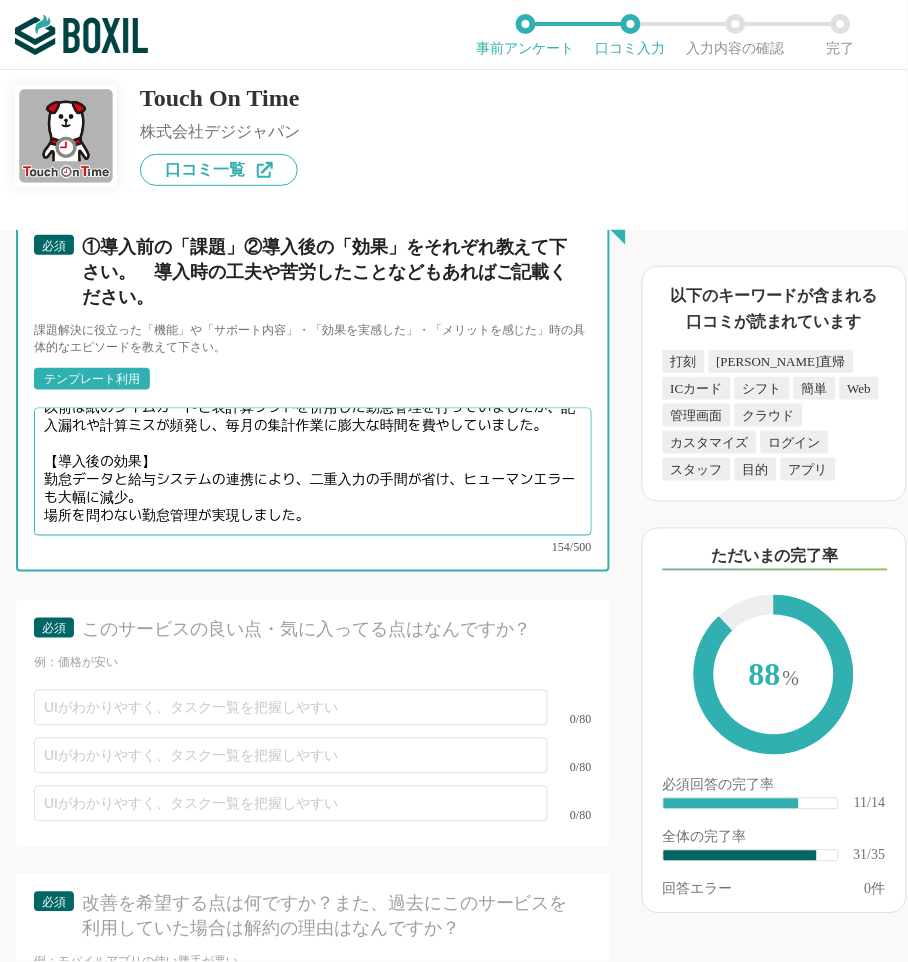 scroll, scrollTop: 57, scrollLeft: 0, axis: vertical 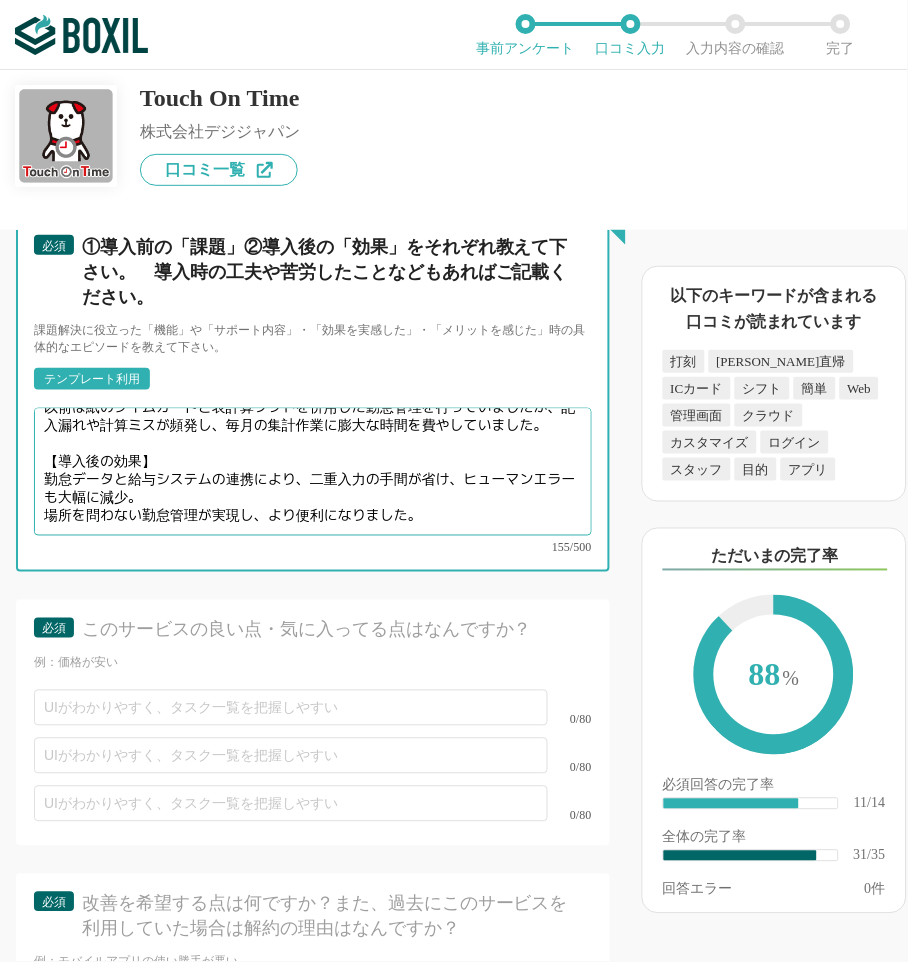 type on "【導入前の課題】
以前は紙のタイムカードと表計算ソフトを併用した勤怠管理を行っていましたが、記入漏れや計算ミスが頻発し、毎月の集計作業に膨大な時間を費やしていました。
【導入後の効果】
勤怠データと給与システムの連携により、二重入力の手間が省け、ヒューマンエラーも大幅に減少。
場所を問わない勤怠管理が実現し、より便利になりました。" 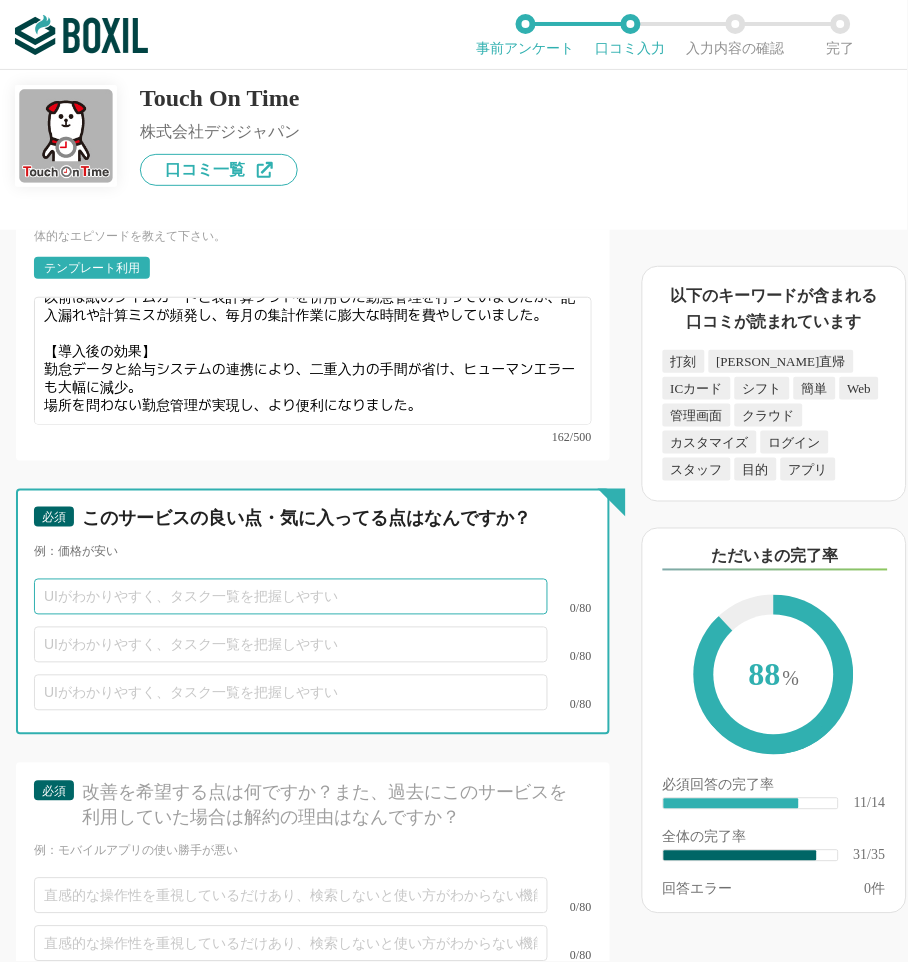 scroll, scrollTop: 6000, scrollLeft: 0, axis: vertical 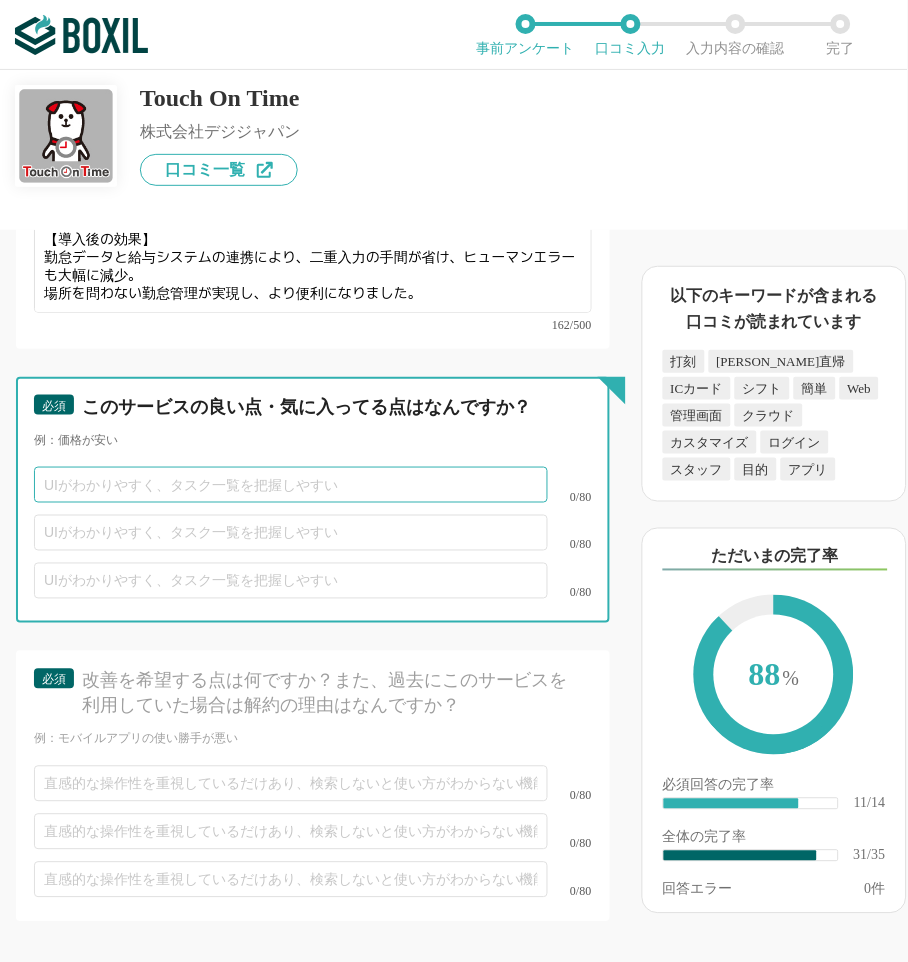 click at bounding box center (291, 485) 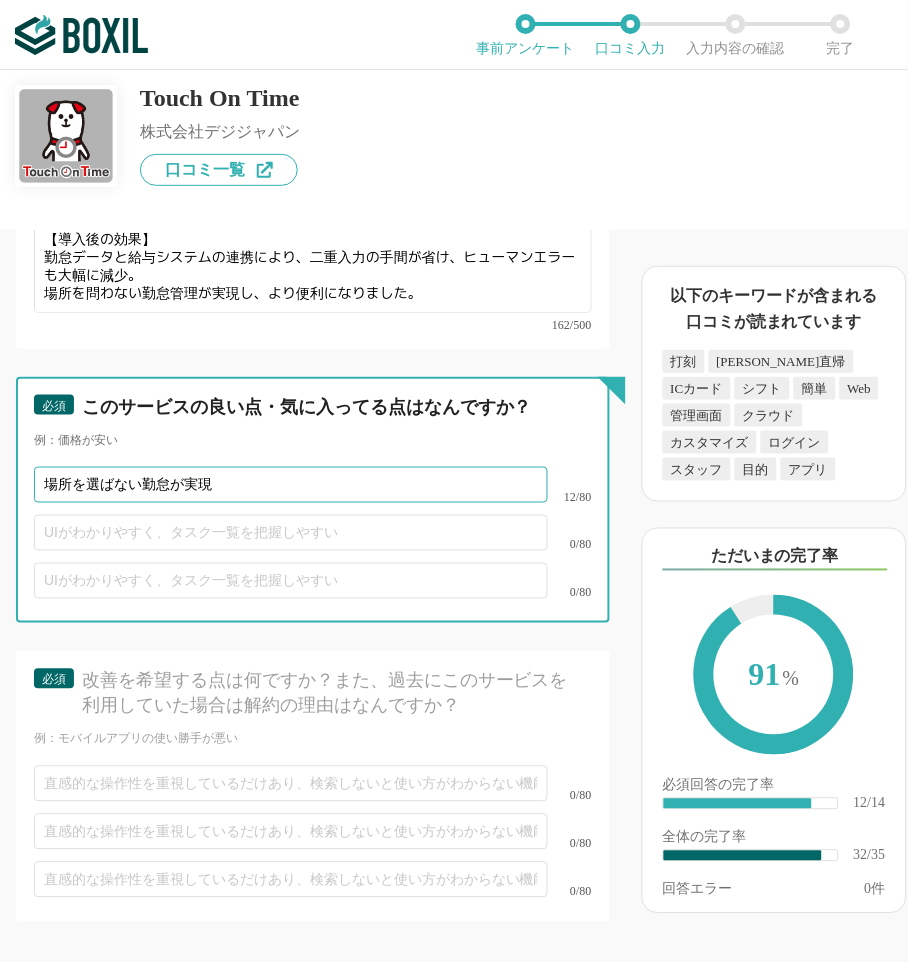 type on "場所を選ばない勤怠が実現" 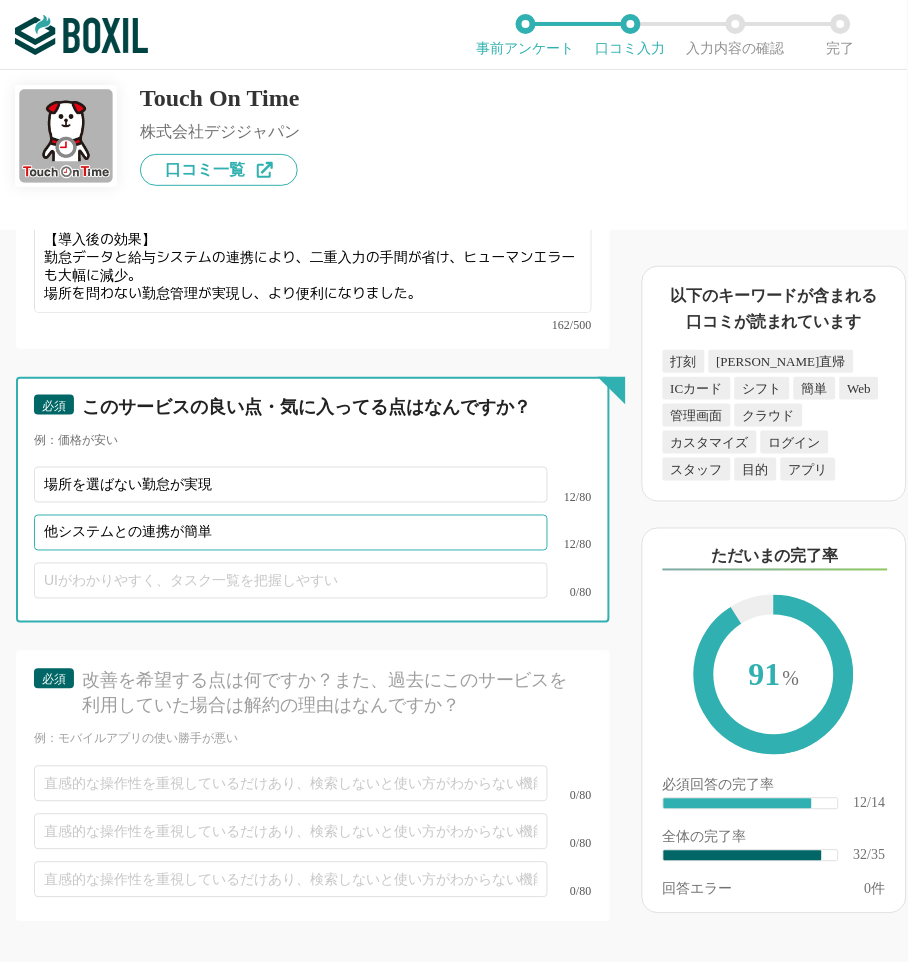 type on "他システムとの連携が簡単" 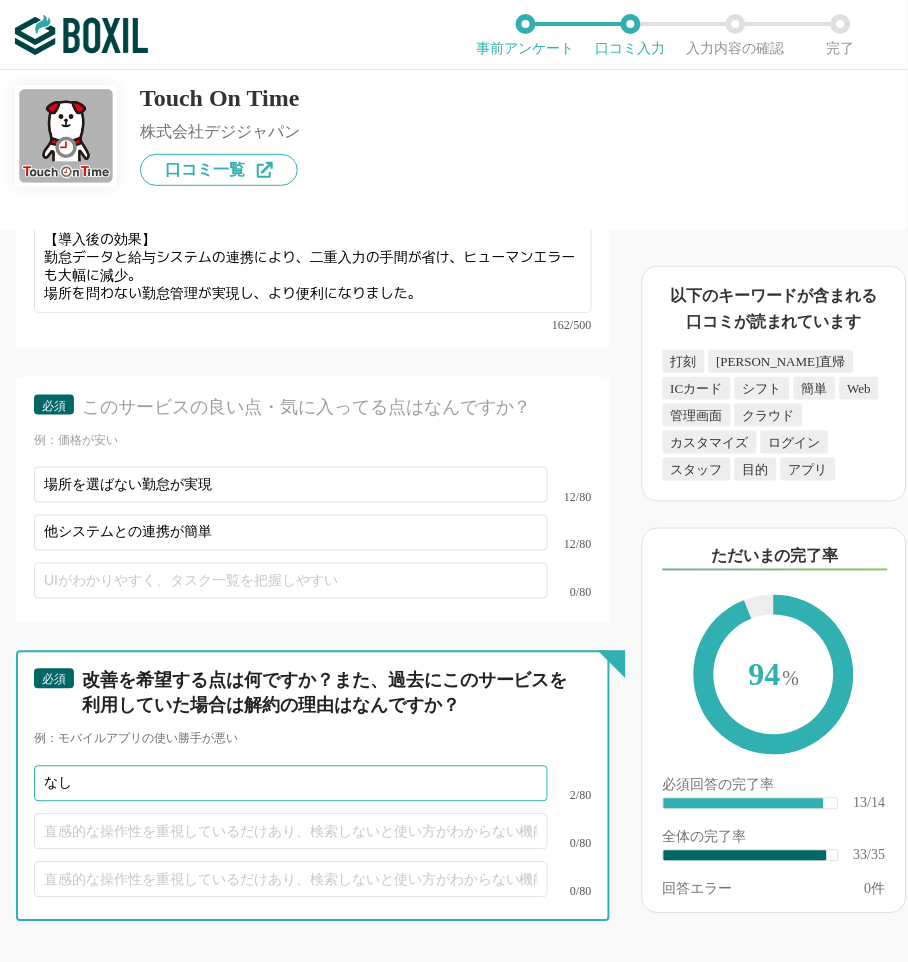scroll, scrollTop: 6221, scrollLeft: 0, axis: vertical 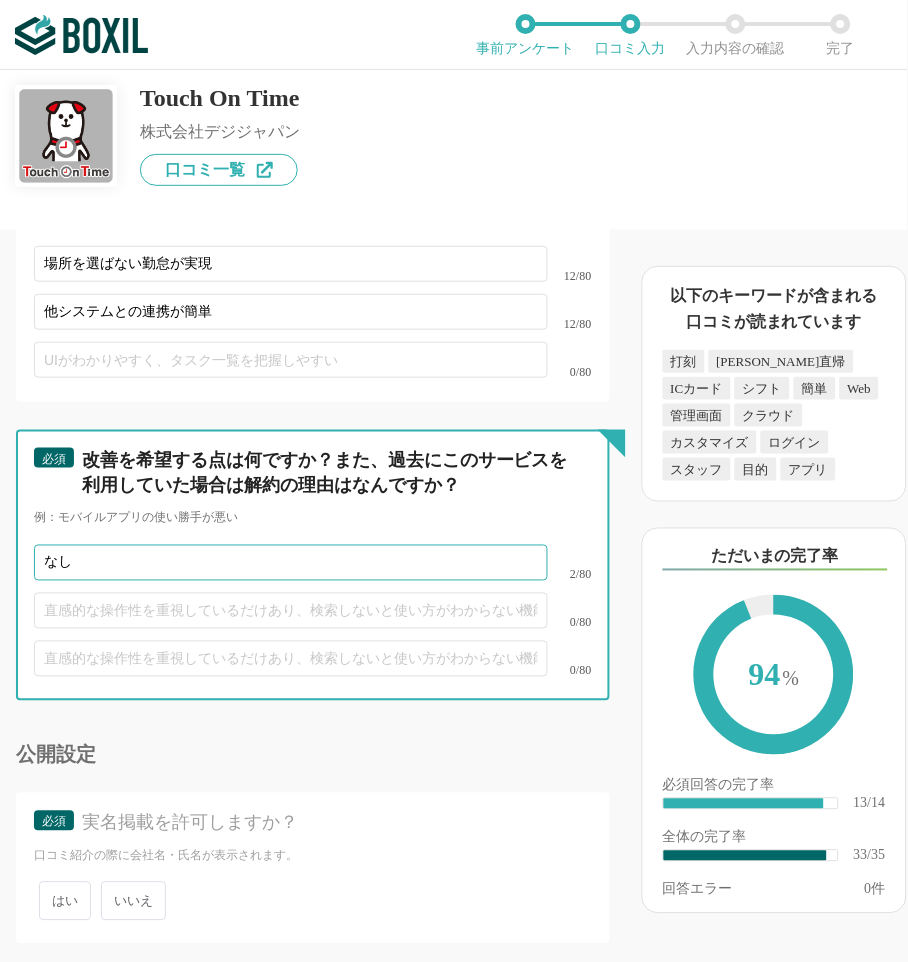 type on "なし" 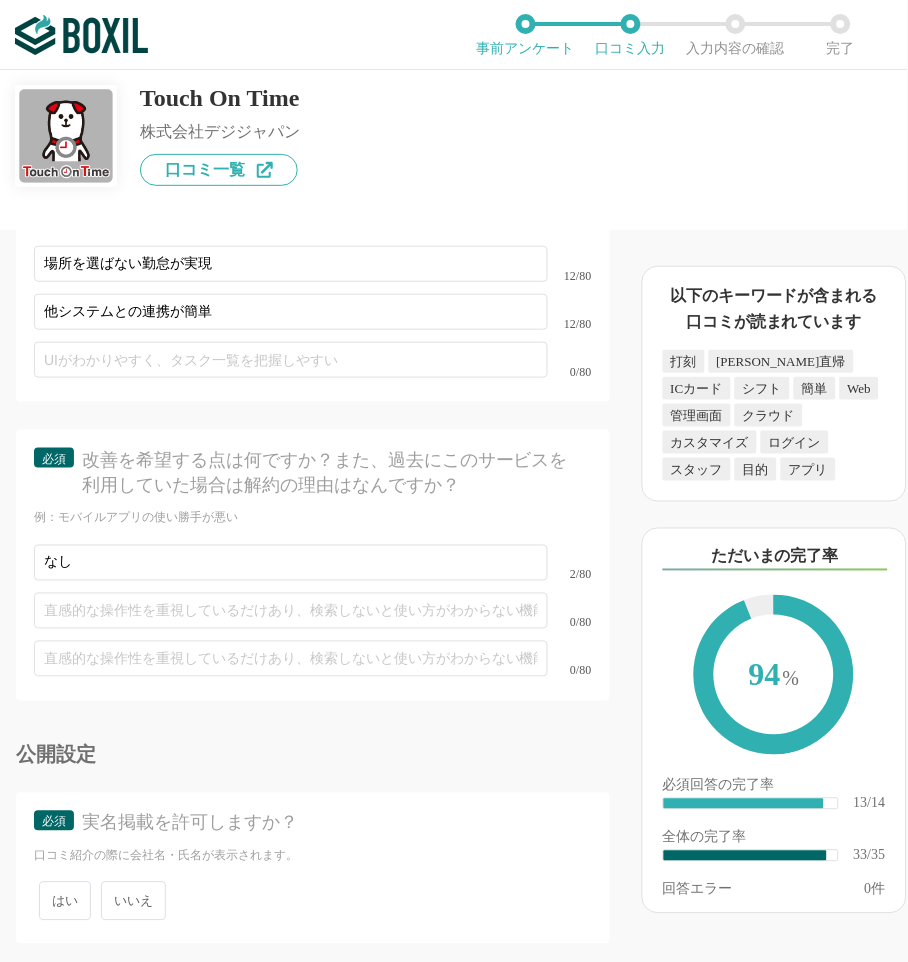 click on "いいえ" at bounding box center (133, 901) 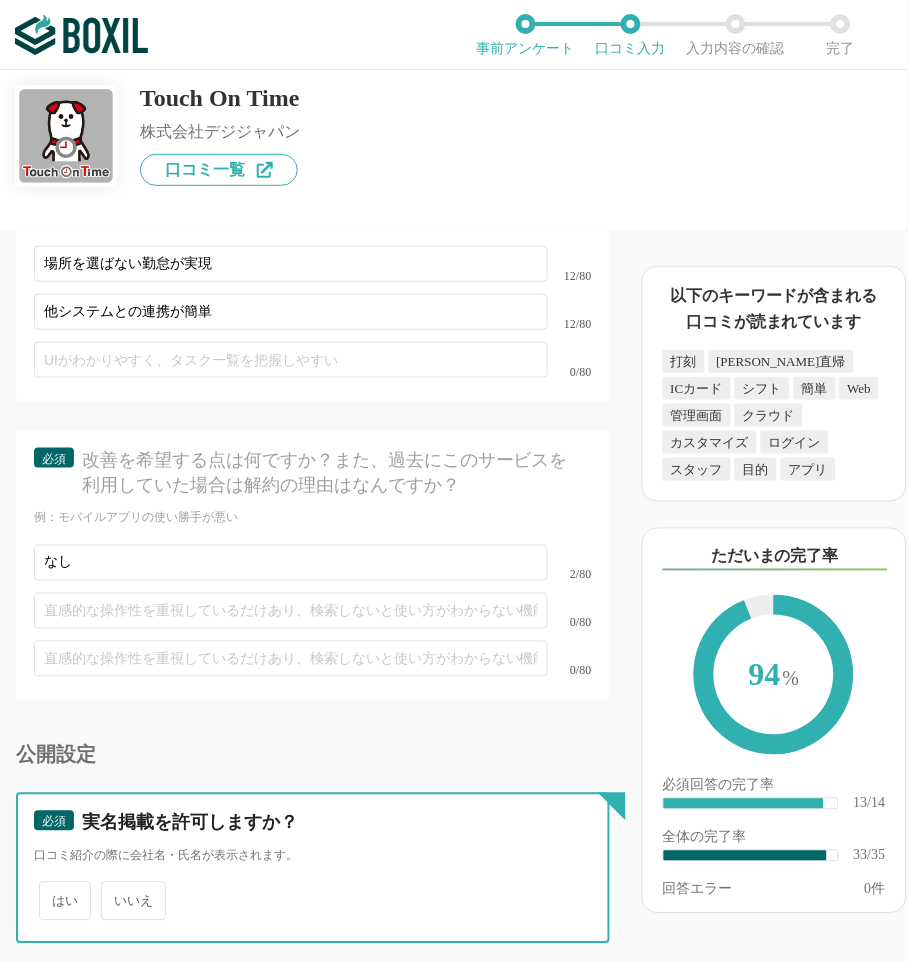 click on "いいえ" at bounding box center (112, 891) 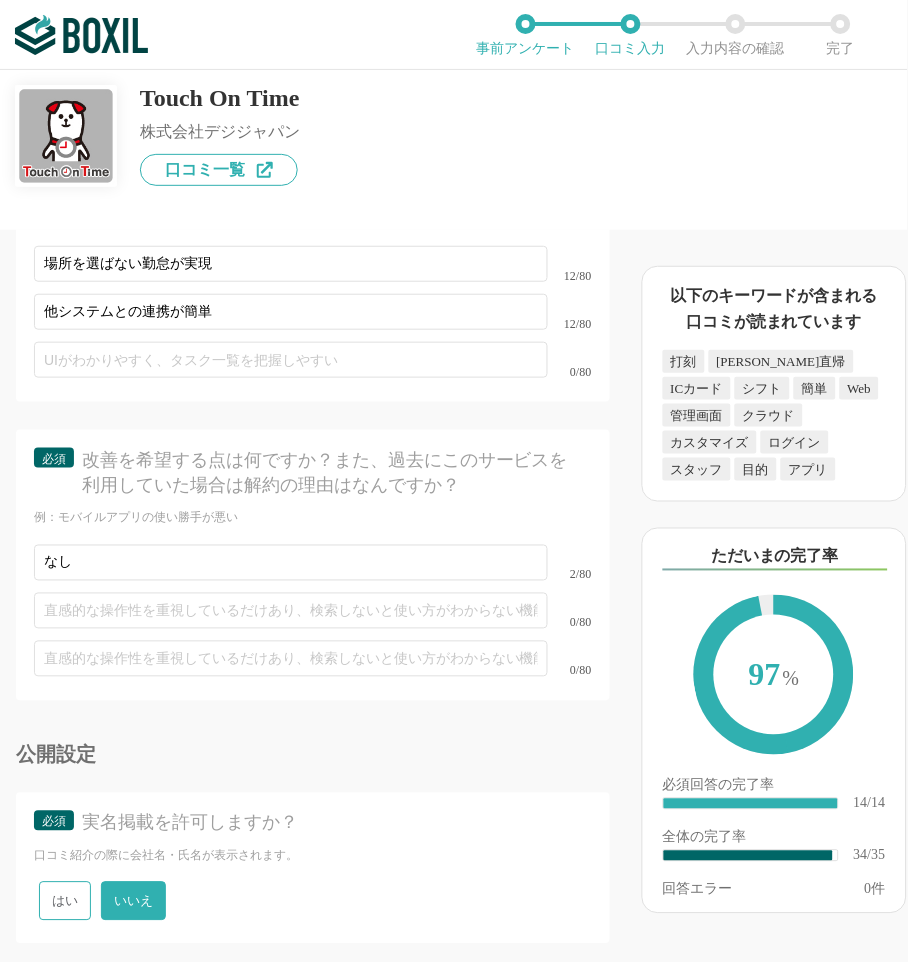 click on "確認画面に進む" at bounding box center [490, 998] 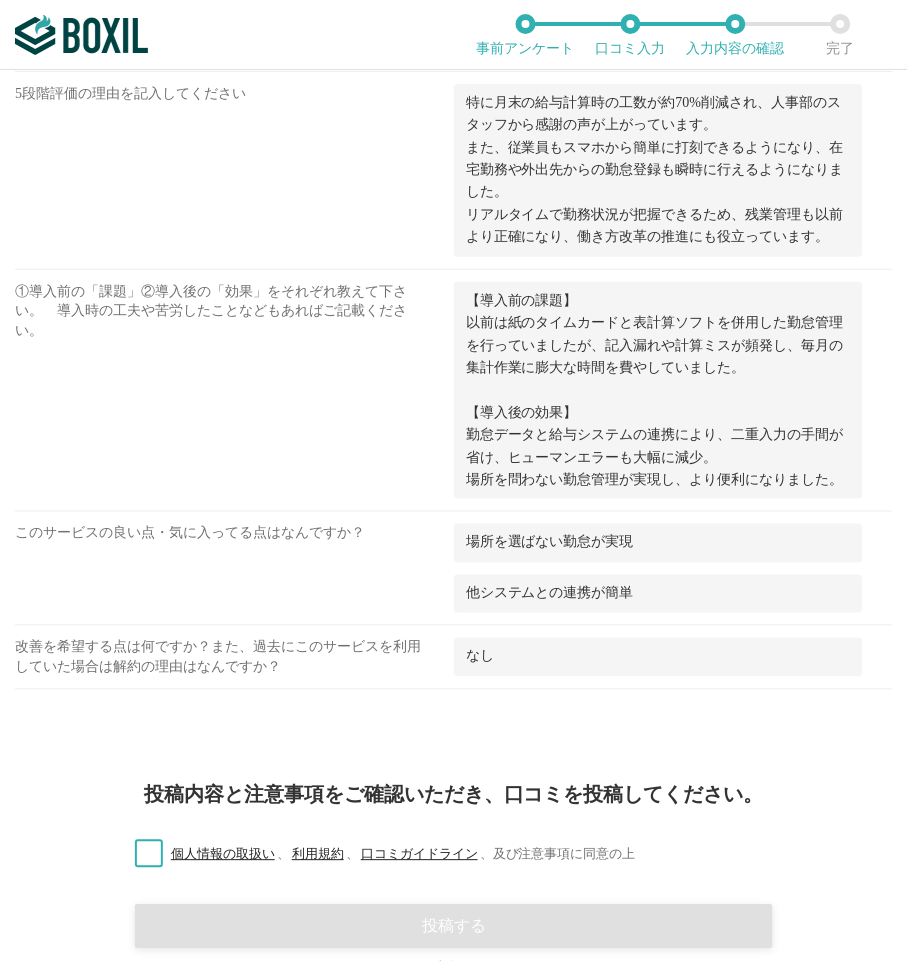 scroll, scrollTop: 2540, scrollLeft: 0, axis: vertical 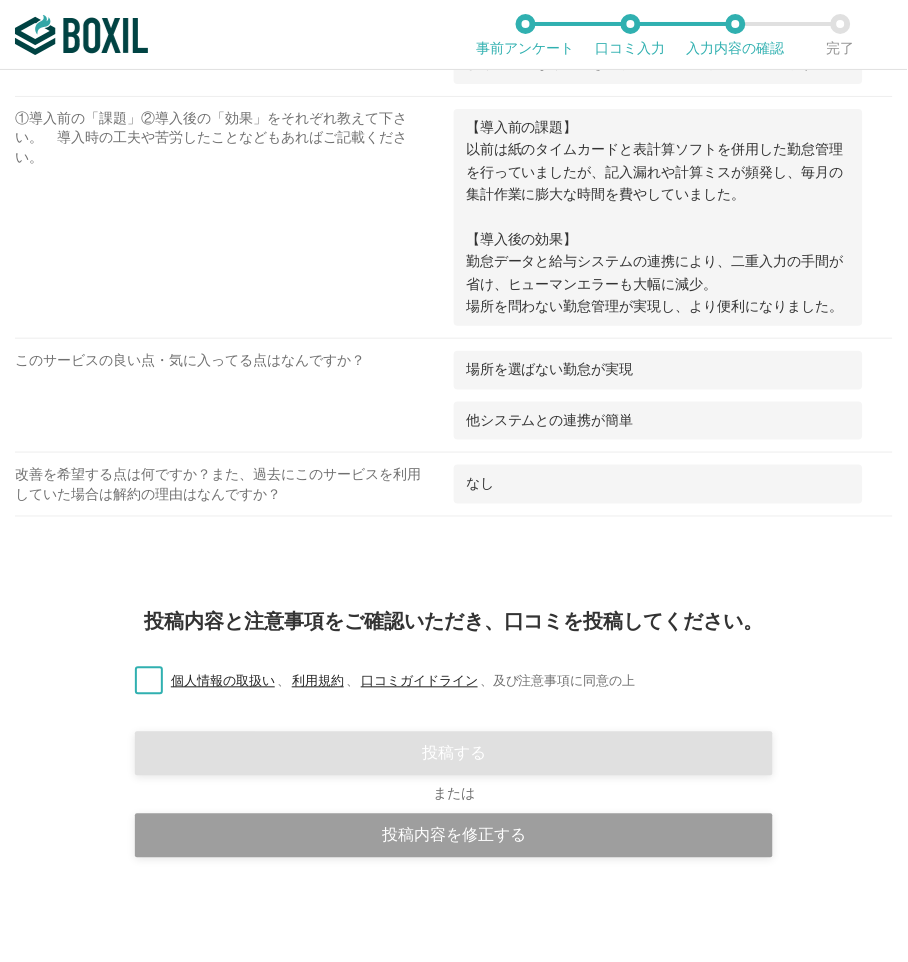 click on "個人情報の取扱い 、 利用規約 、 口コミガイドライン 、 及び注意事項に同意の上" at bounding box center [377, 682] 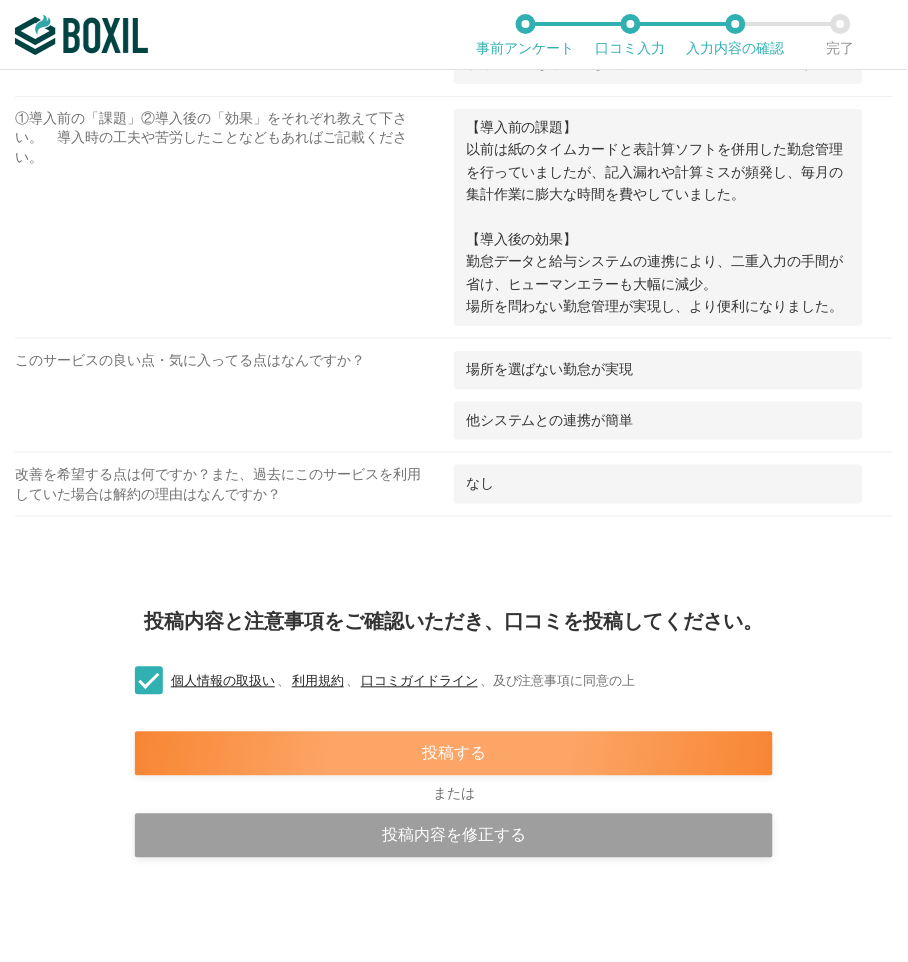 click on "投稿する" at bounding box center (454, 754) 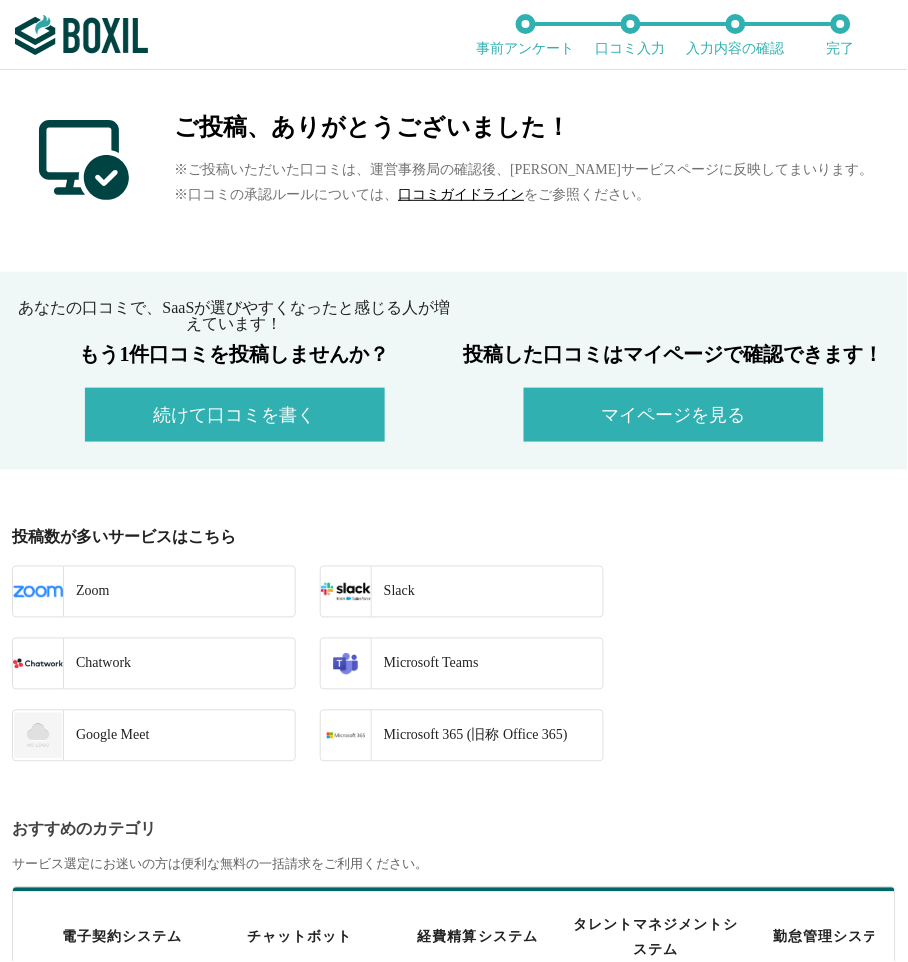 click on "投稿数が多いサービスはこちら Zoom Slack Chatwork Microsoft Teams Google Meet Microsoft 365 (旧称 Office 365)" at bounding box center [454, 646] 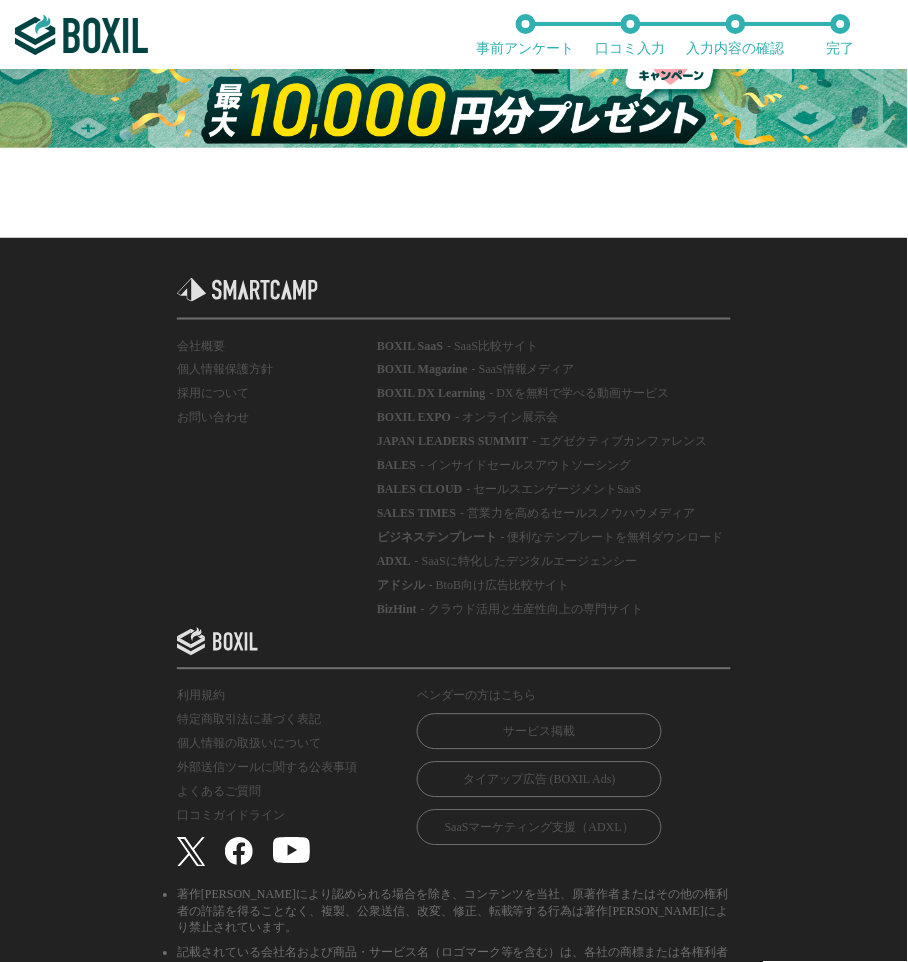scroll, scrollTop: 1218, scrollLeft: 0, axis: vertical 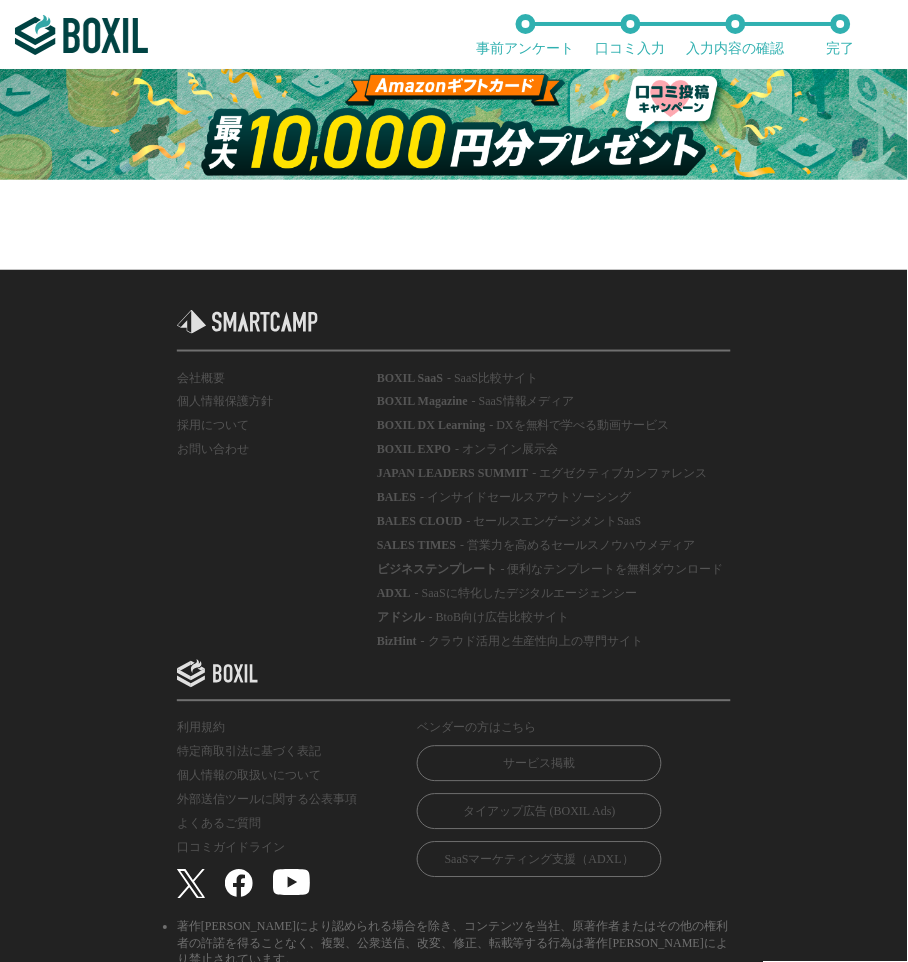 click at bounding box center (454, 123) 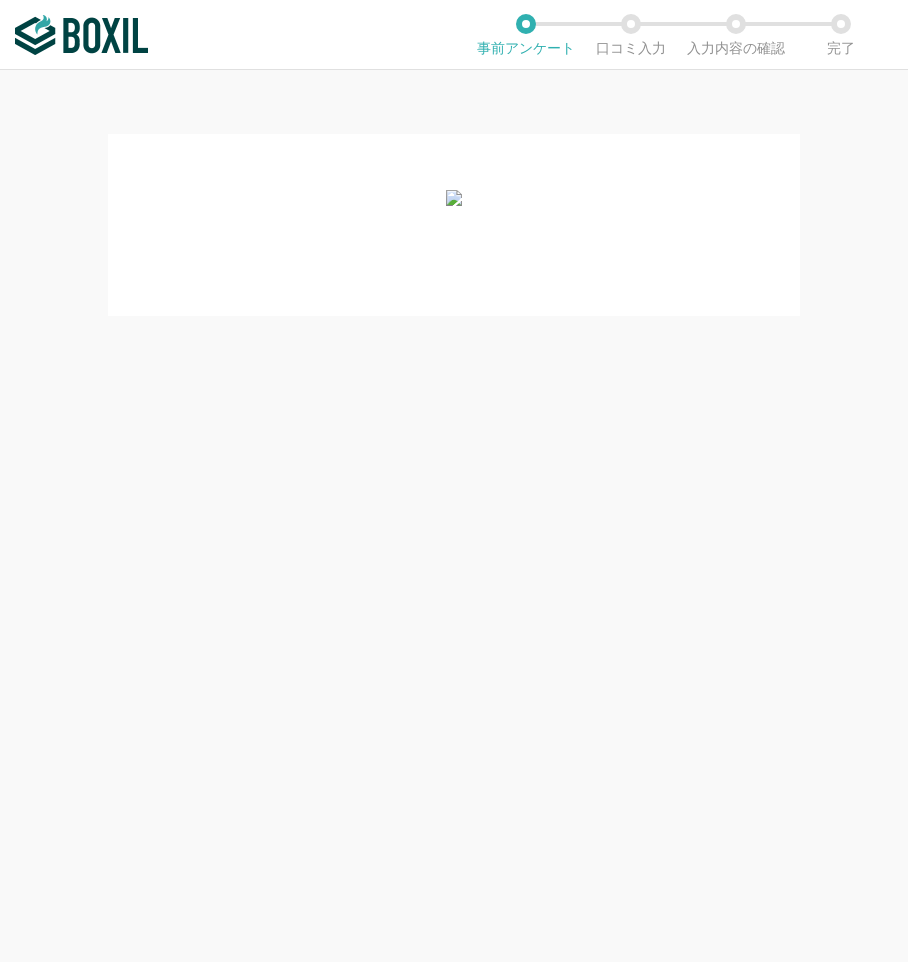 scroll, scrollTop: 0, scrollLeft: 0, axis: both 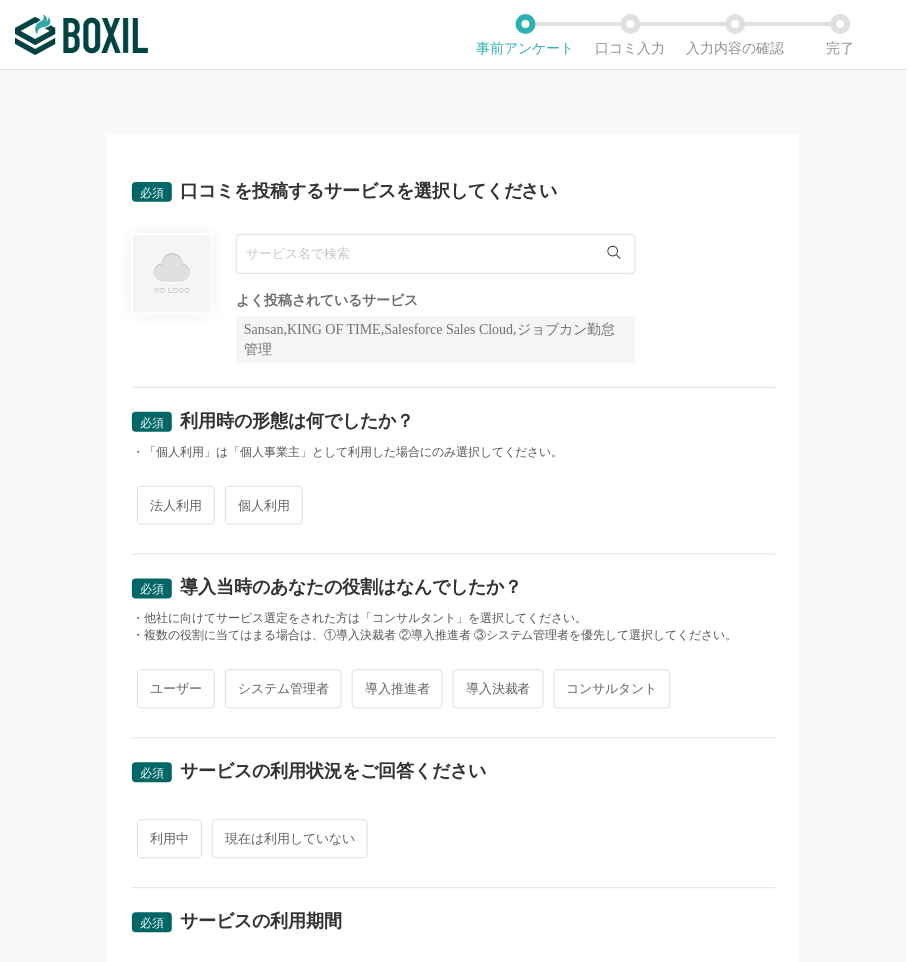 click at bounding box center (436, 254) 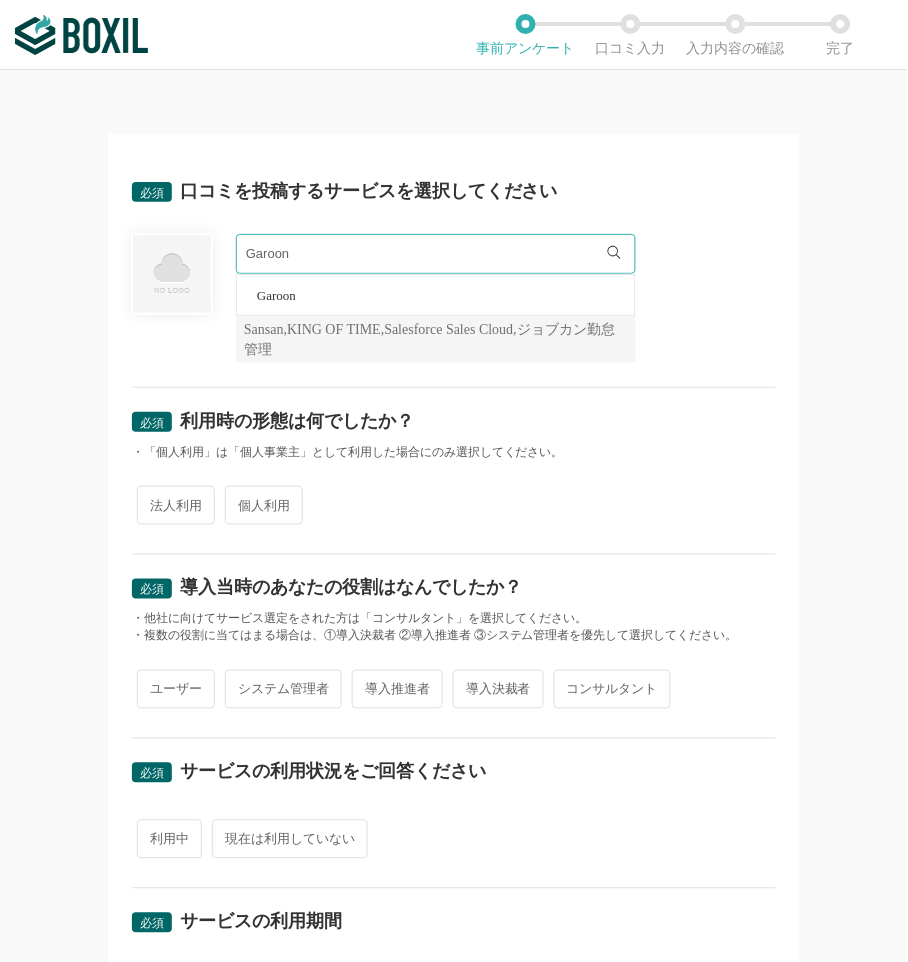 type on "Garoon" 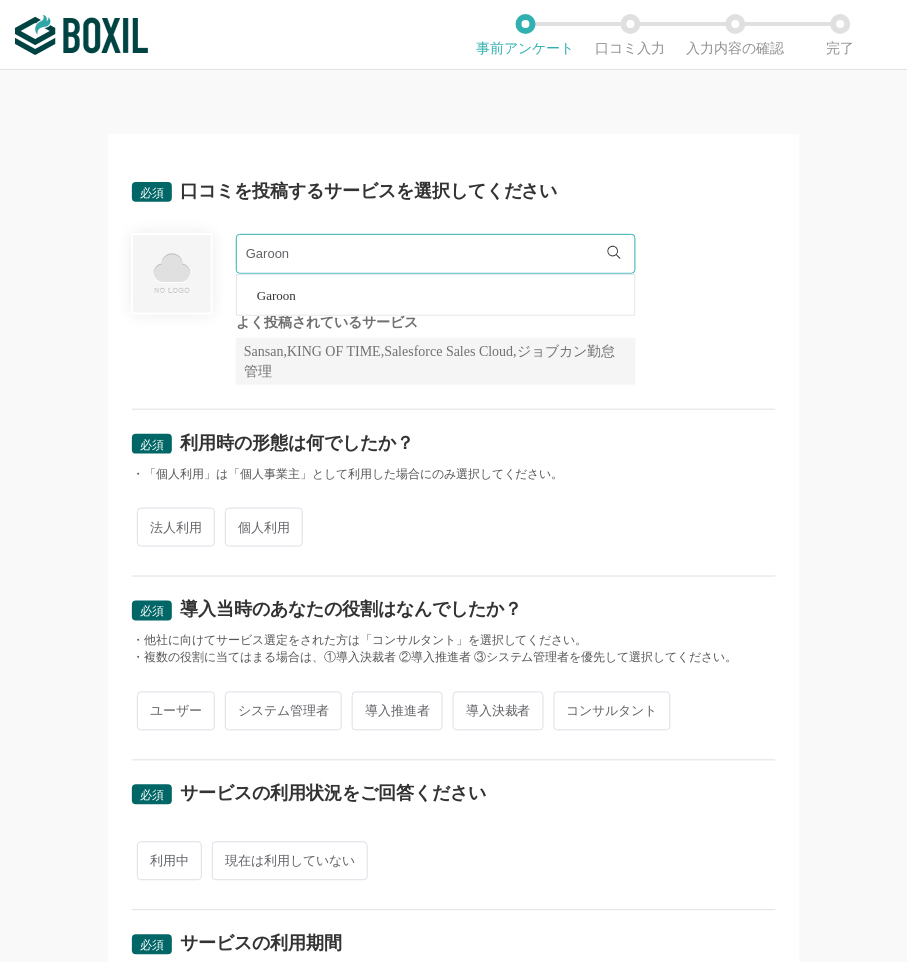 click on "Garoon" at bounding box center [276, 295] 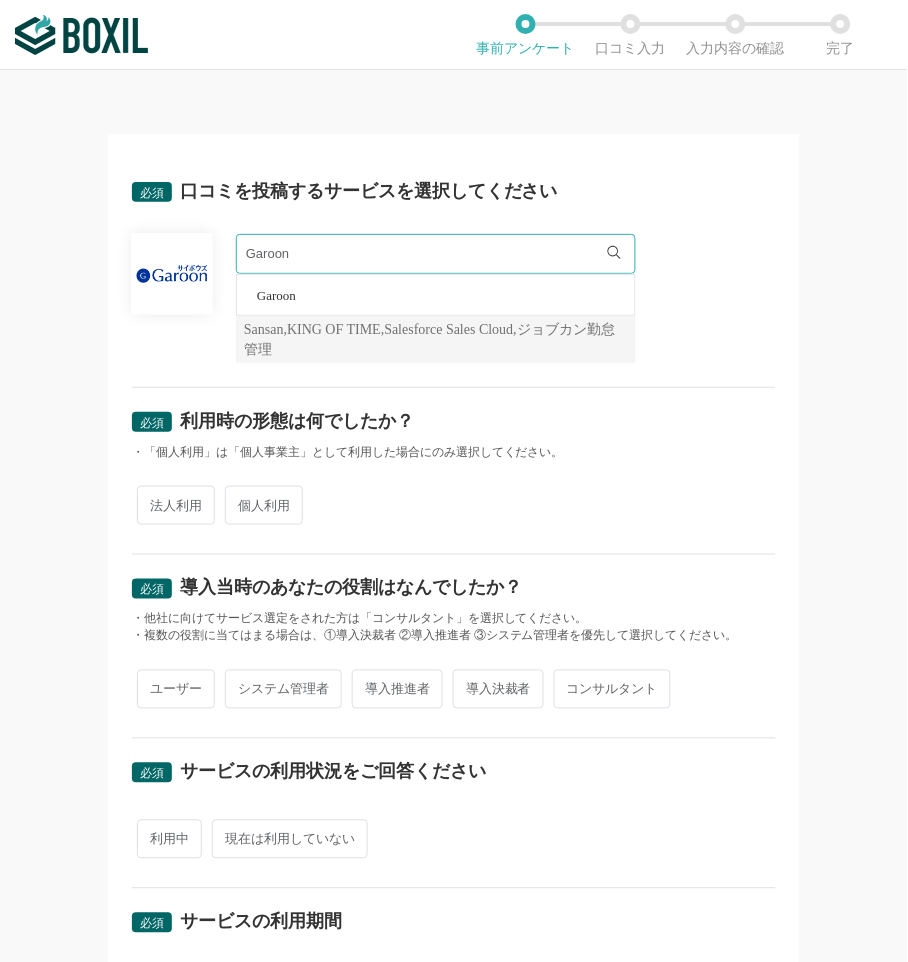 click on "法人利用" at bounding box center (176, 505) 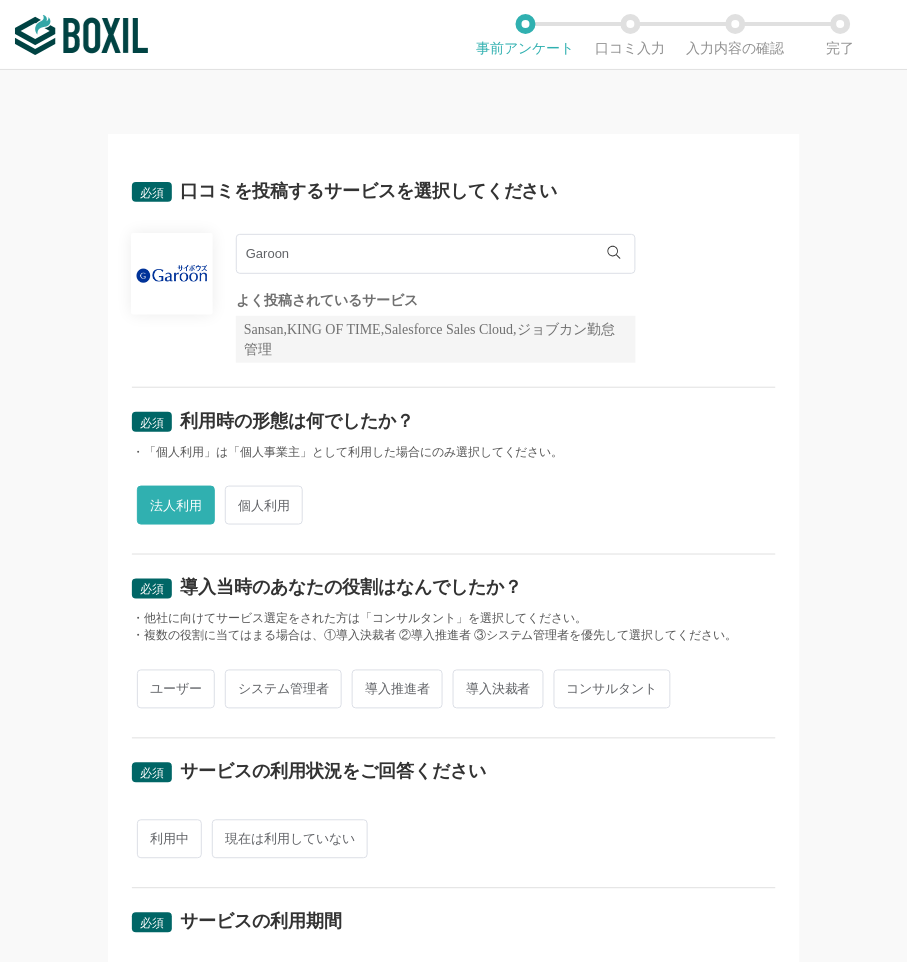 scroll, scrollTop: 333, scrollLeft: 0, axis: vertical 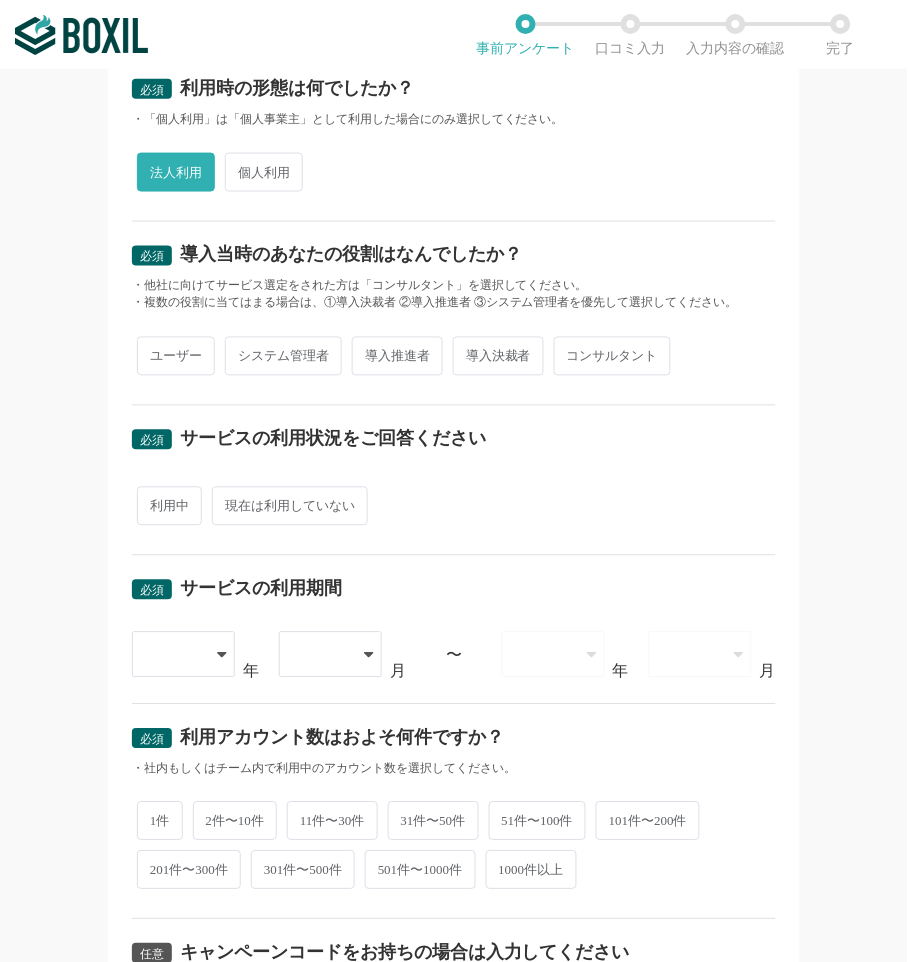 click on "ユーザー" at bounding box center [176, 356] 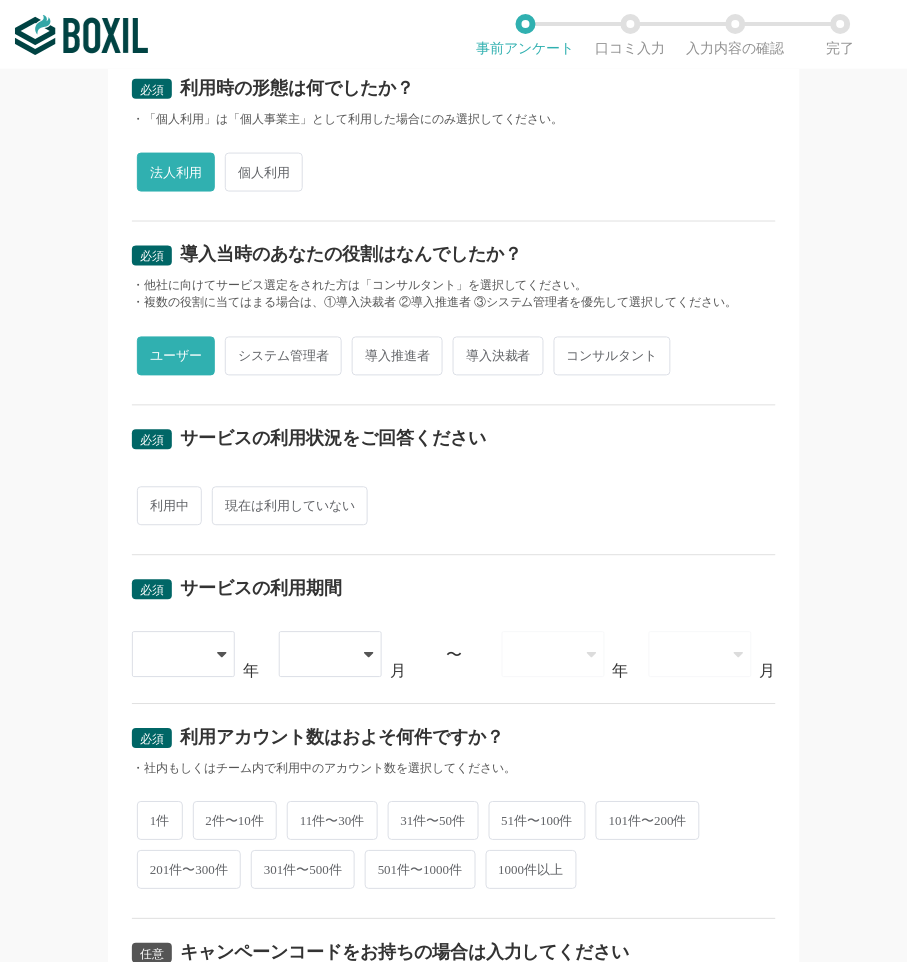 click on "利用中" at bounding box center (169, 506) 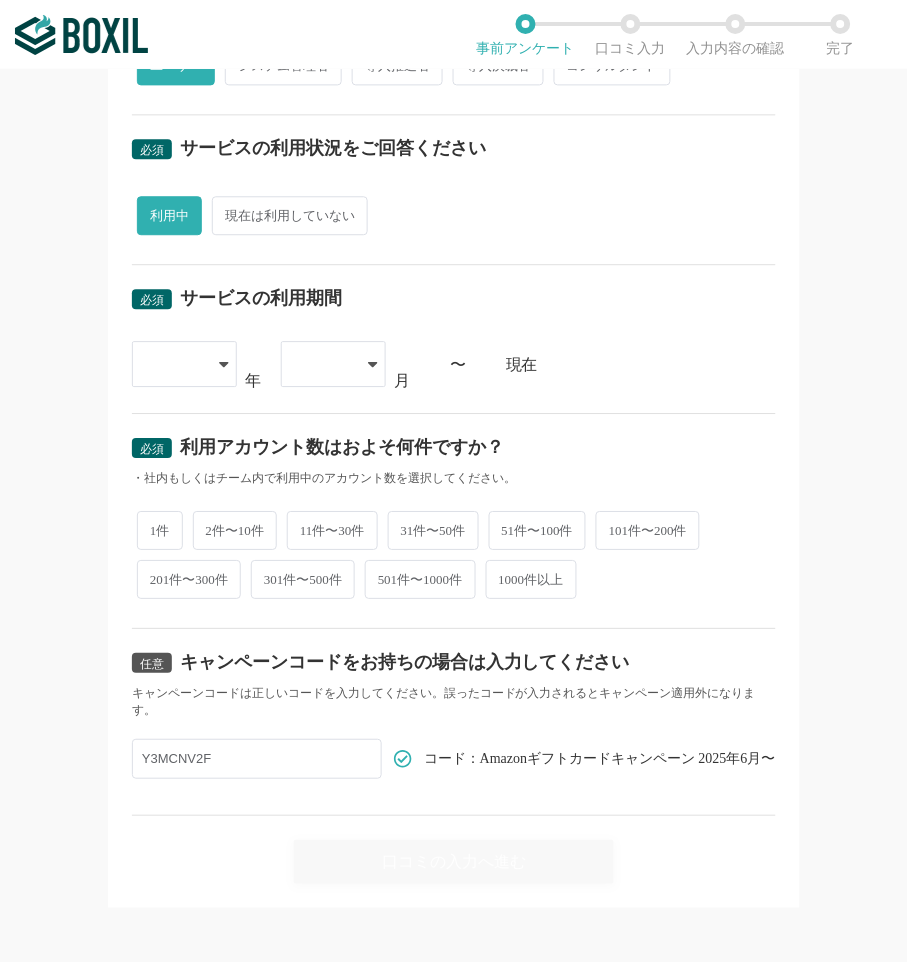 scroll, scrollTop: 634, scrollLeft: 0, axis: vertical 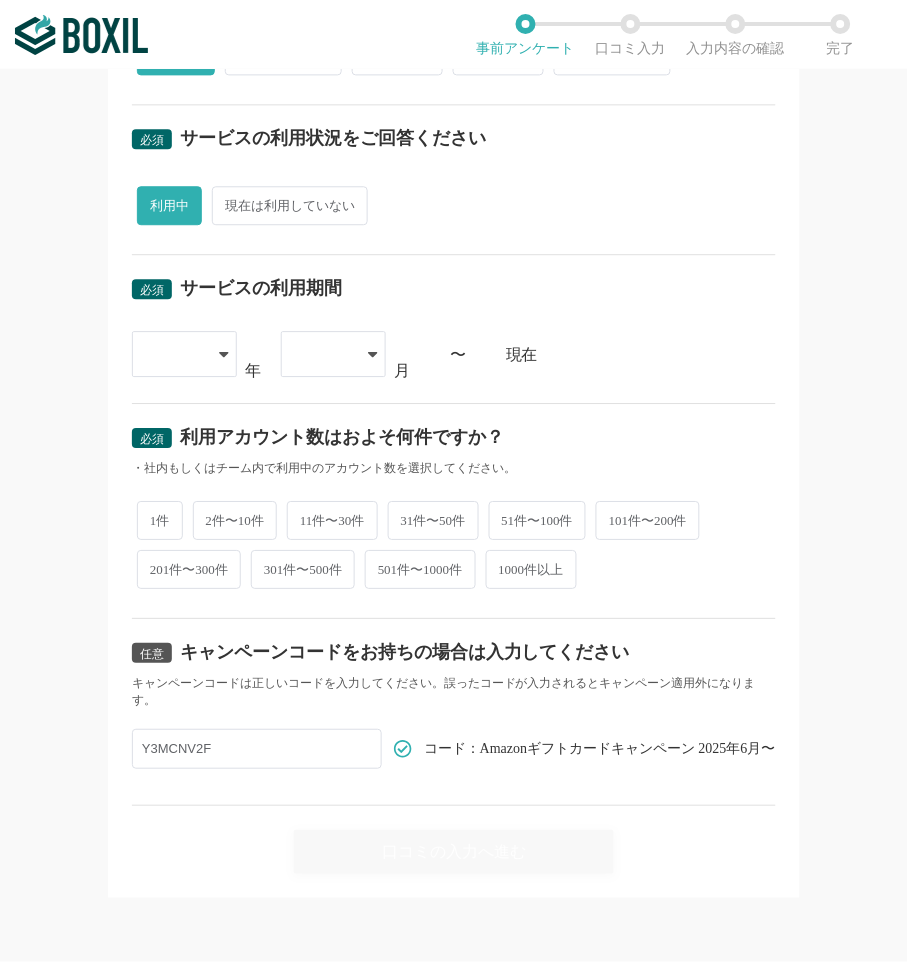 click at bounding box center [174, 354] 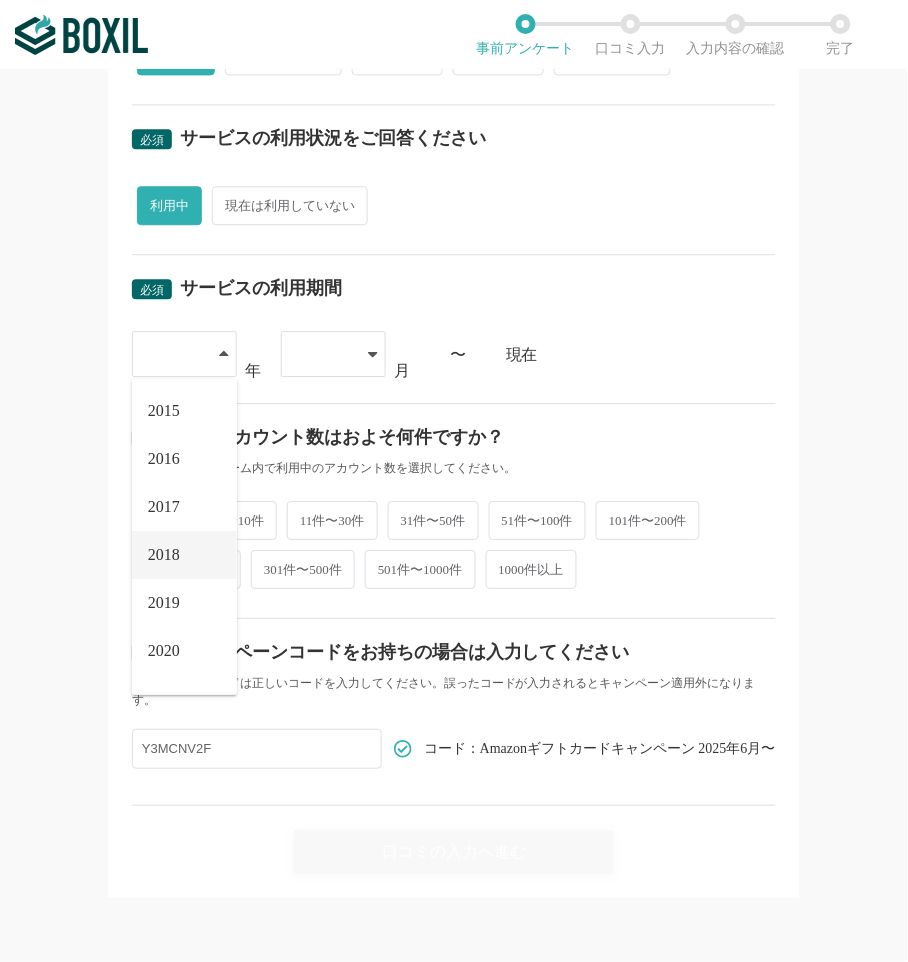 scroll, scrollTop: 227, scrollLeft: 0, axis: vertical 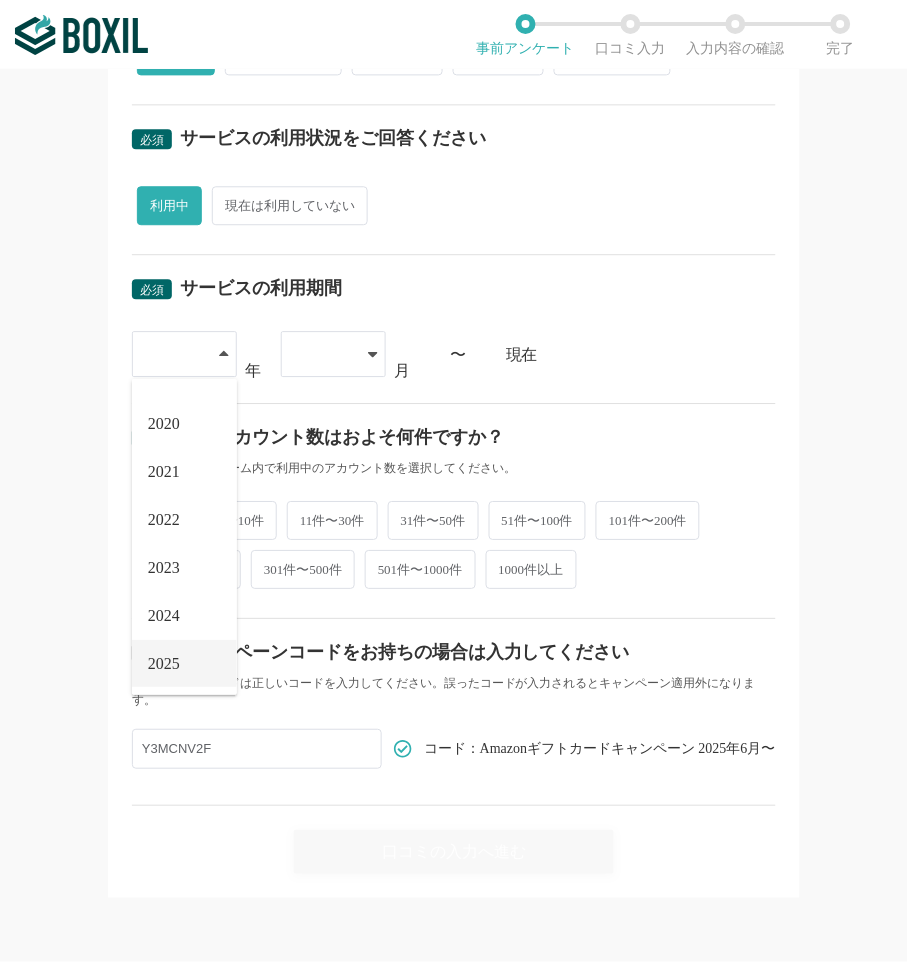 click on "2025" at bounding box center [184, 664] 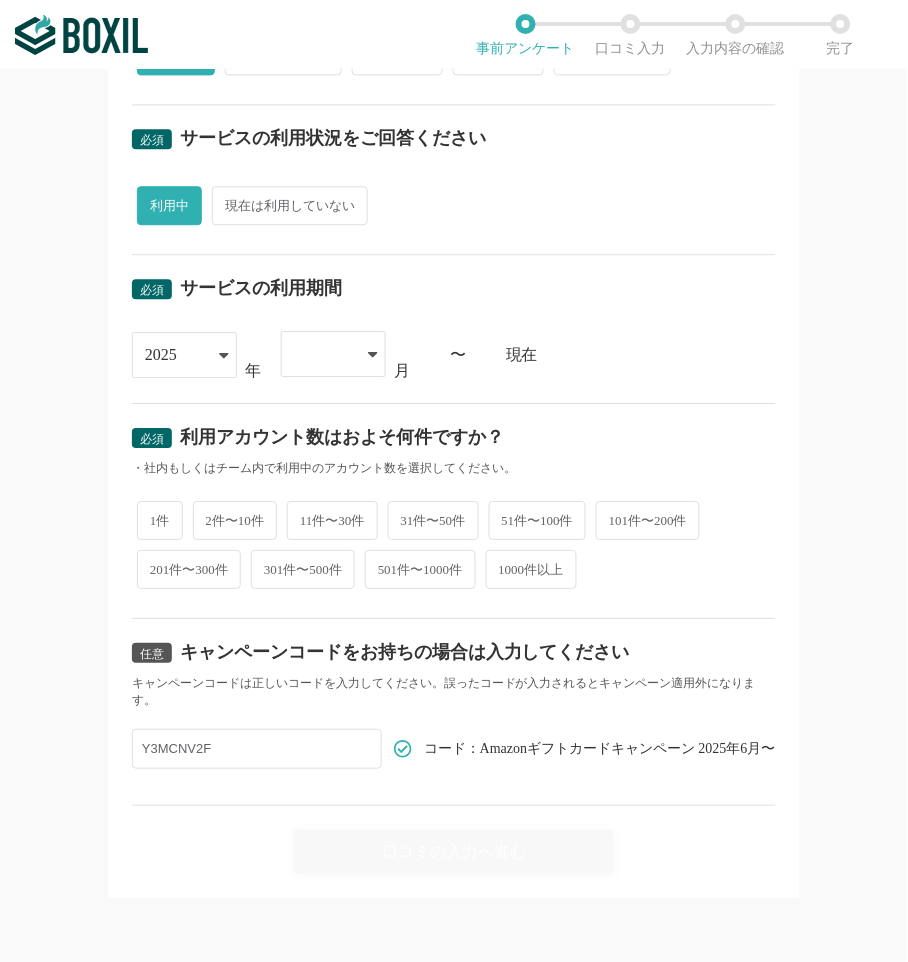 click at bounding box center [333, 354] 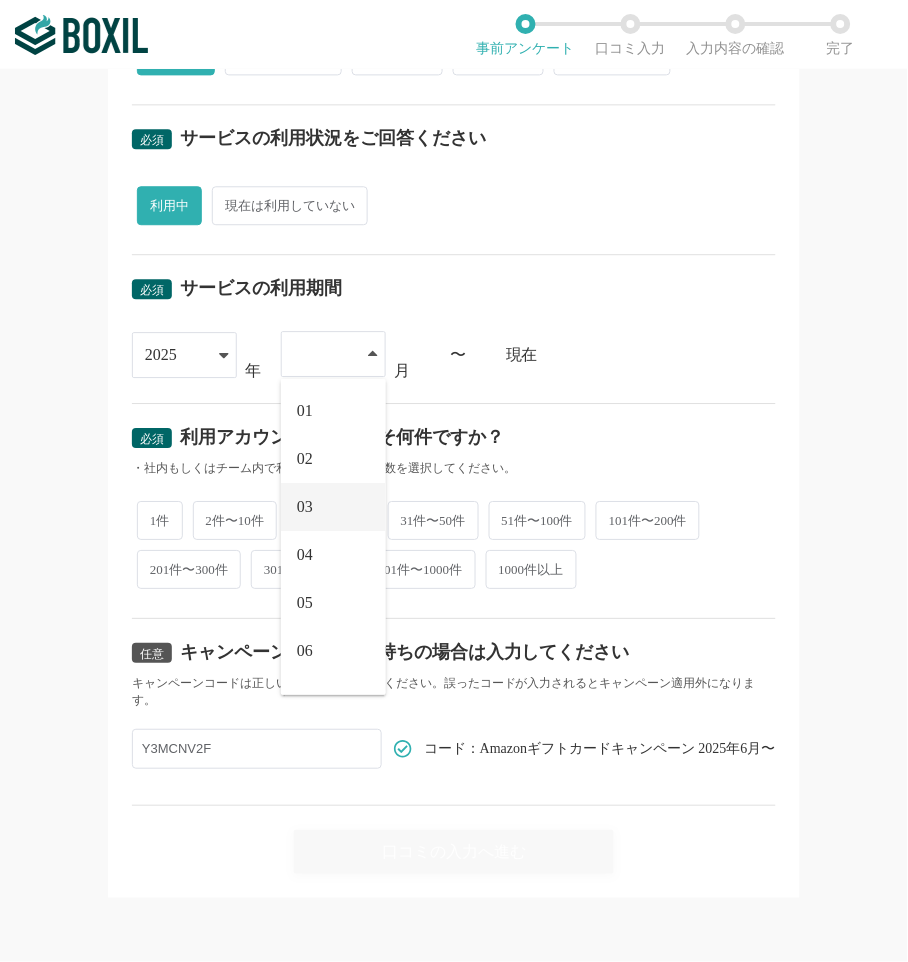 click on "03" at bounding box center [333, 507] 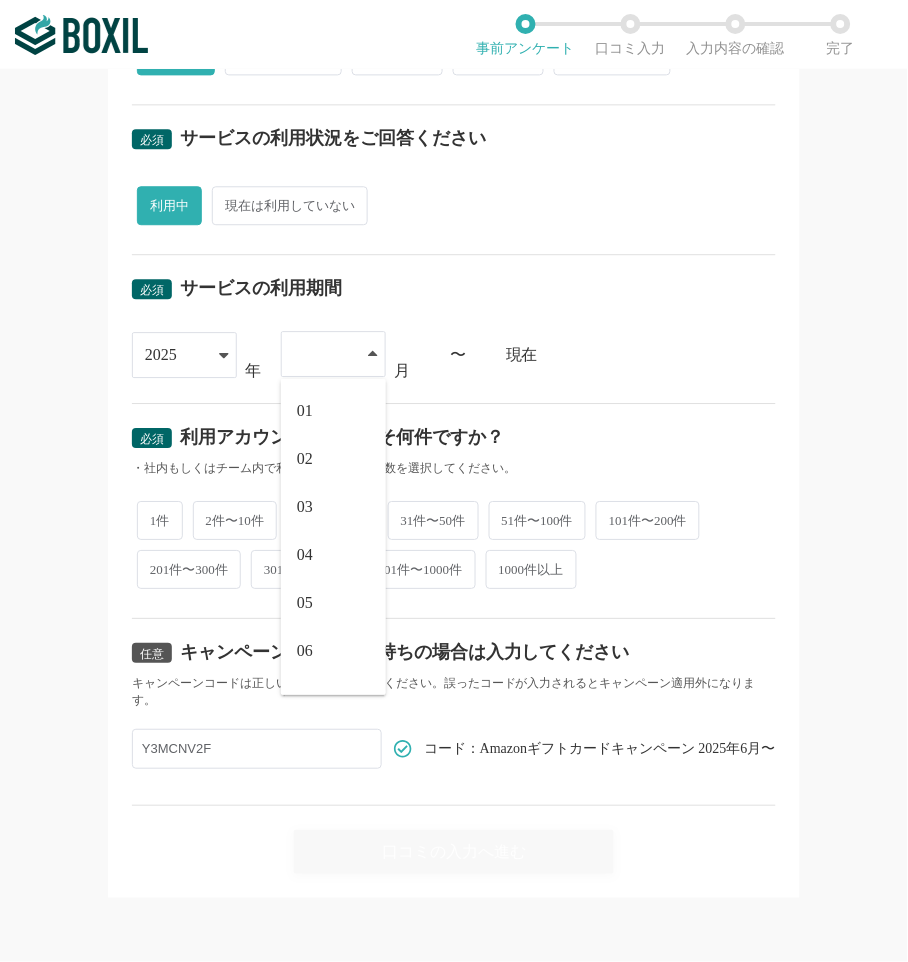 scroll, scrollTop: 633, scrollLeft: 0, axis: vertical 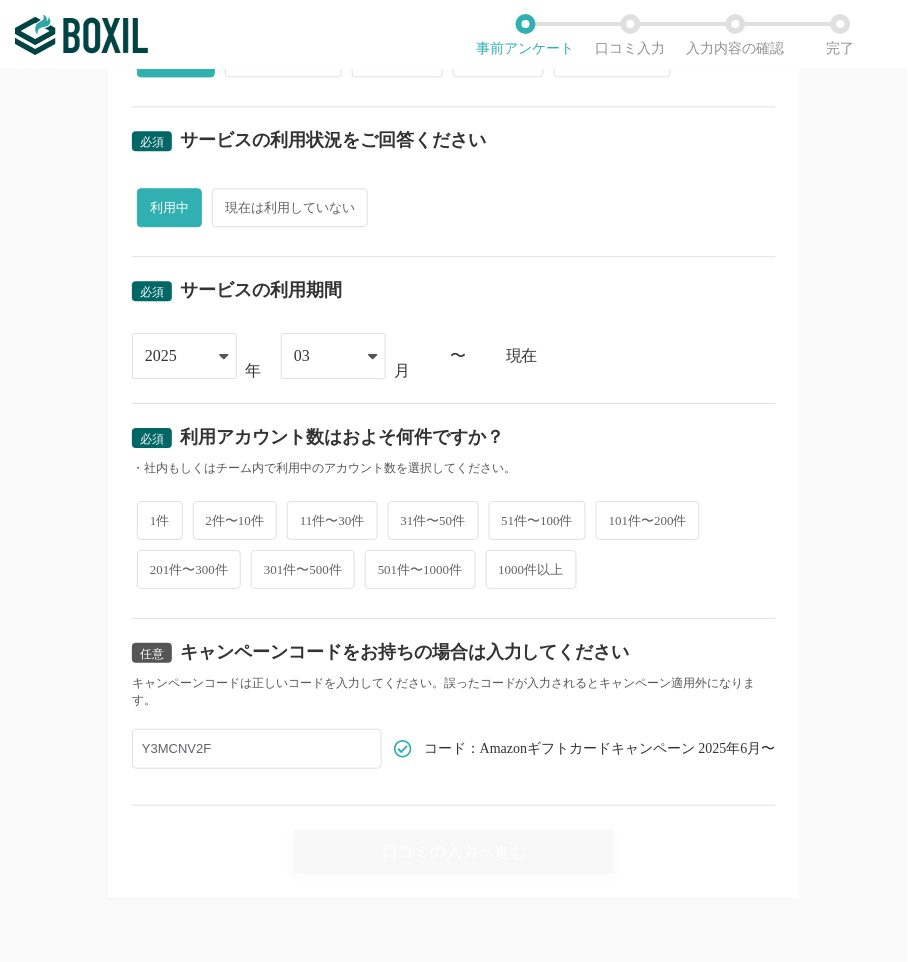 click on "2件〜10件" at bounding box center (235, 520) 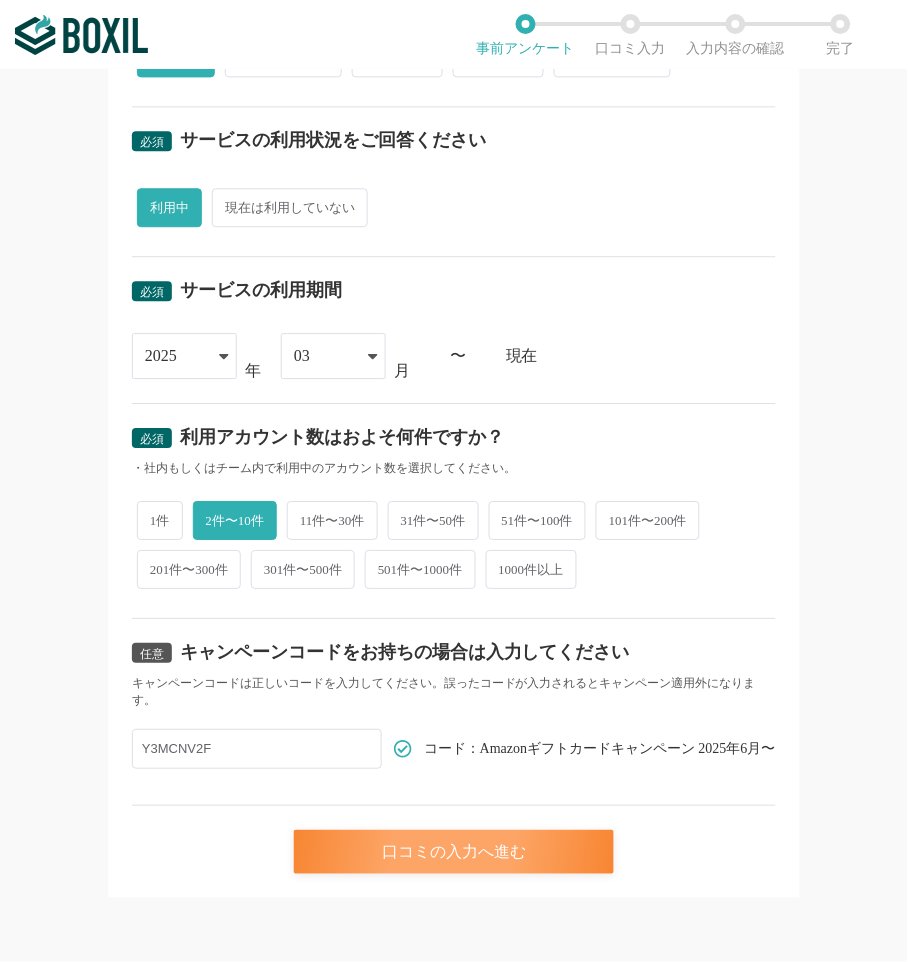click on "口コミの入力へ進む" at bounding box center [454, 852] 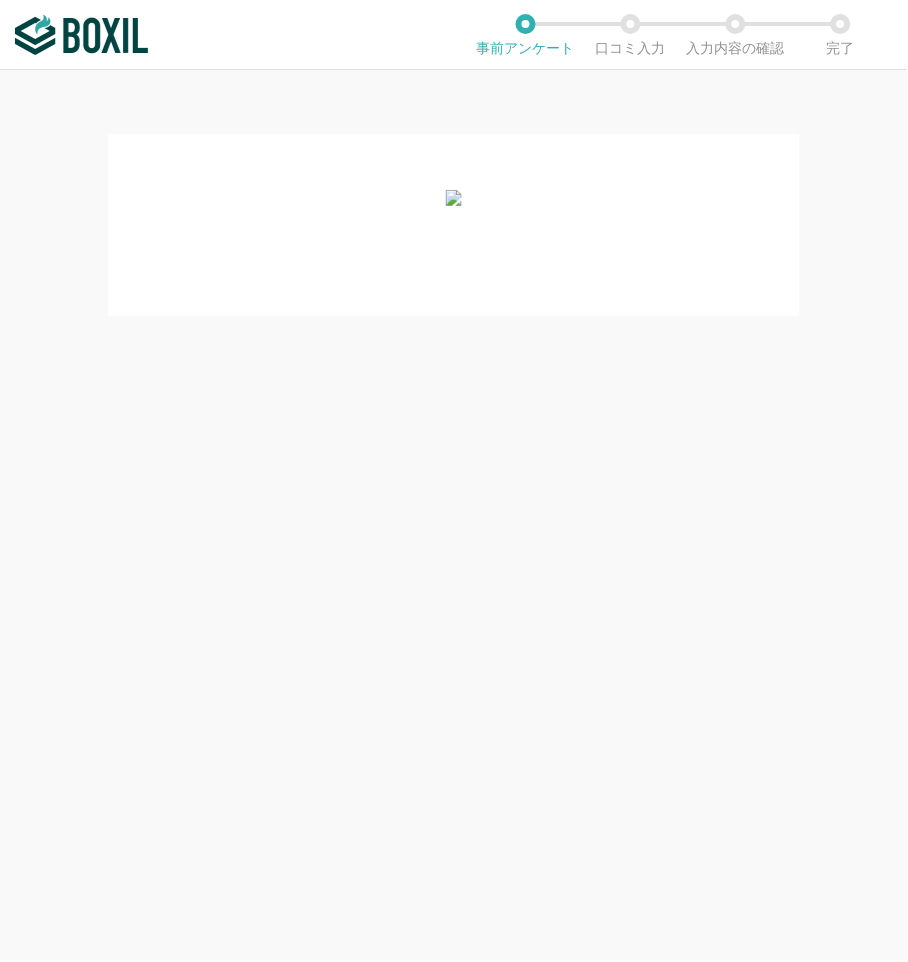 scroll, scrollTop: 0, scrollLeft: 0, axis: both 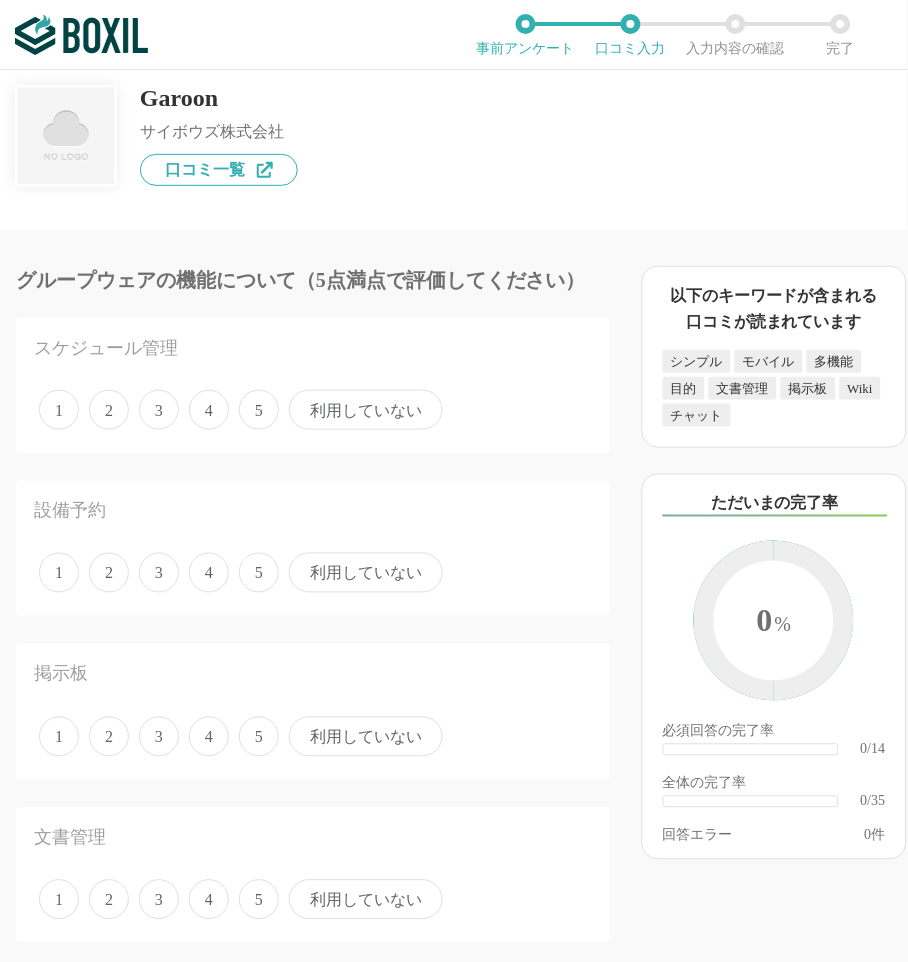 click on "5" at bounding box center [259, 410] 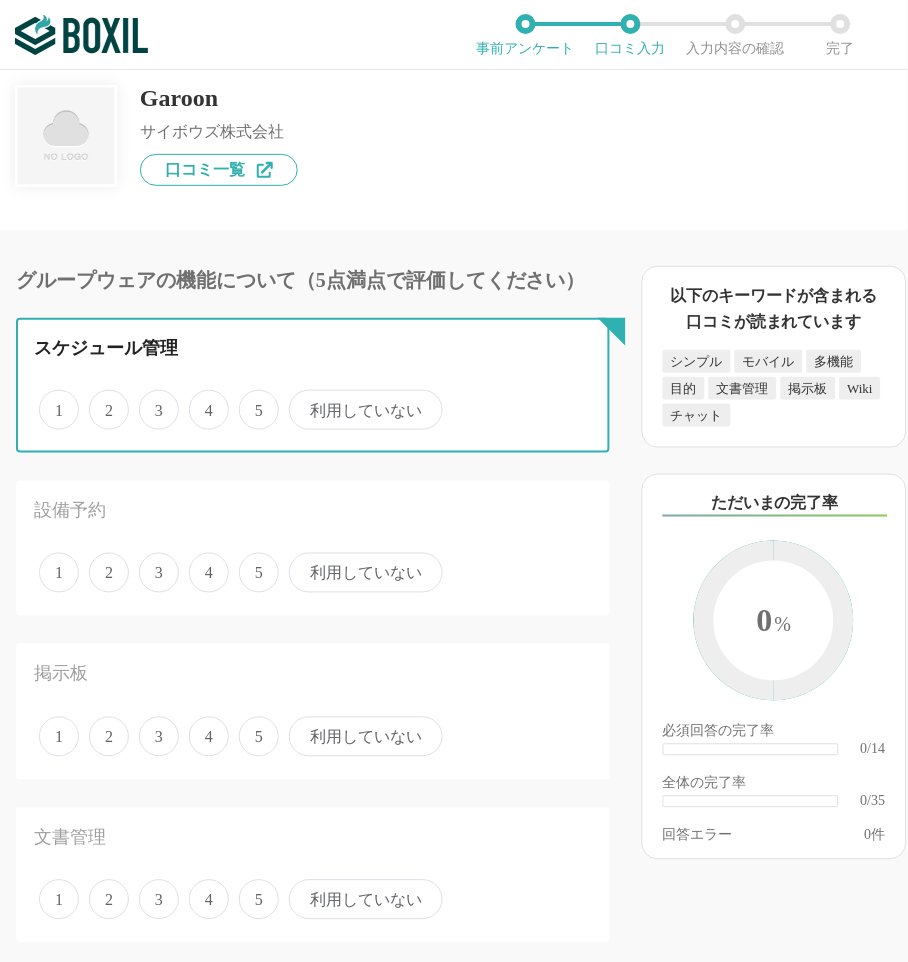 click on "5" at bounding box center [250, 399] 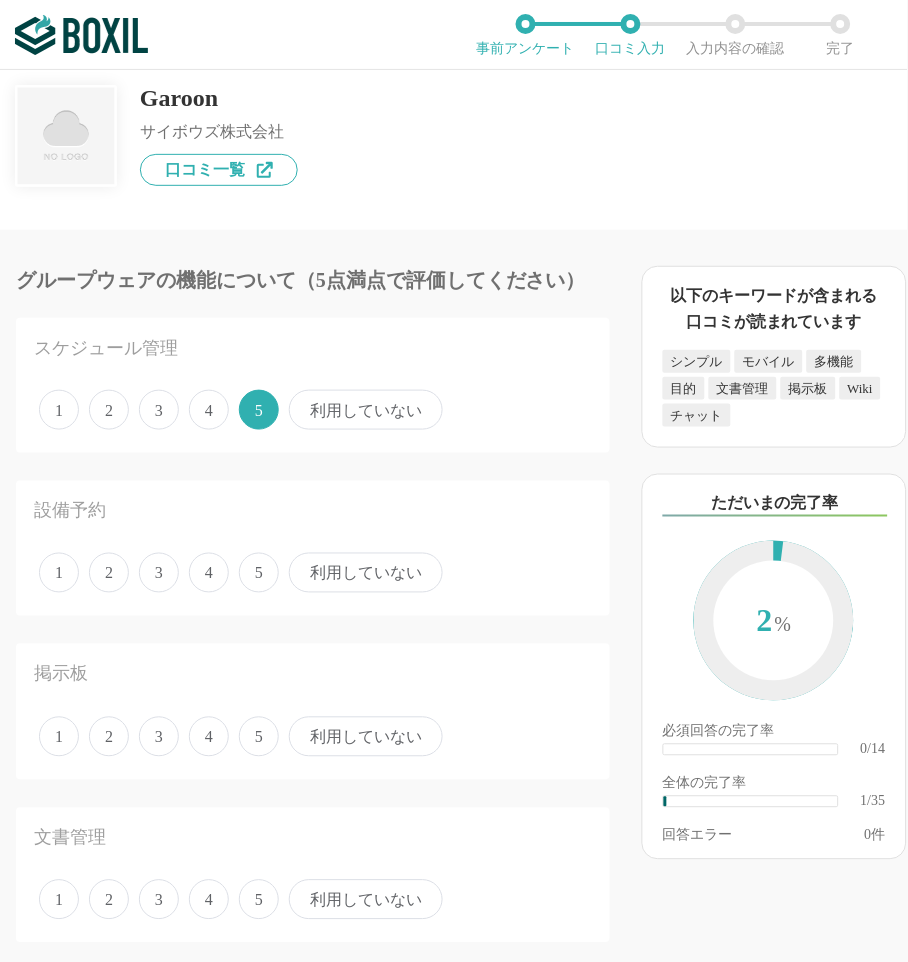 click on "4" at bounding box center [209, 573] 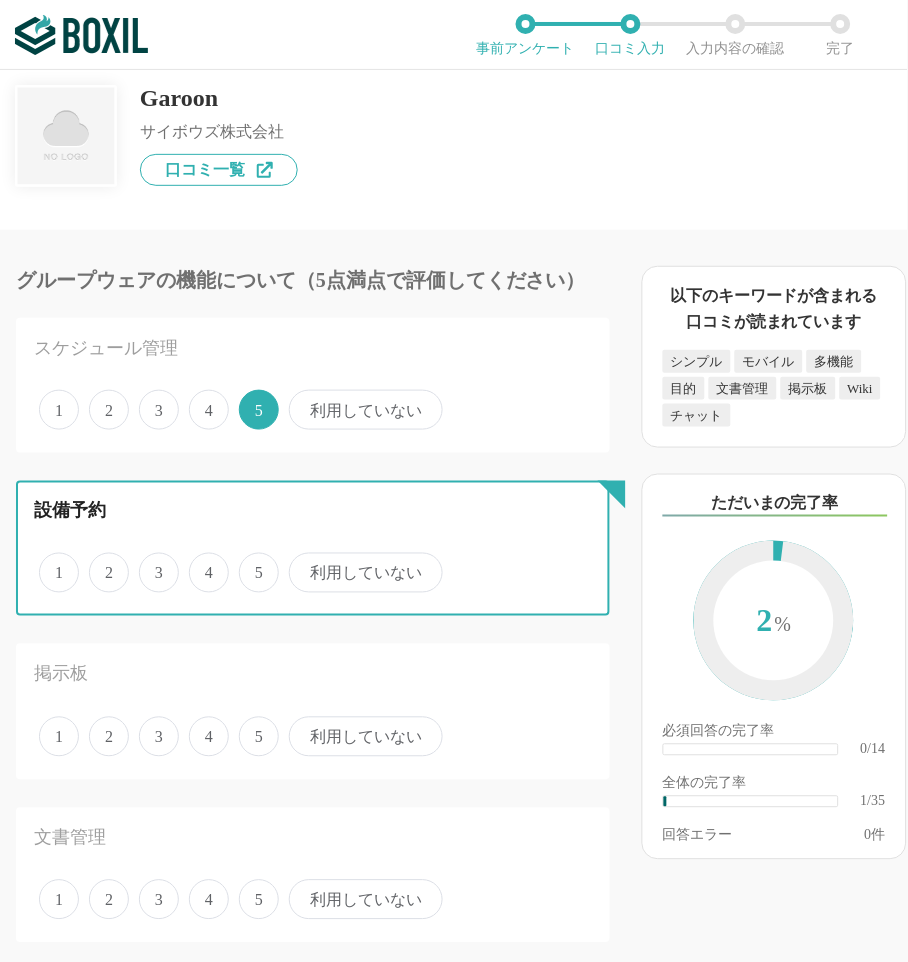 click on "4" at bounding box center (200, 562) 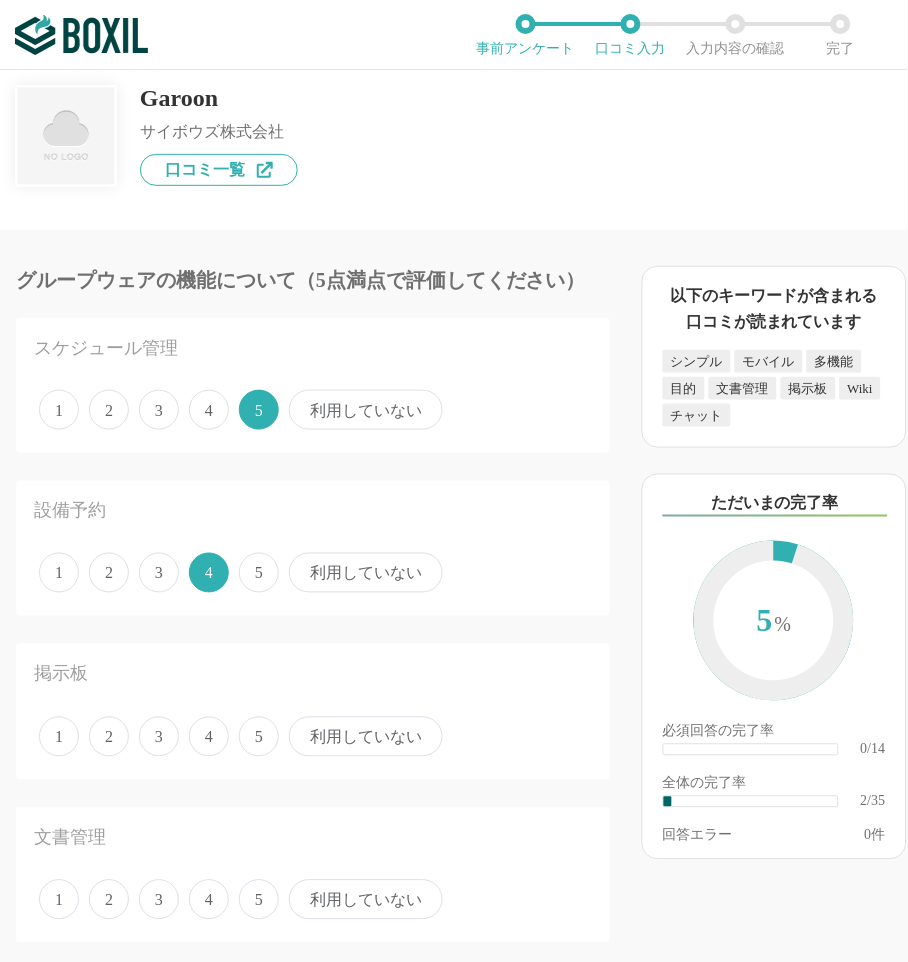 click on "5" at bounding box center (259, 737) 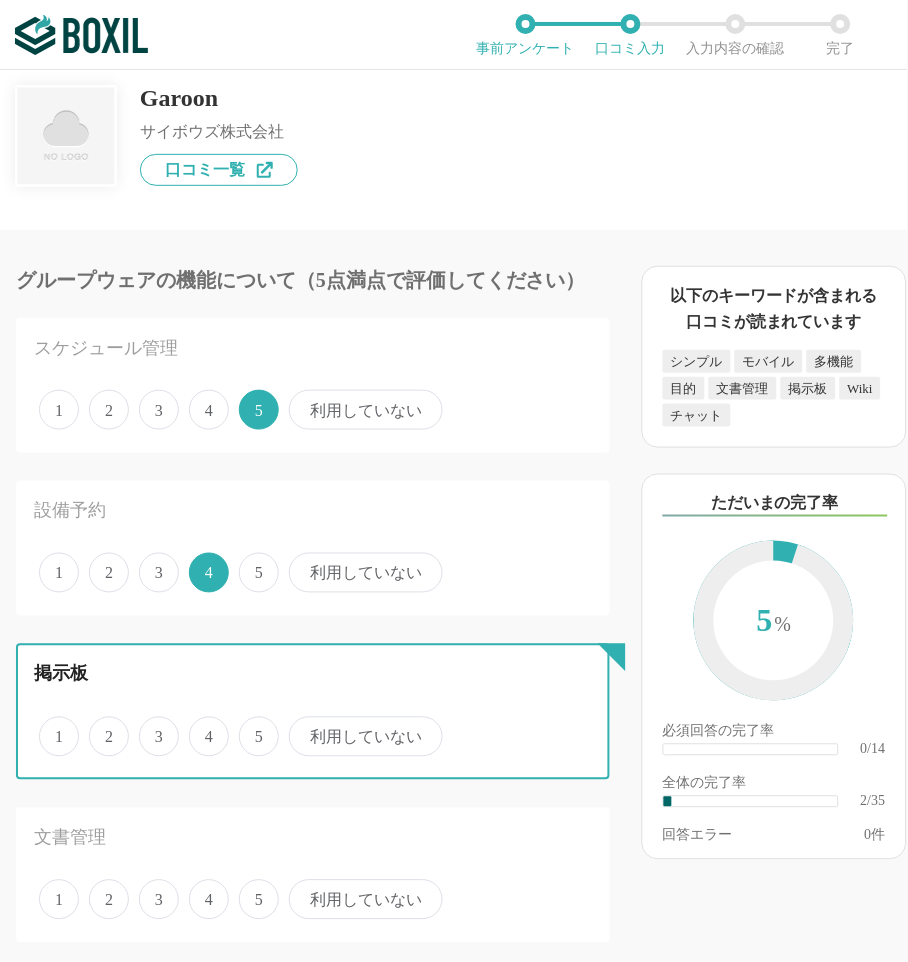 click on "5" at bounding box center [250, 726] 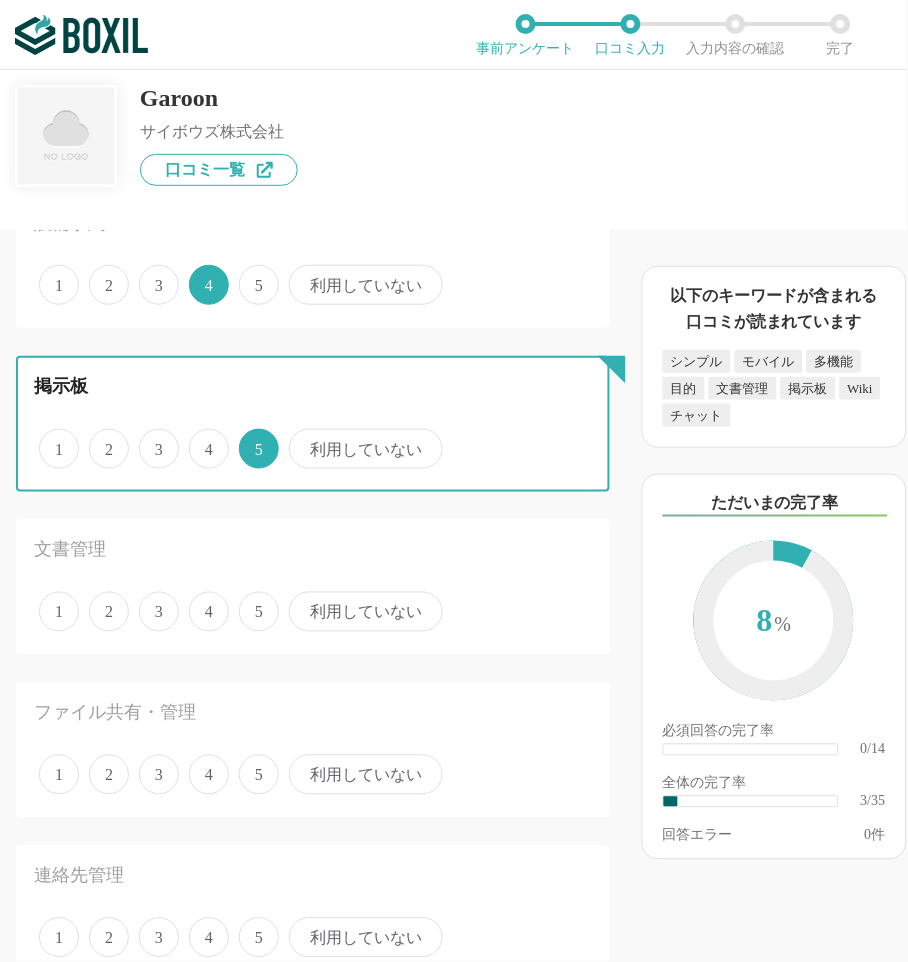 scroll, scrollTop: 333, scrollLeft: 0, axis: vertical 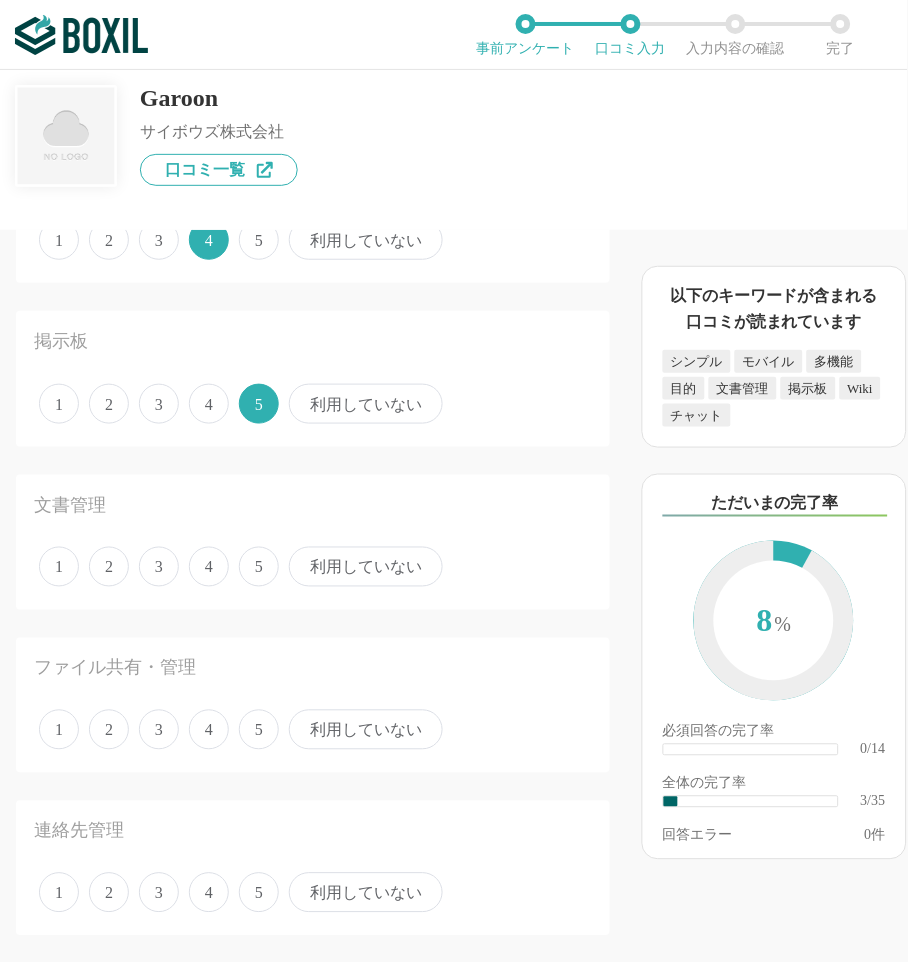 click on "5" at bounding box center [259, 567] 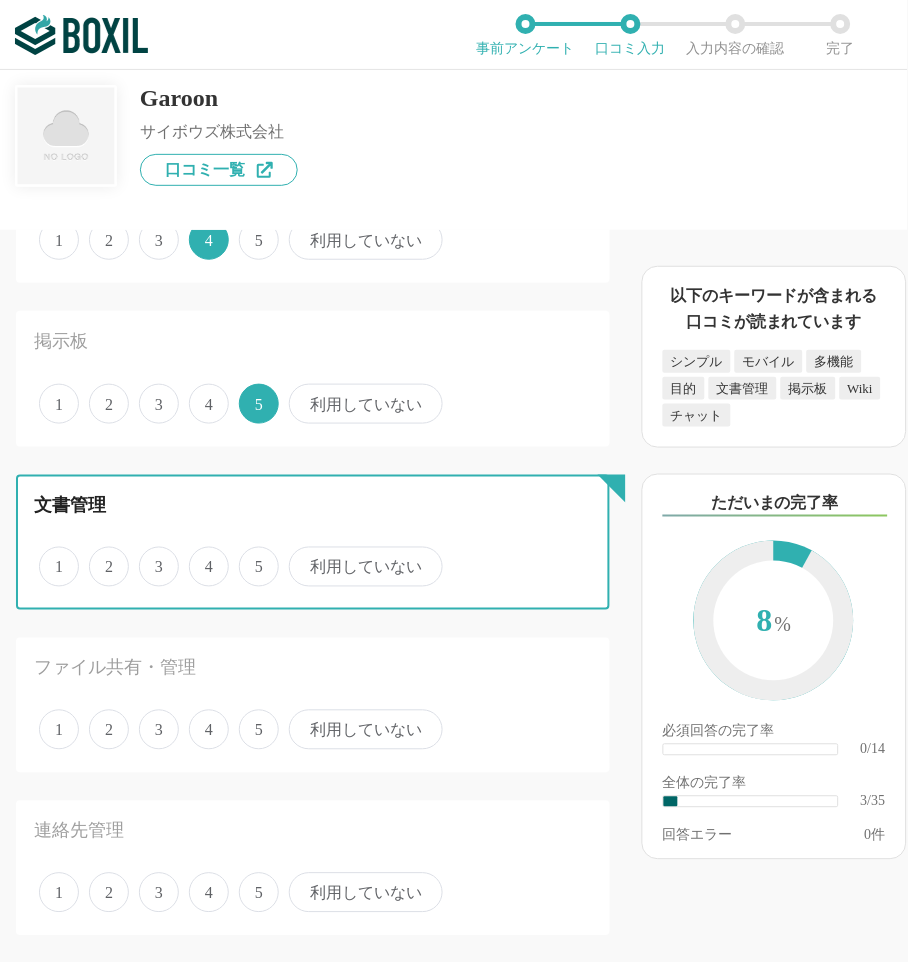 click on "5" at bounding box center [250, 556] 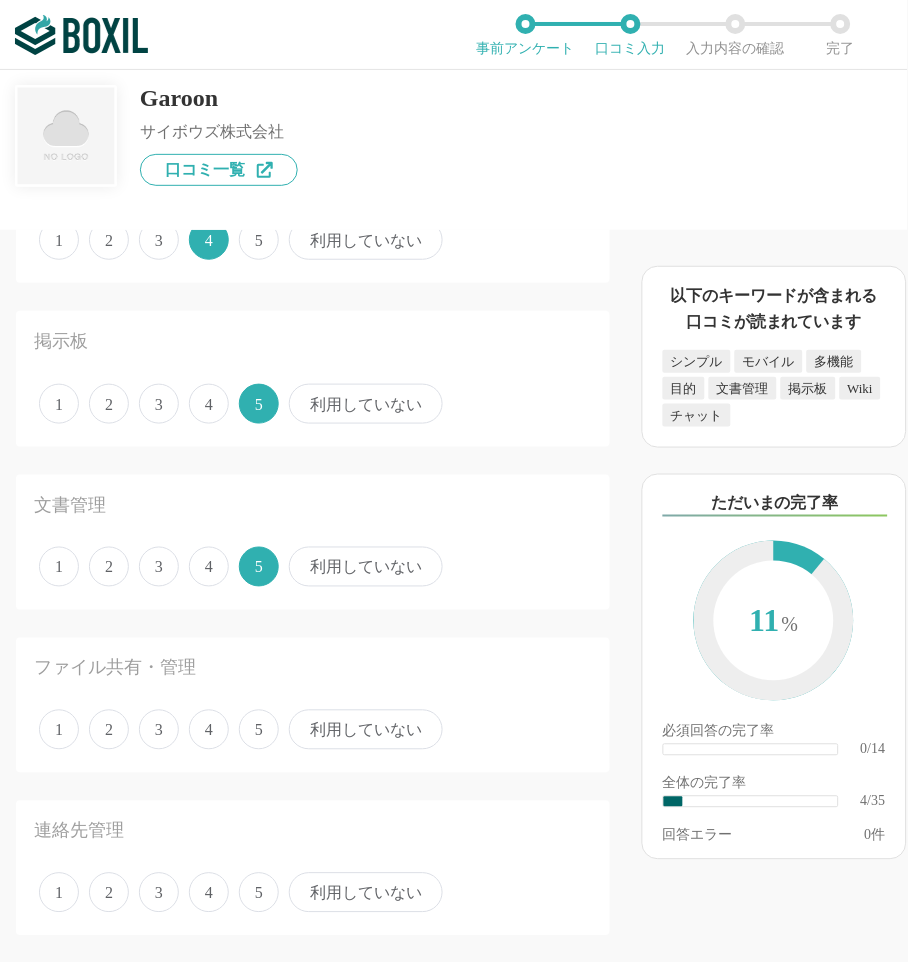 click on "4" at bounding box center [209, 730] 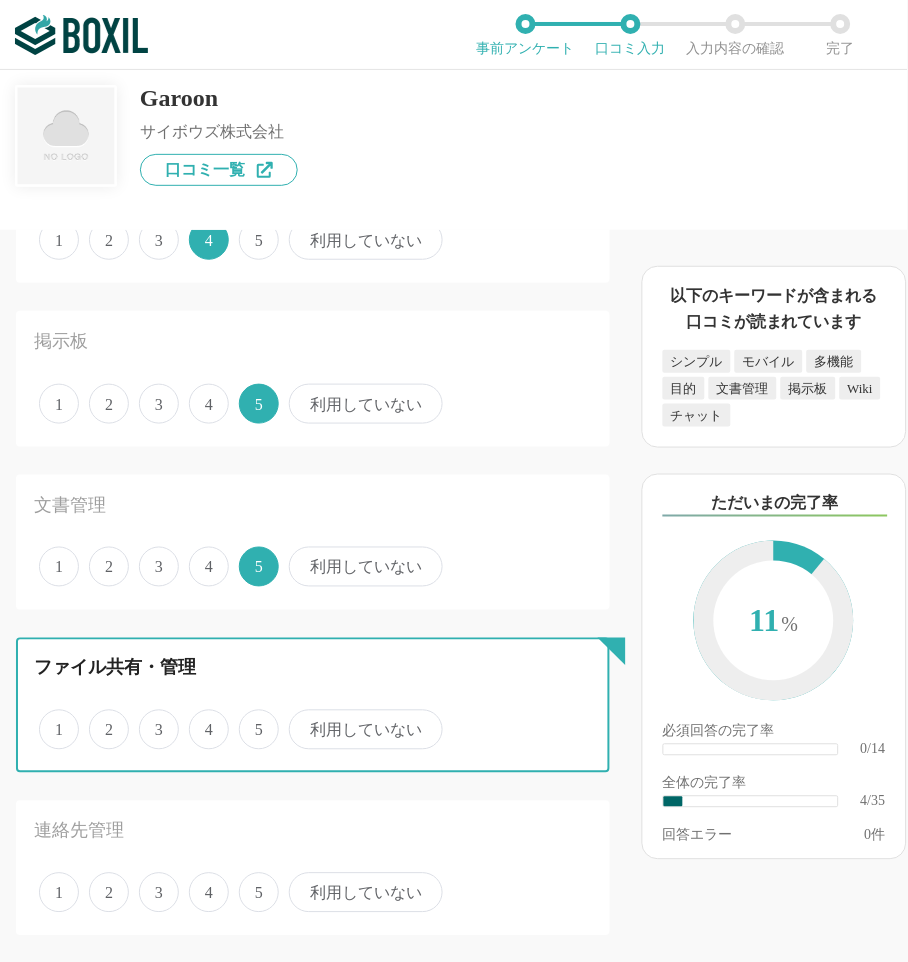 click on "4" at bounding box center [200, 719] 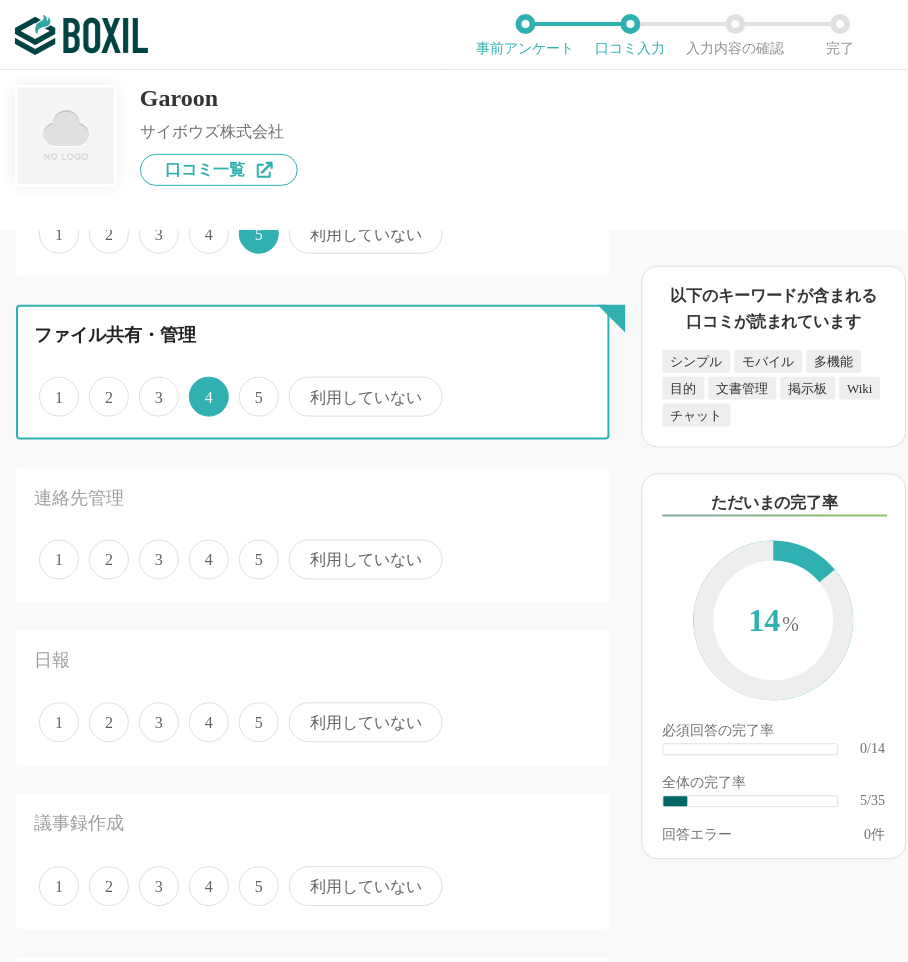 scroll, scrollTop: 777, scrollLeft: 0, axis: vertical 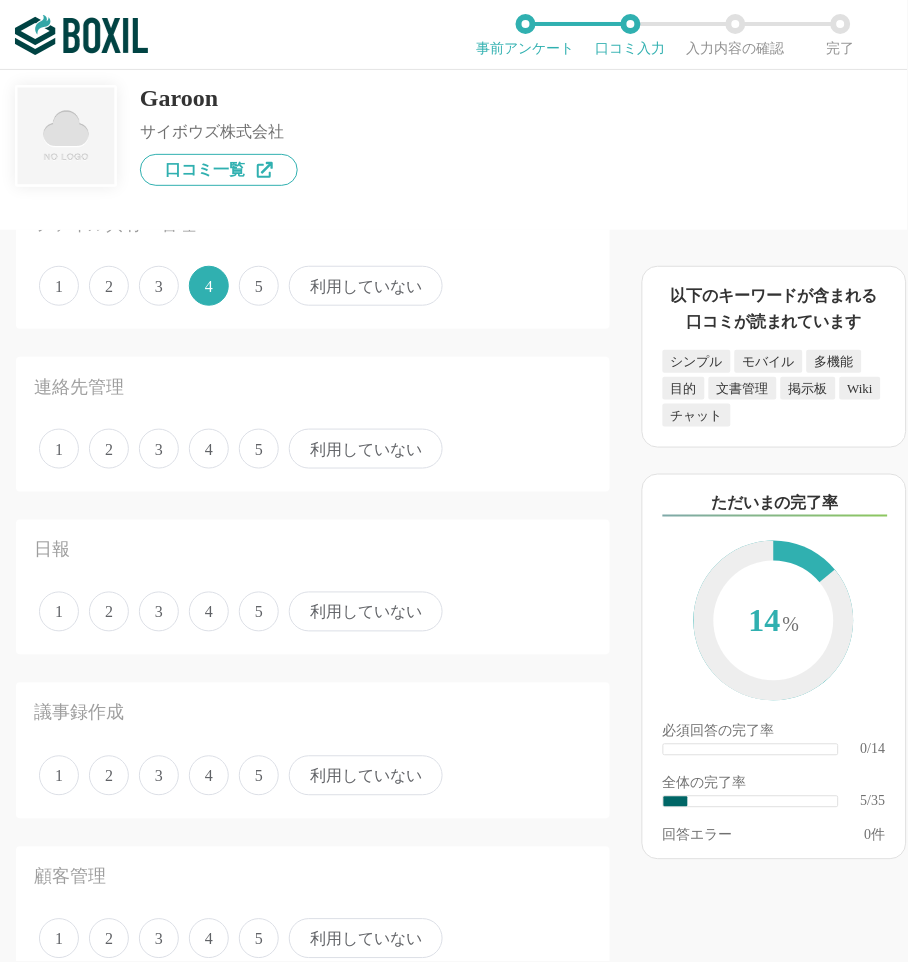 click on "4" at bounding box center [209, 449] 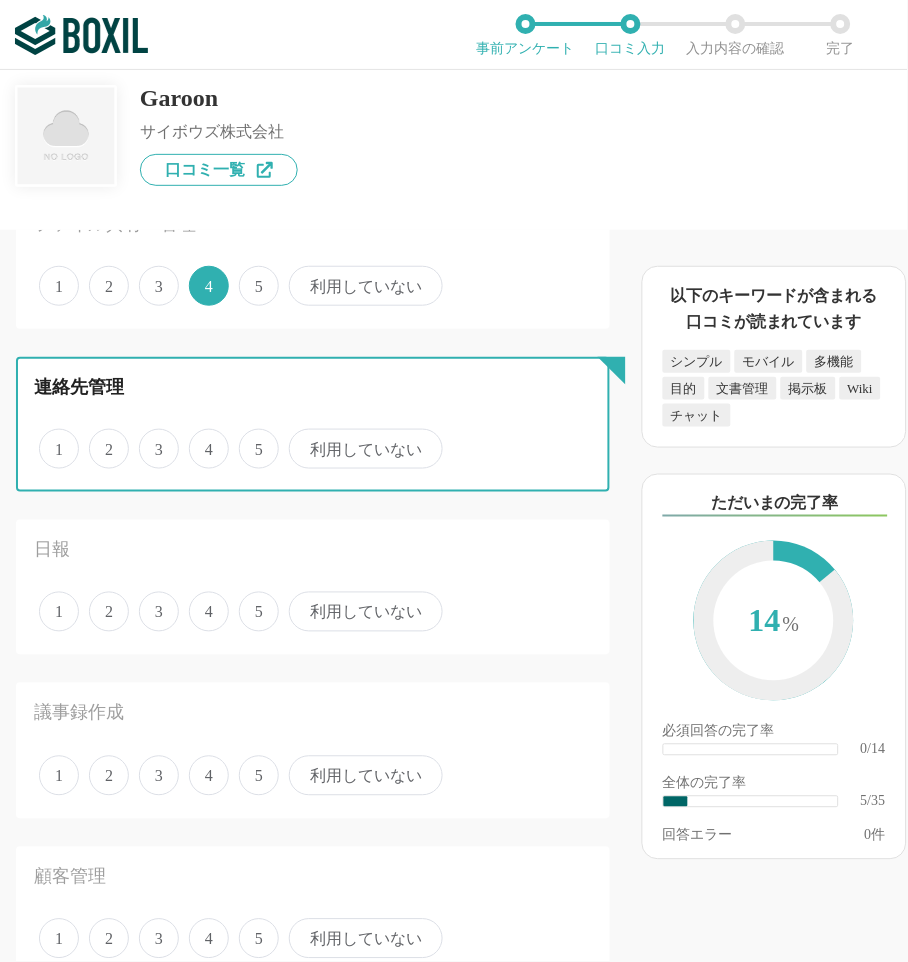 click on "4" at bounding box center (200, 438) 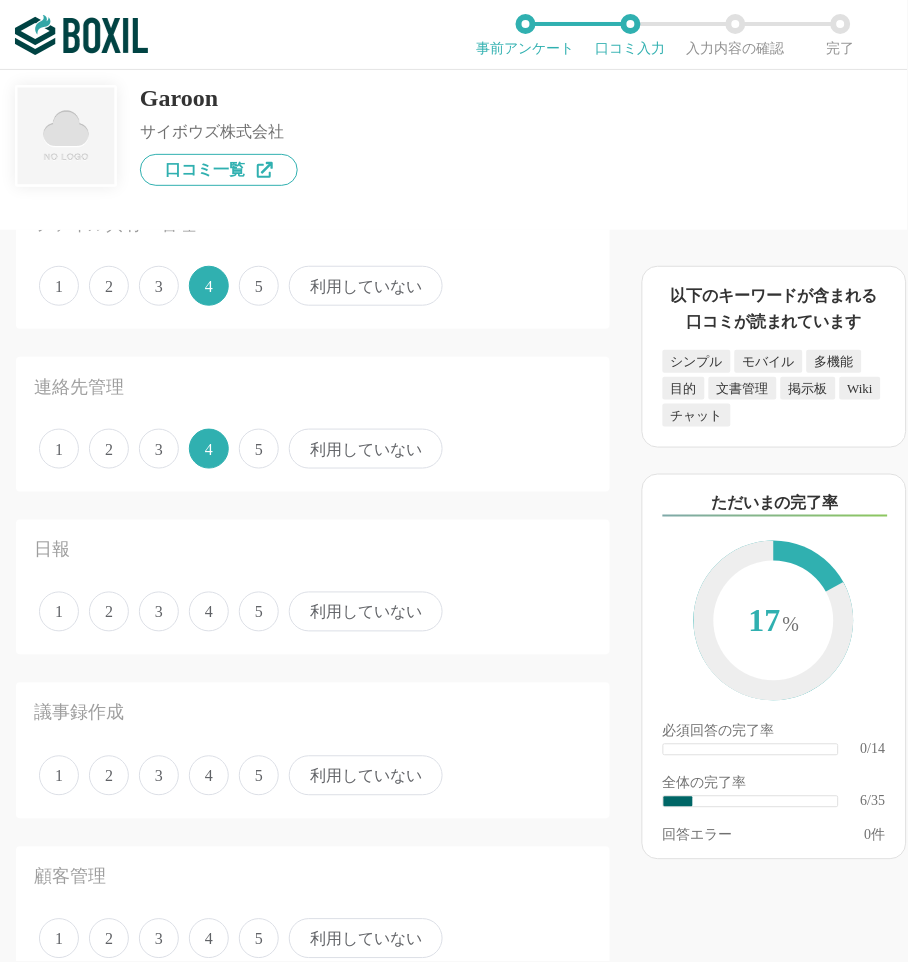 click on "4" at bounding box center (209, 612) 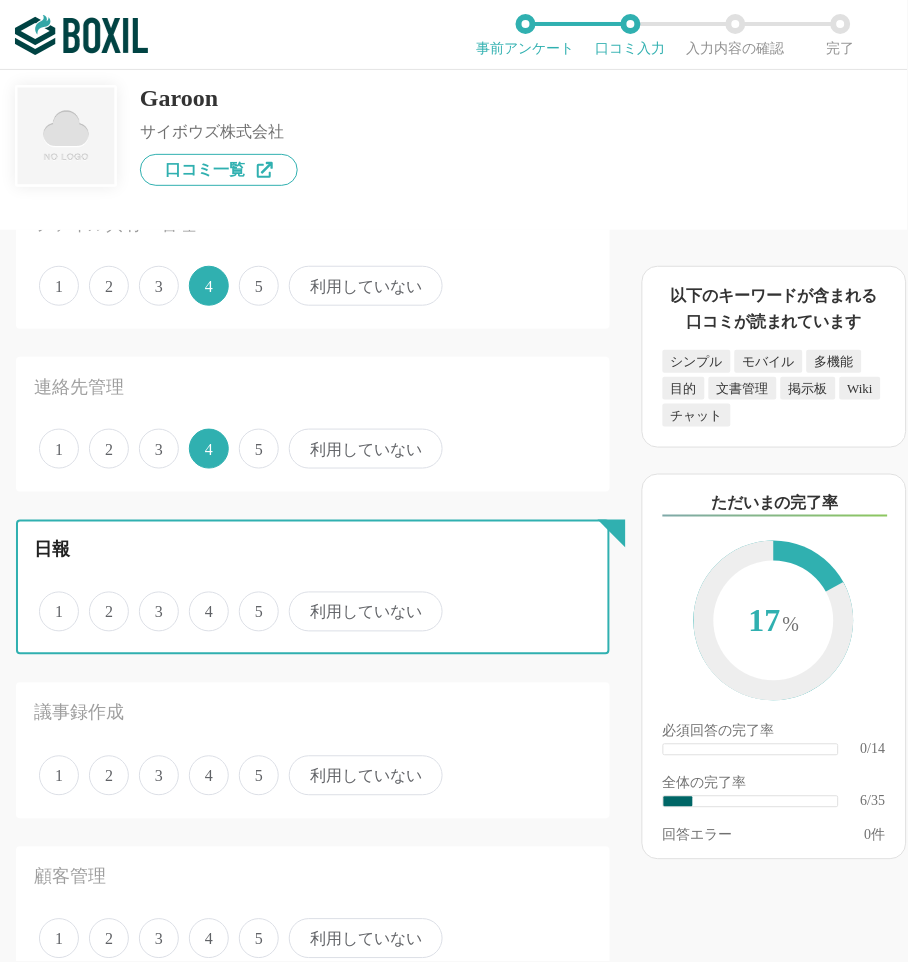 click on "4" at bounding box center [200, 601] 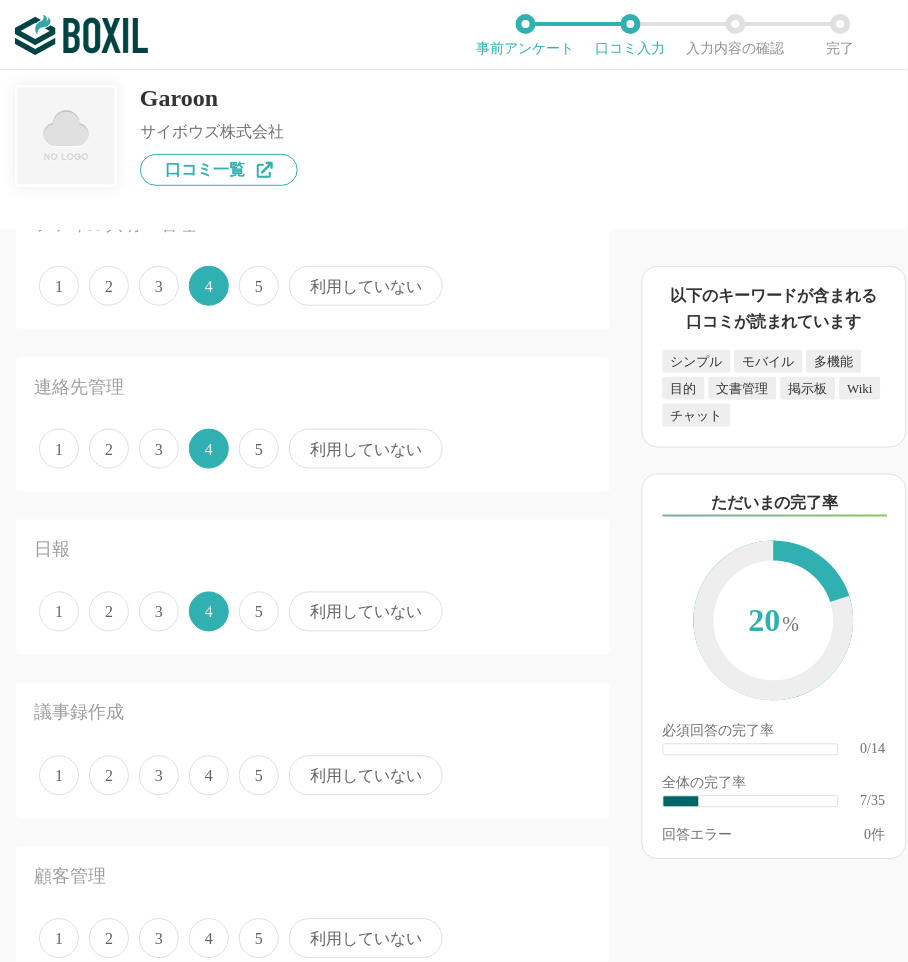 click on "4" at bounding box center [209, 612] 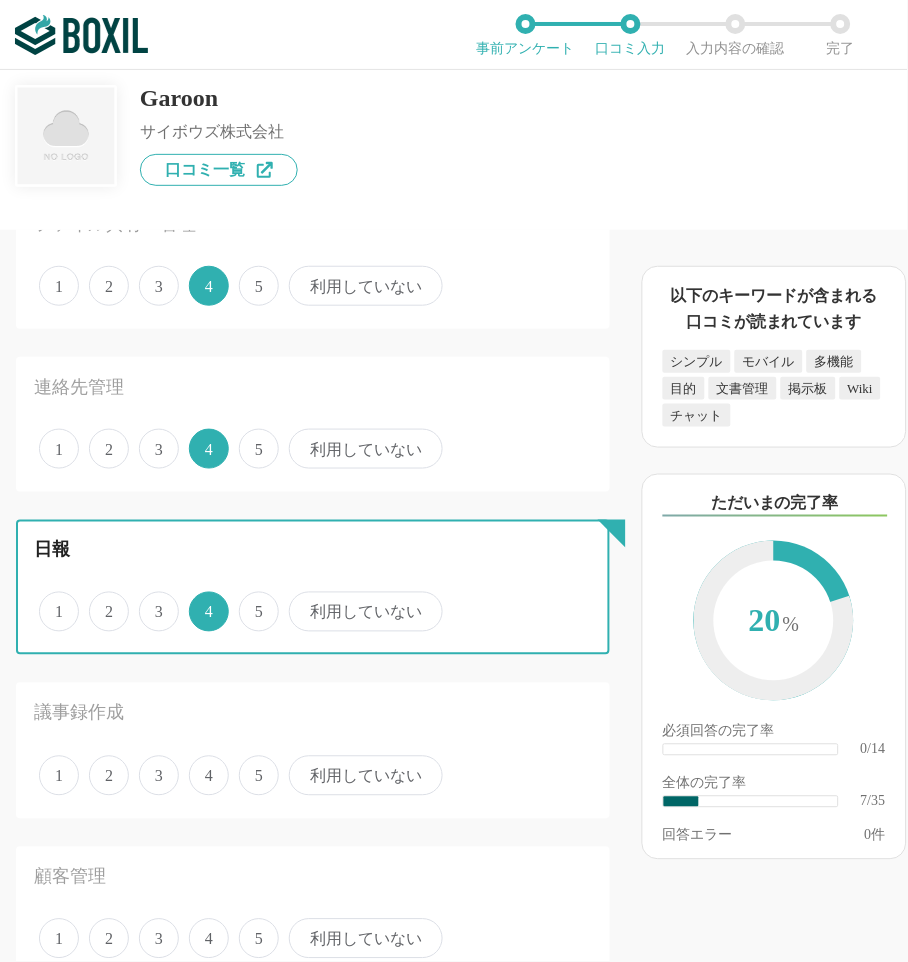 click on "4" at bounding box center [200, 601] 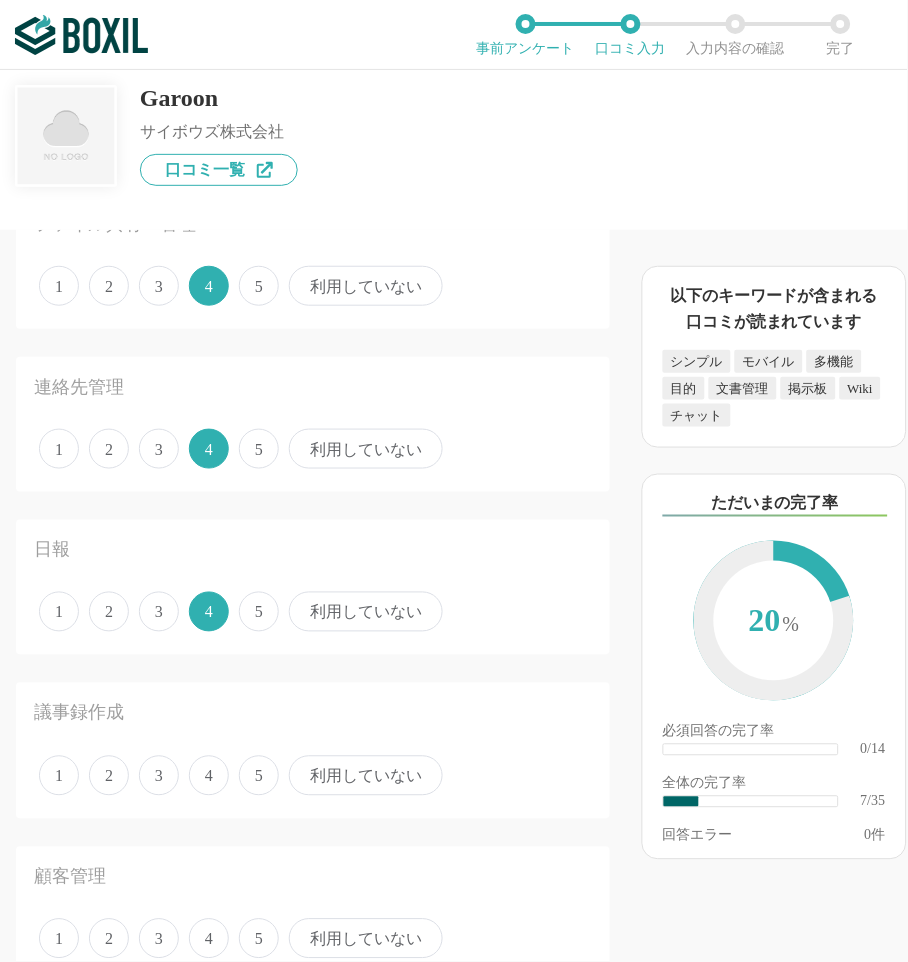 click on "議事録作成 1 2 3 4 5 利用していない" at bounding box center [313, 750] 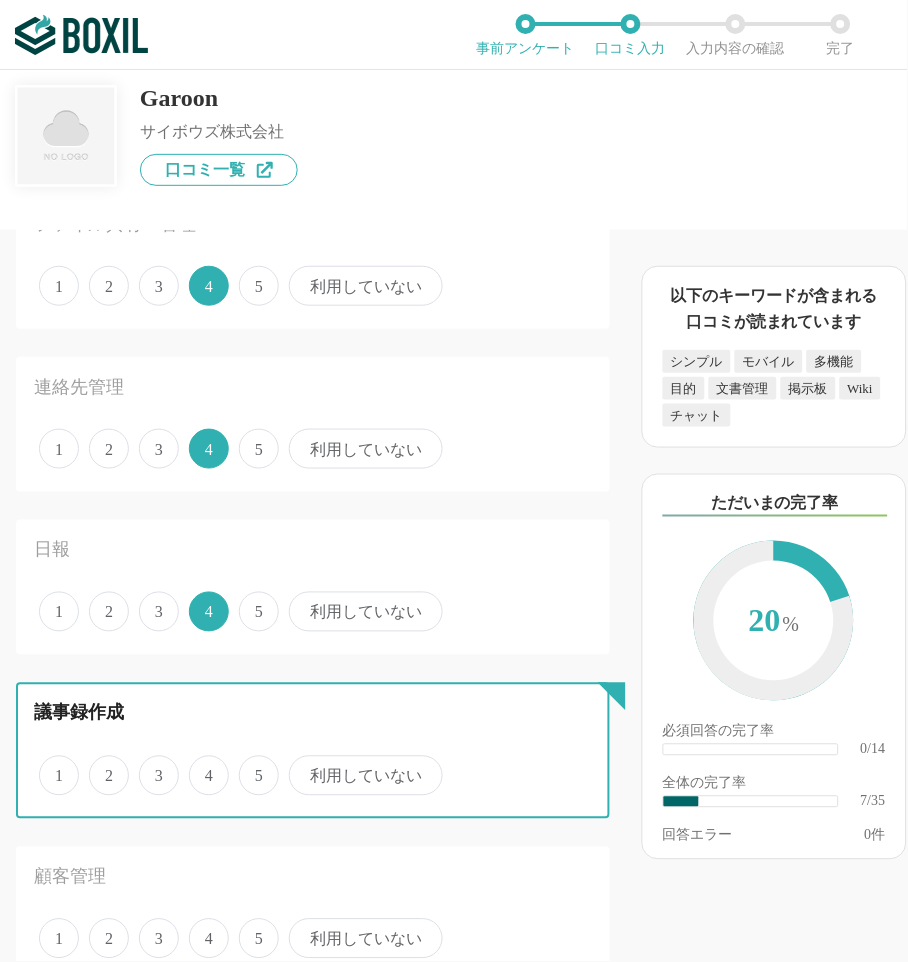 click on "5" at bounding box center [250, 765] 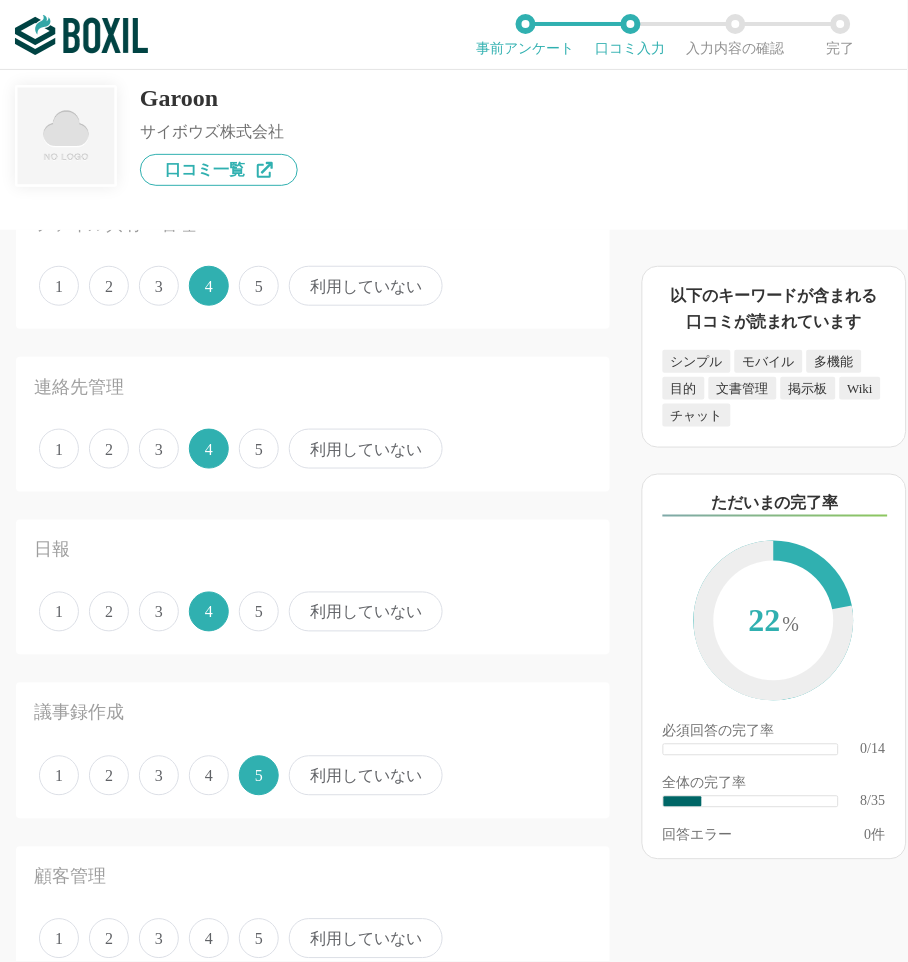 click on "4" at bounding box center [209, 939] 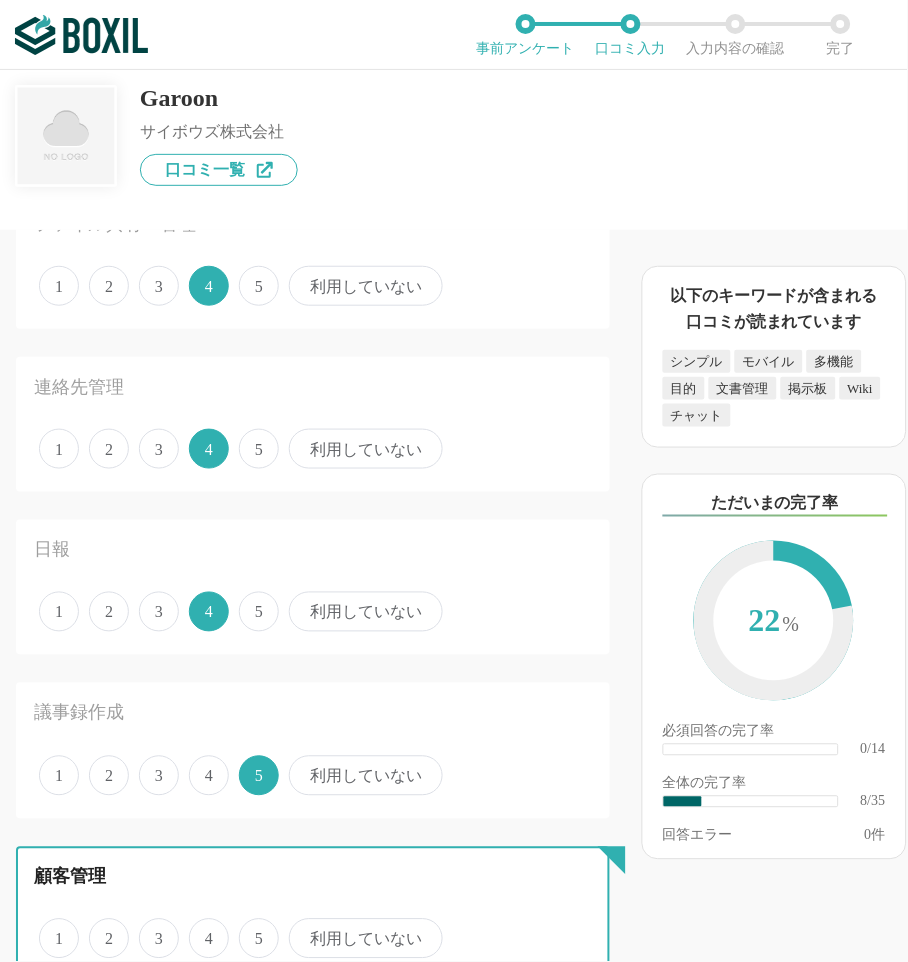 click on "4" at bounding box center [200, 928] 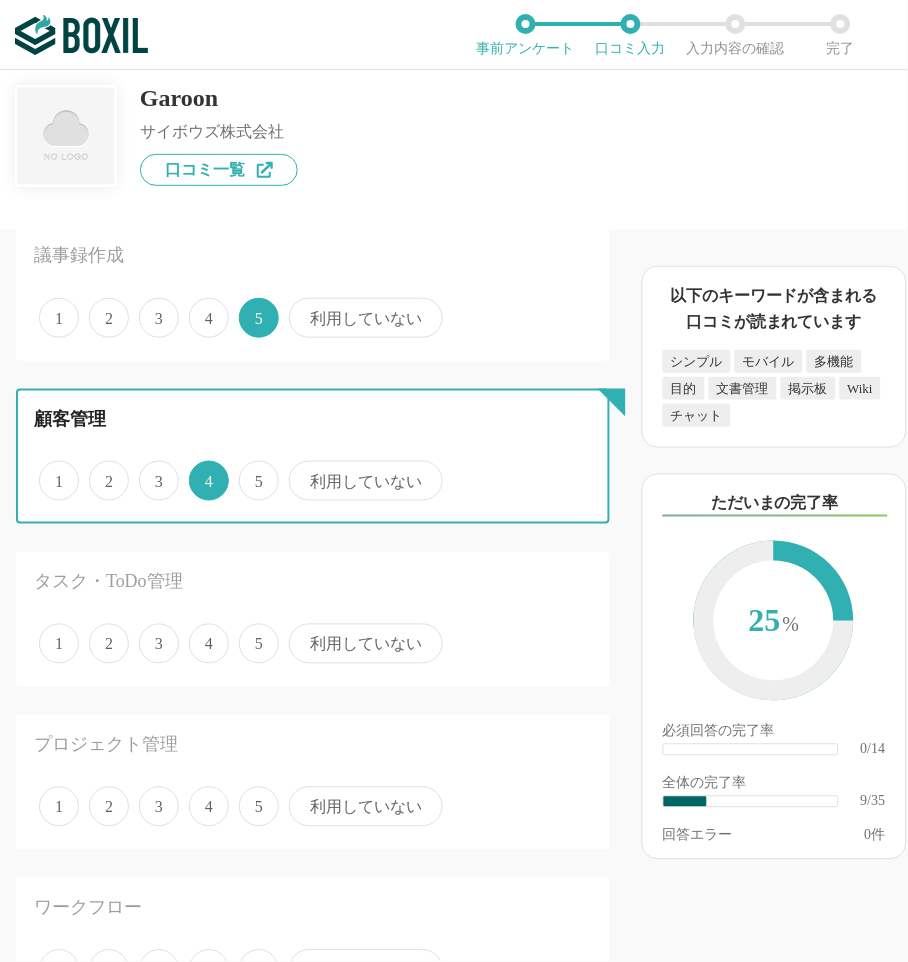 scroll, scrollTop: 1333, scrollLeft: 0, axis: vertical 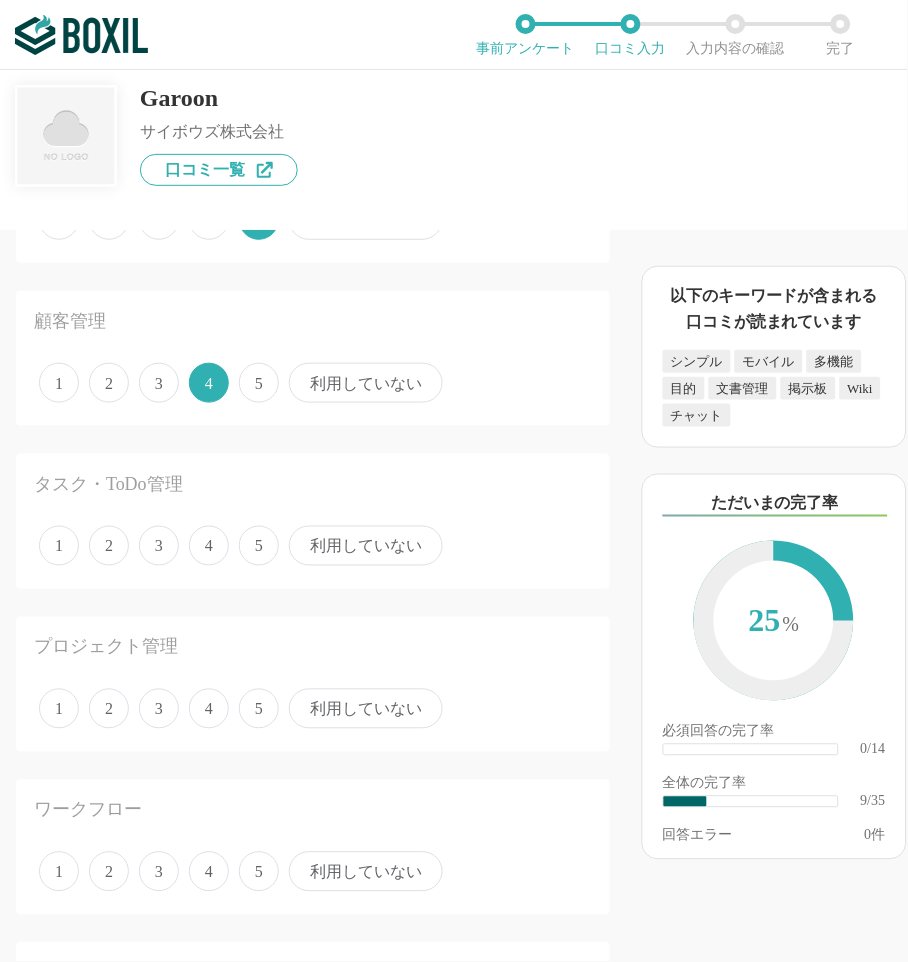 click on "5" at bounding box center (259, 546) 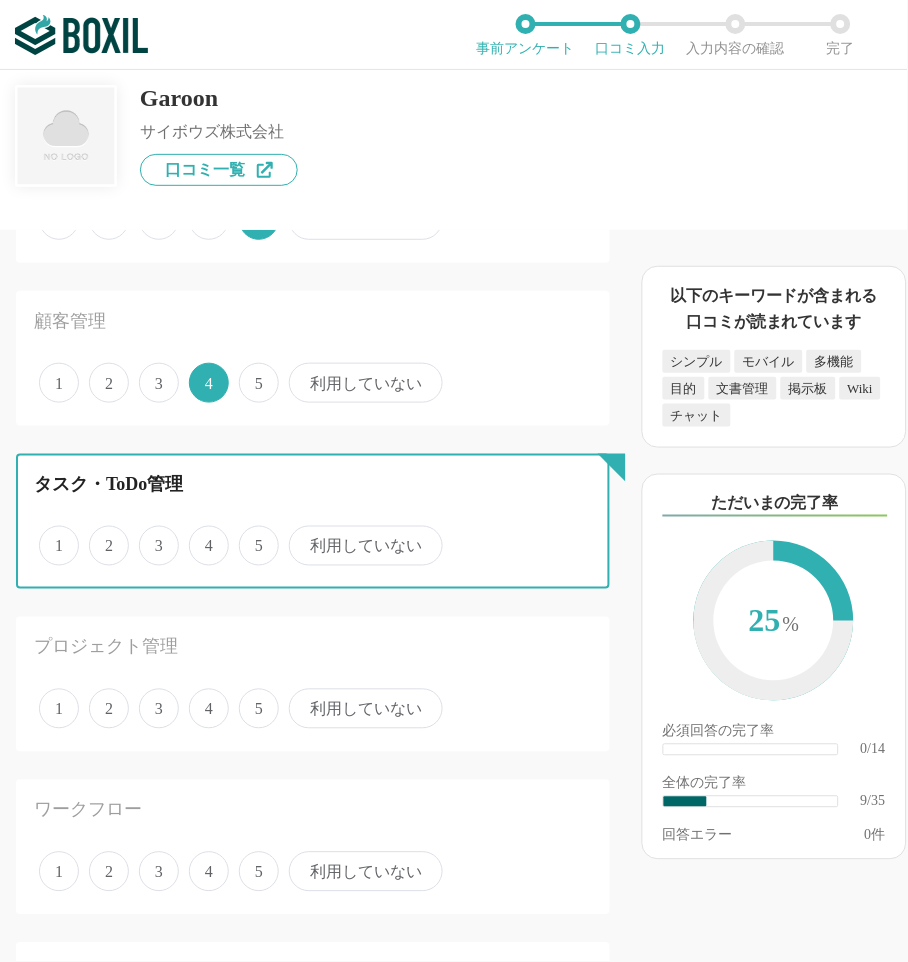 click on "5" at bounding box center (250, 535) 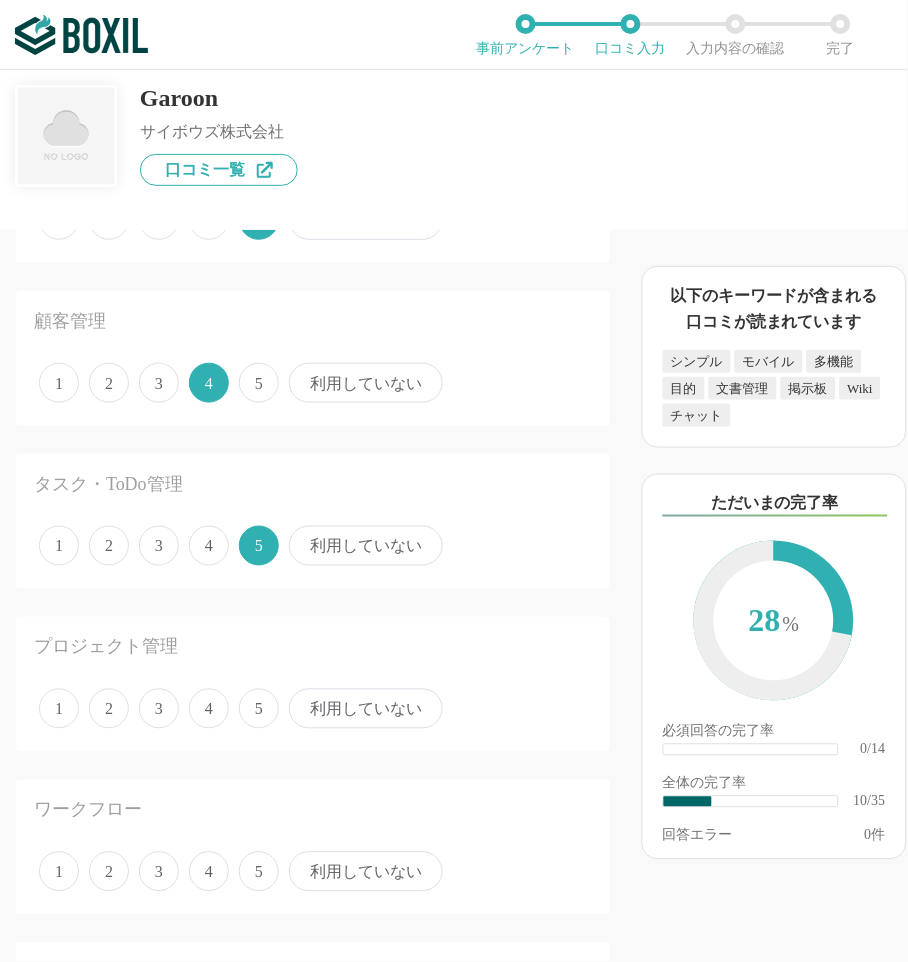 click on "4" at bounding box center [209, 709] 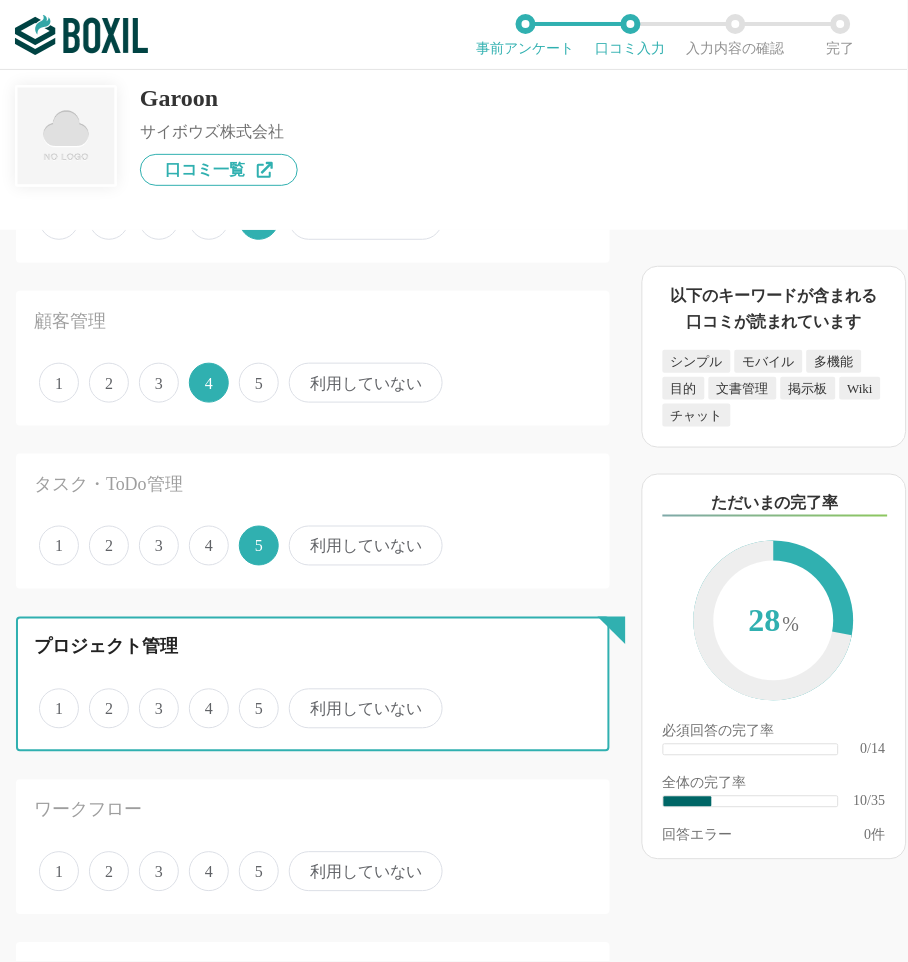 click on "4" at bounding box center [200, 698] 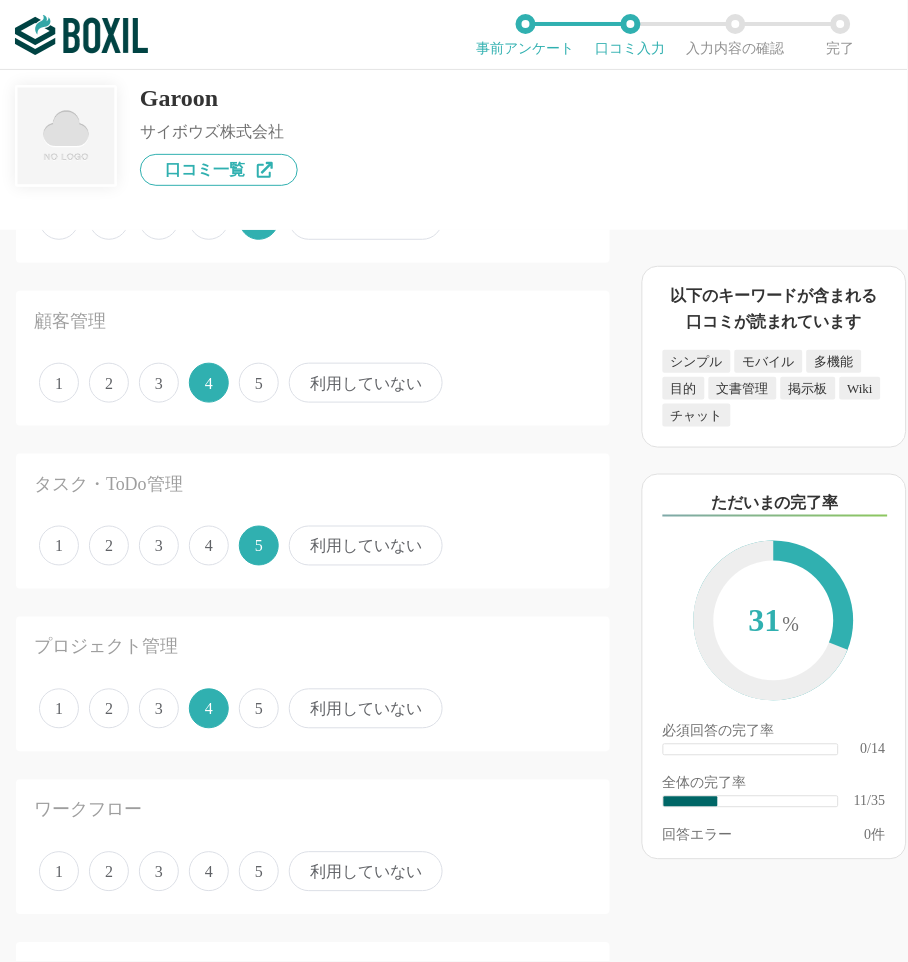 click on "5" at bounding box center [259, 872] 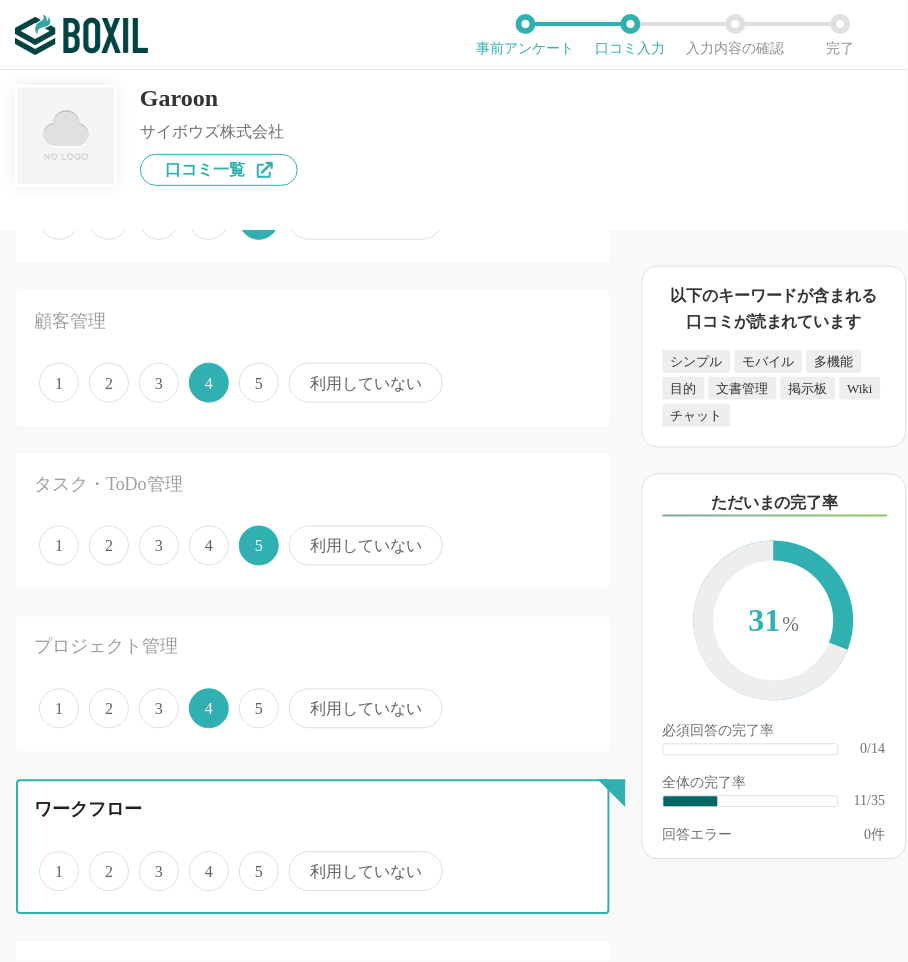 click on "5" at bounding box center [250, 861] 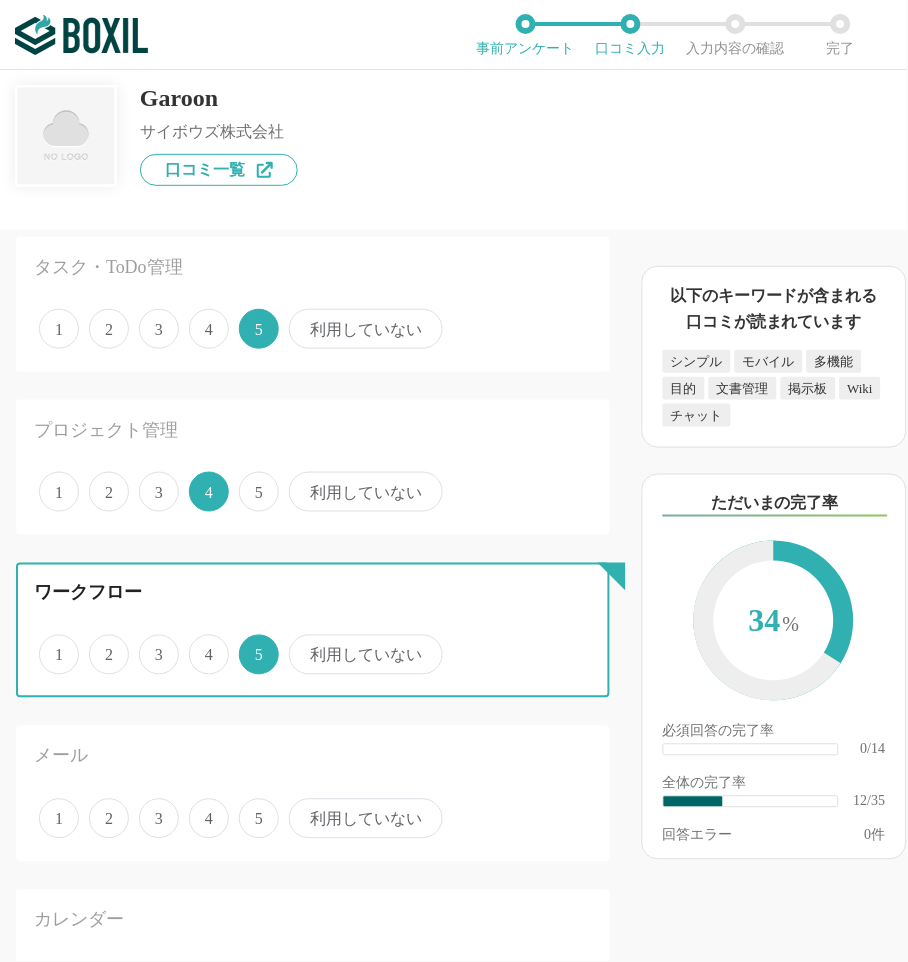 scroll, scrollTop: 1888, scrollLeft: 0, axis: vertical 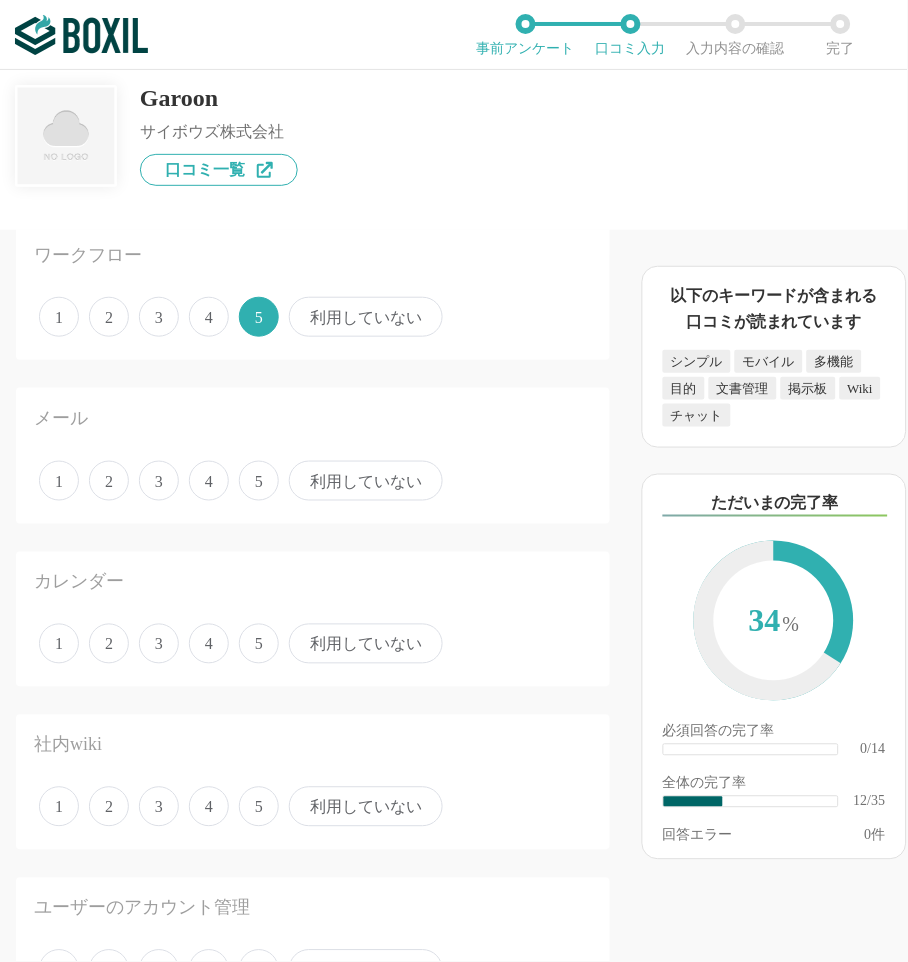 click on "4" at bounding box center (209, 644) 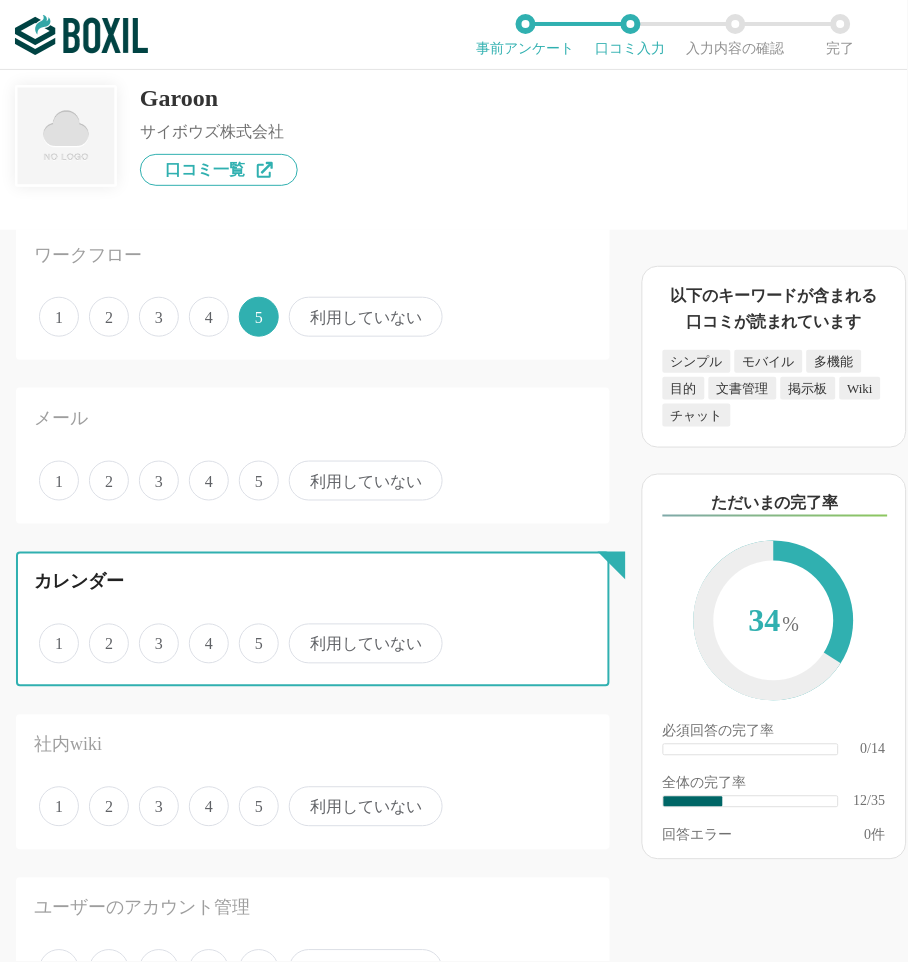 click on "4" at bounding box center (200, 633) 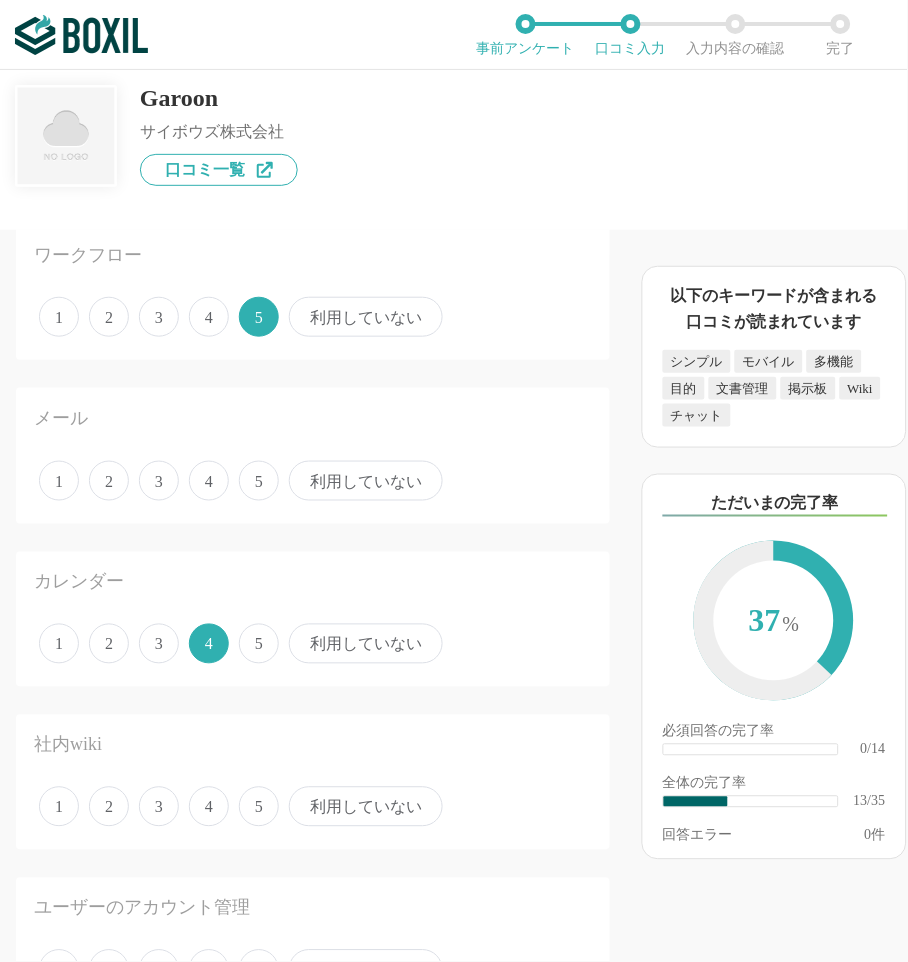 click on "4" at bounding box center [209, 481] 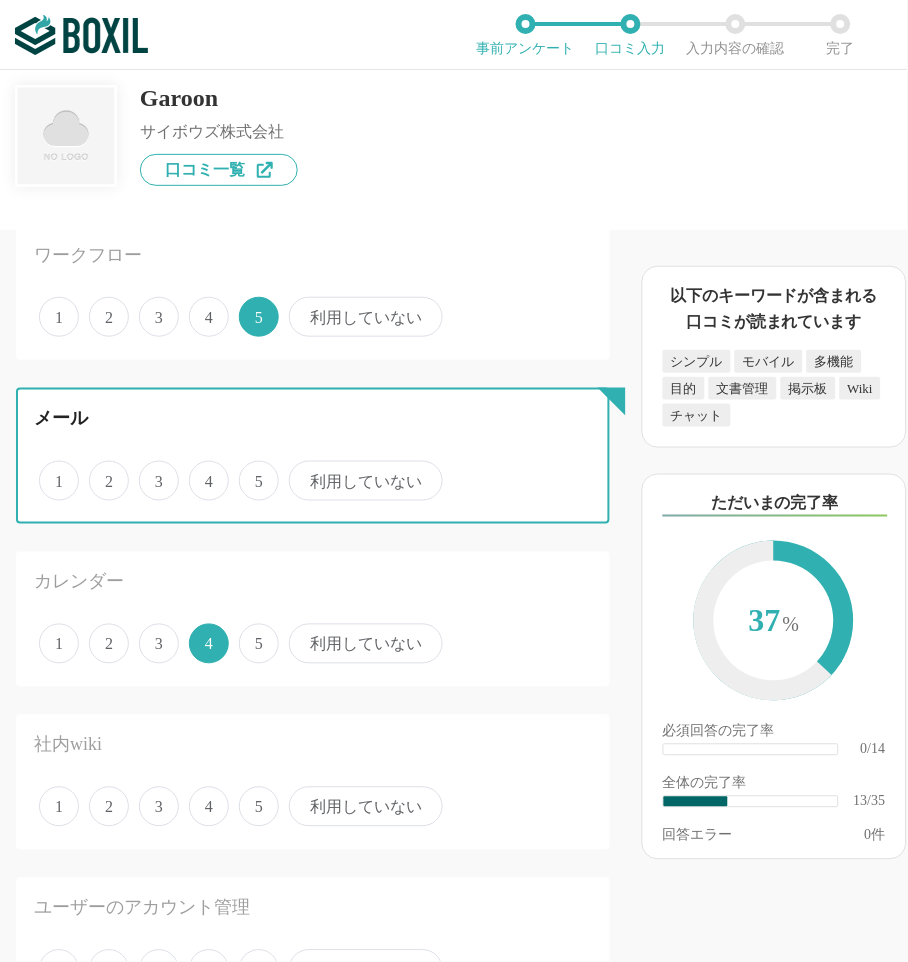 click on "4" at bounding box center (200, 470) 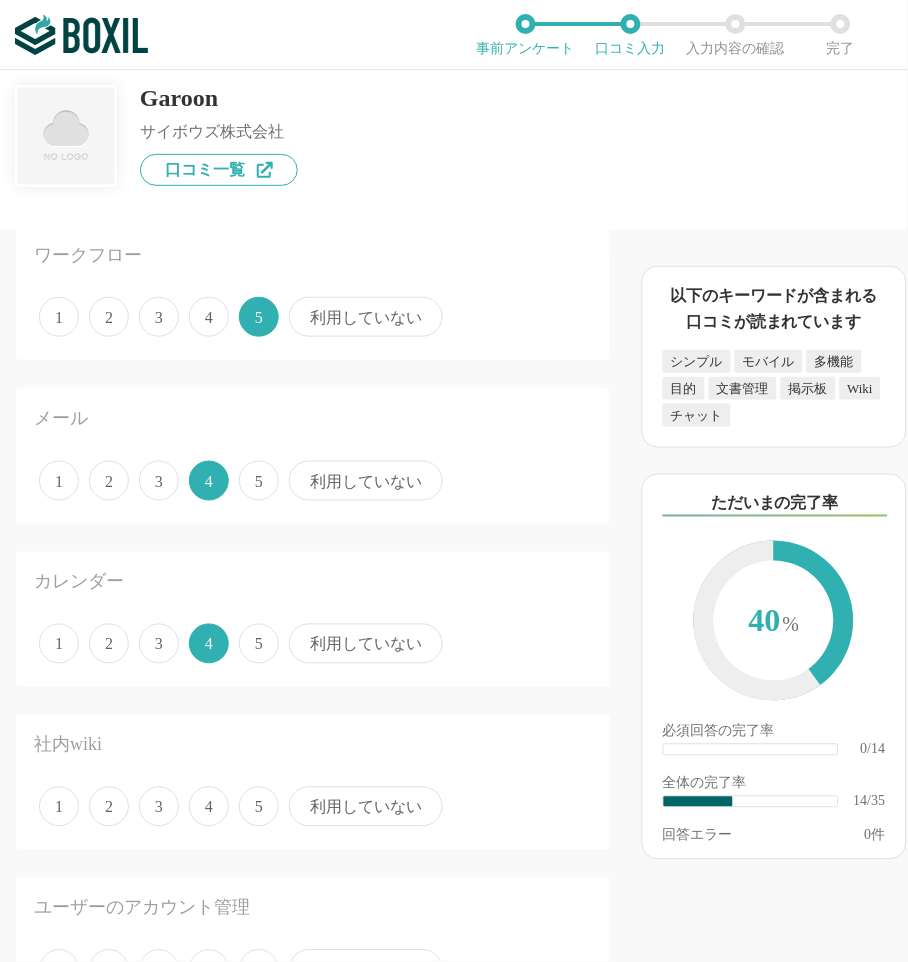 click on "5" at bounding box center [259, 807] 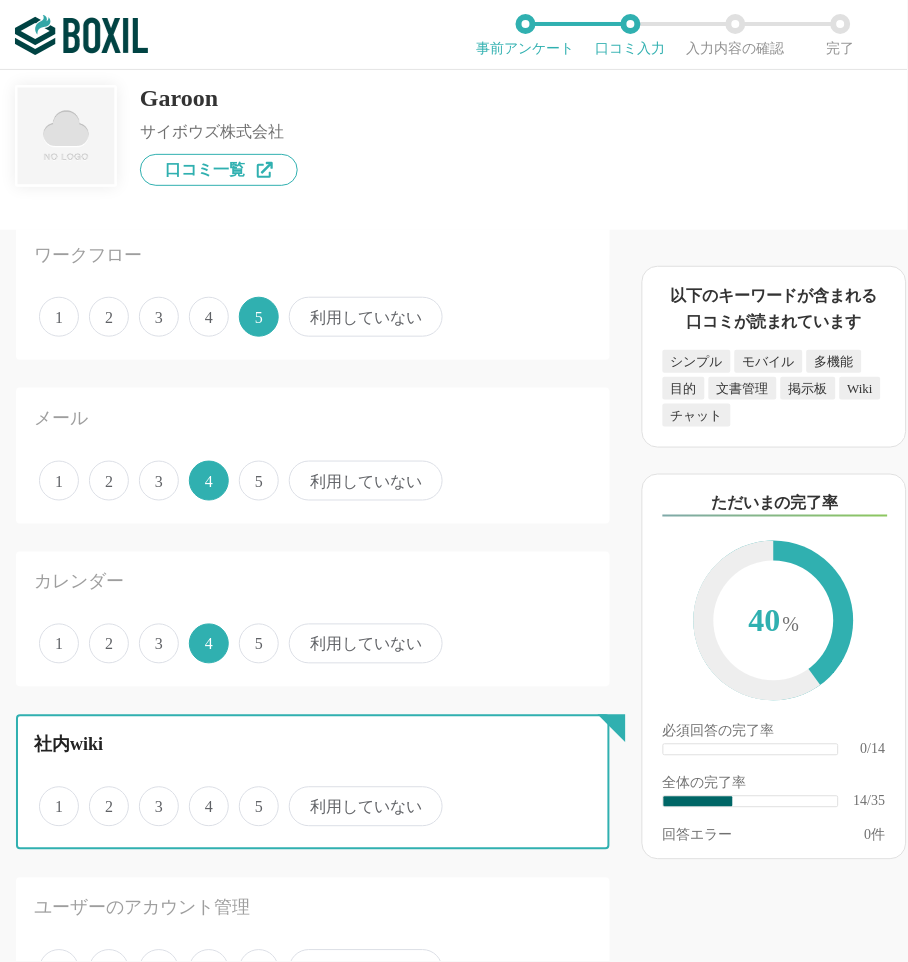 click on "5" at bounding box center [250, 796] 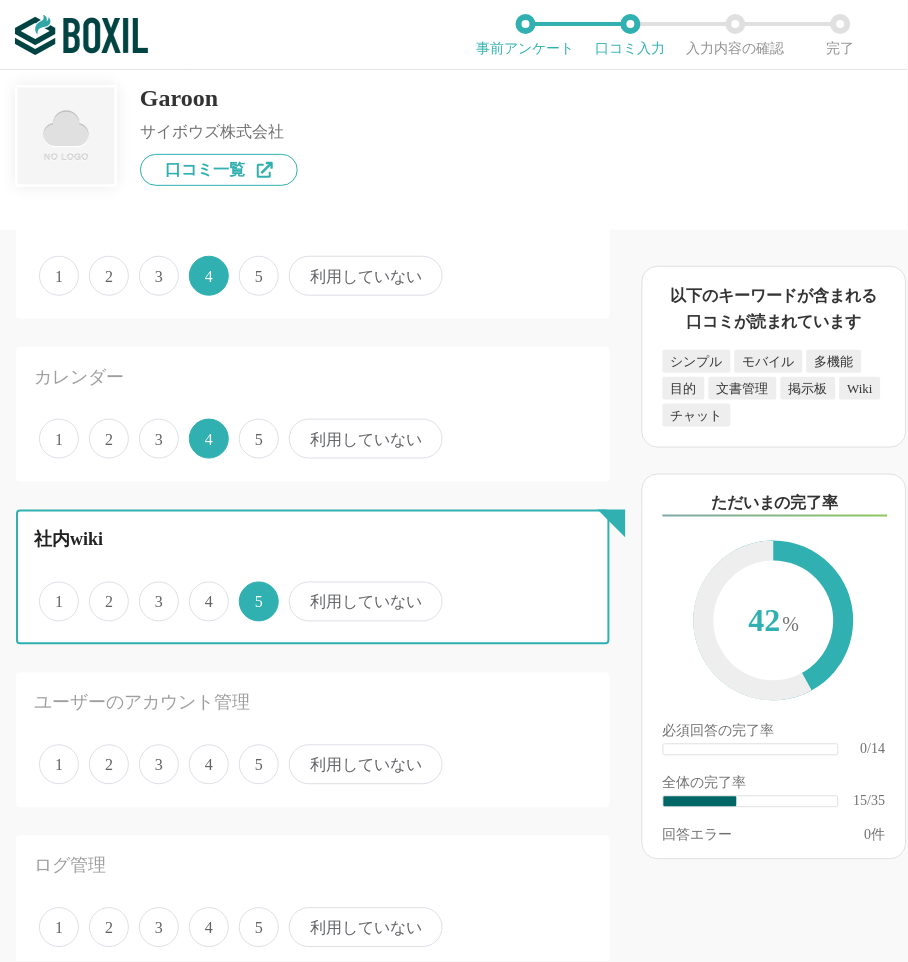 scroll, scrollTop: 2111, scrollLeft: 0, axis: vertical 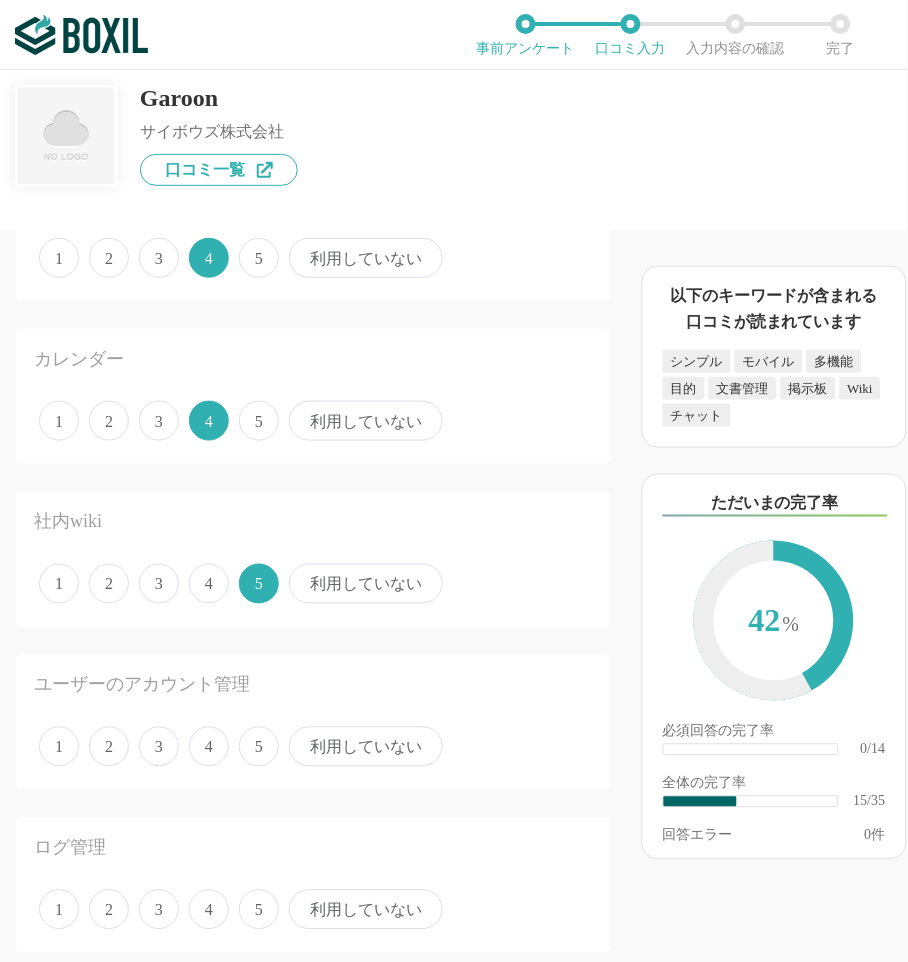 click on "1 2 3 4 5 利用していない" at bounding box center (313, 910) 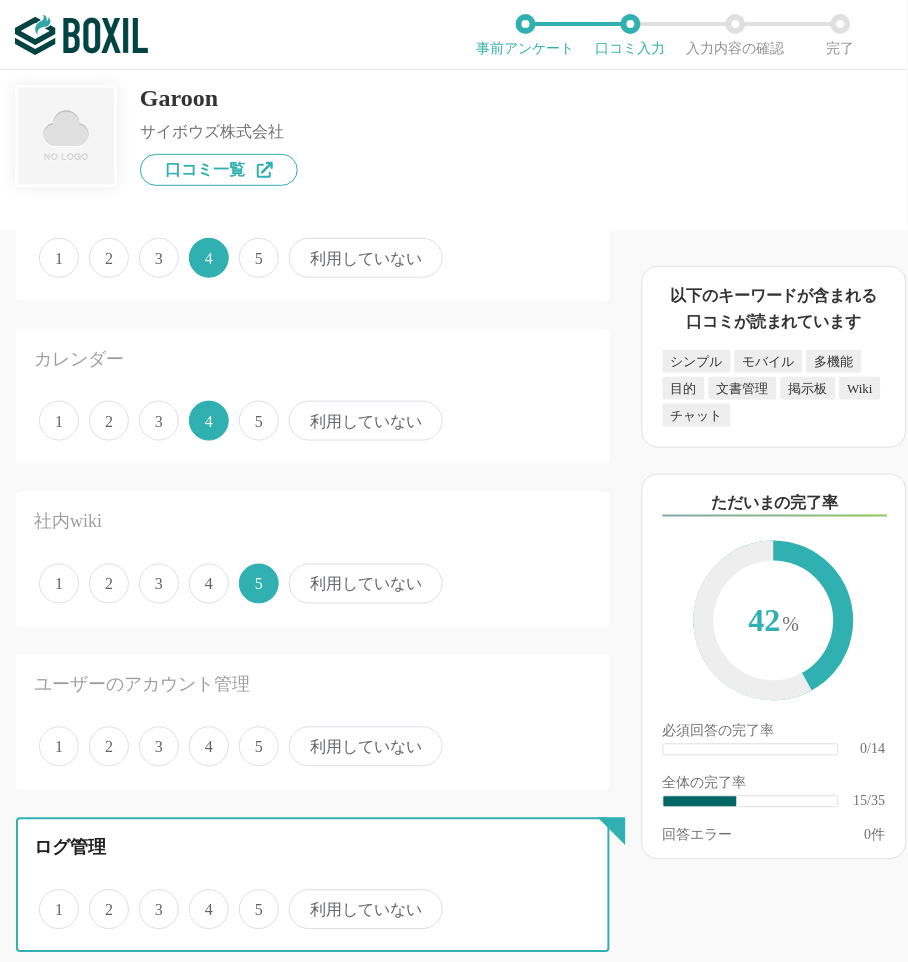click on "5" at bounding box center [250, 899] 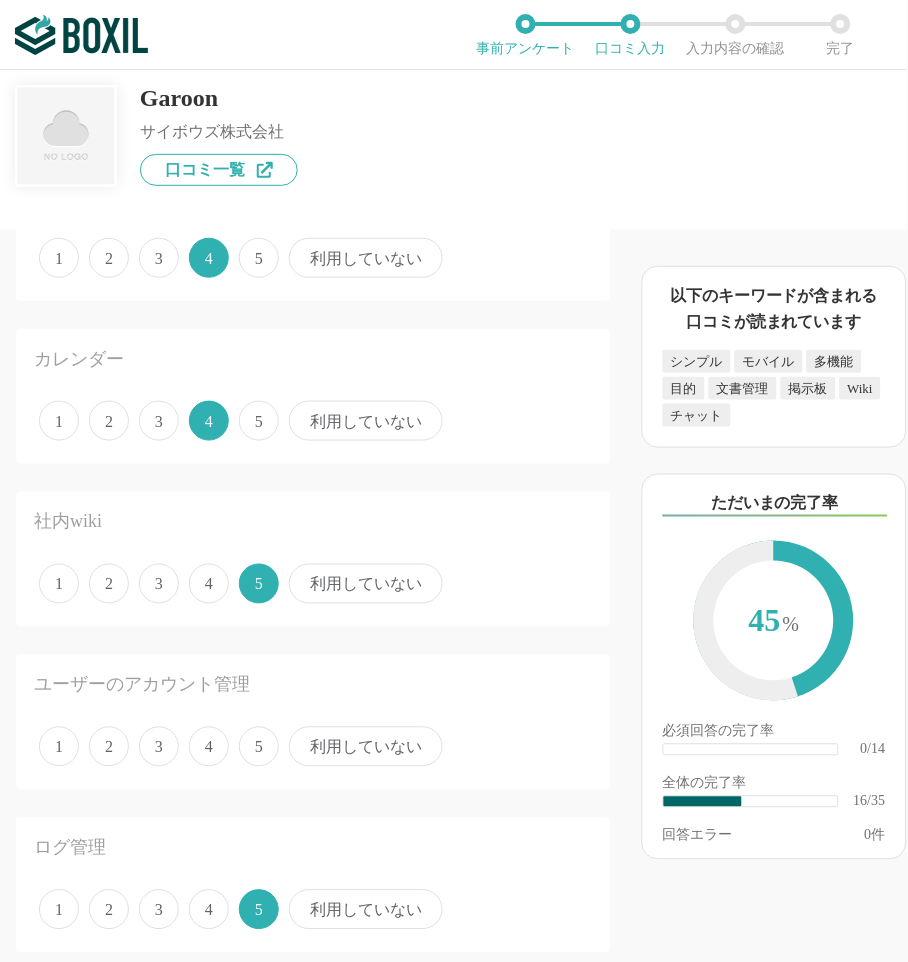 click on "5" at bounding box center (259, 747) 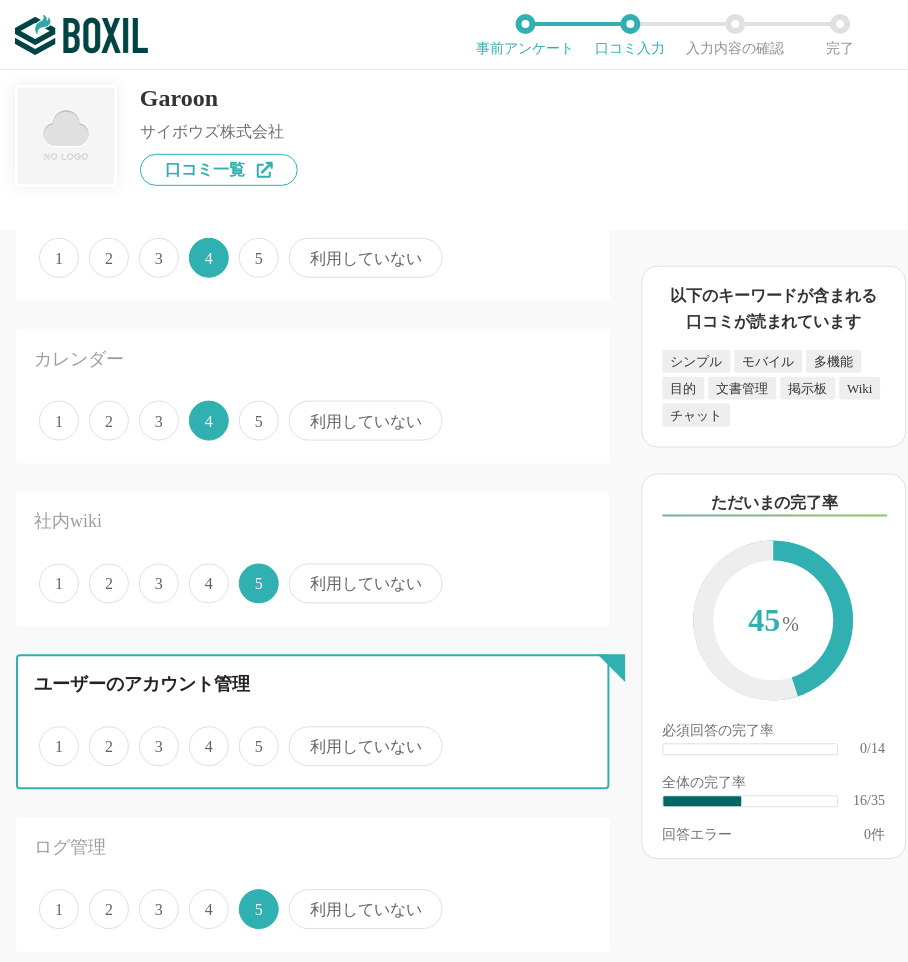 click on "5" at bounding box center (250, 736) 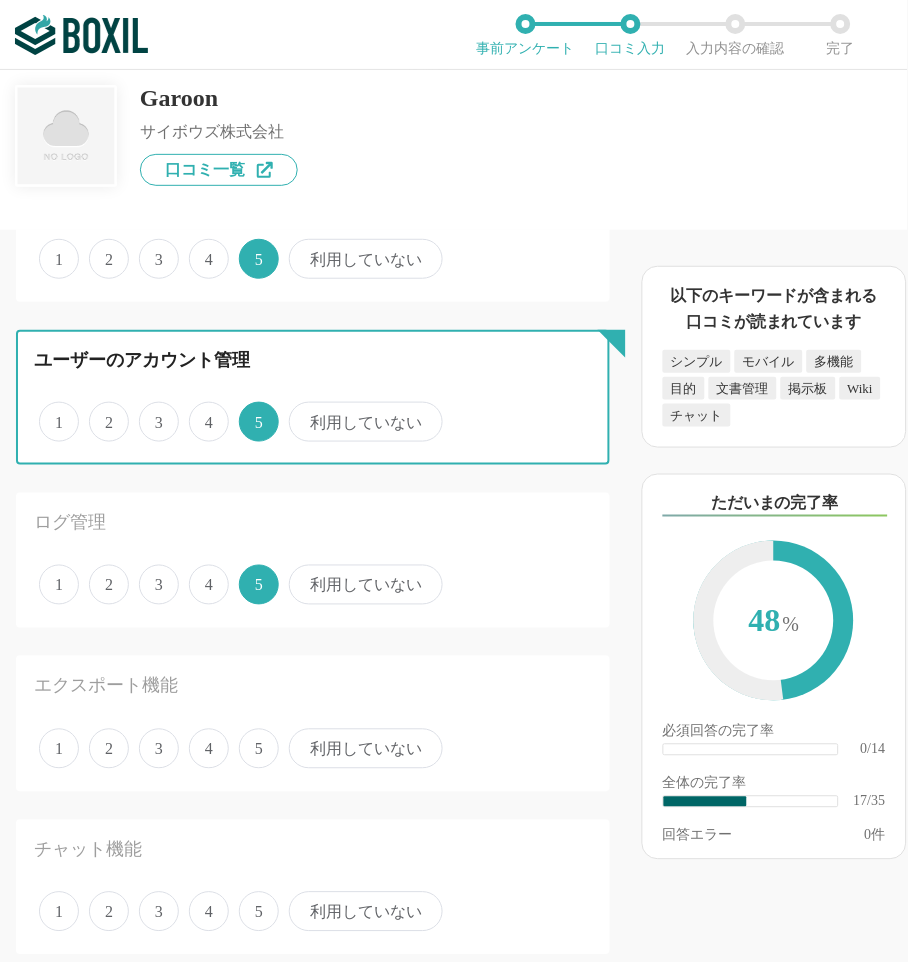 scroll, scrollTop: 2777, scrollLeft: 0, axis: vertical 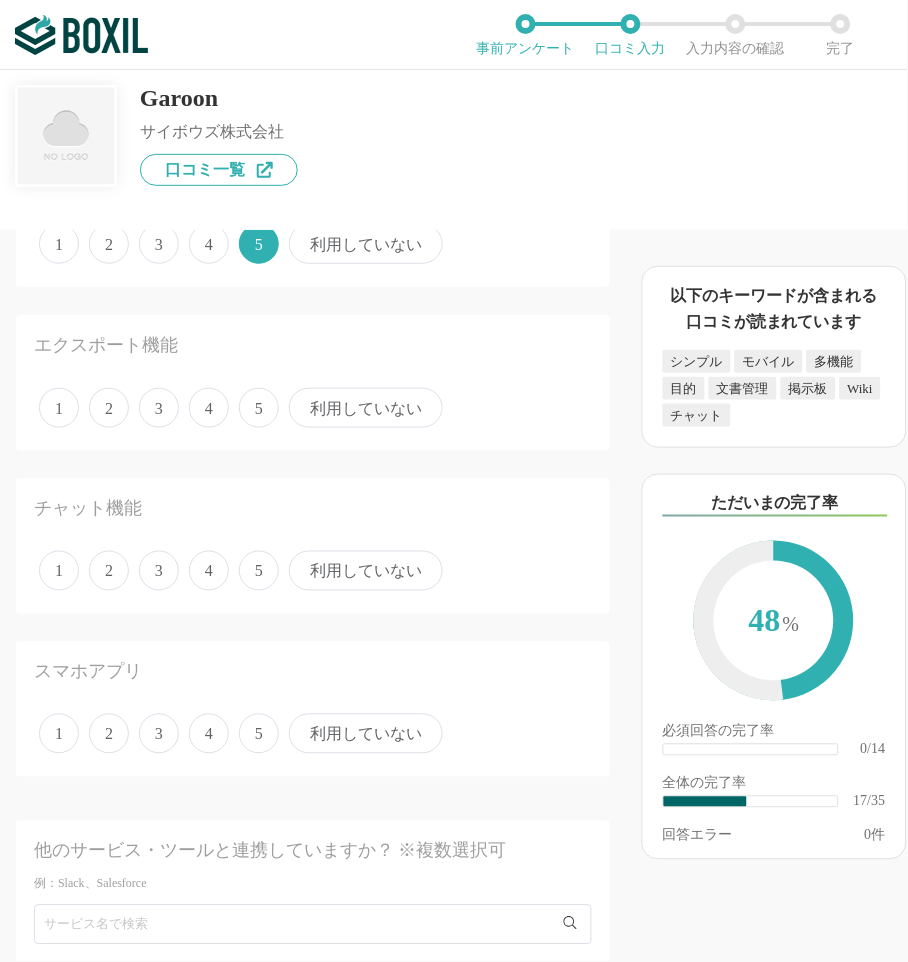 click on "5" at bounding box center (259, 408) 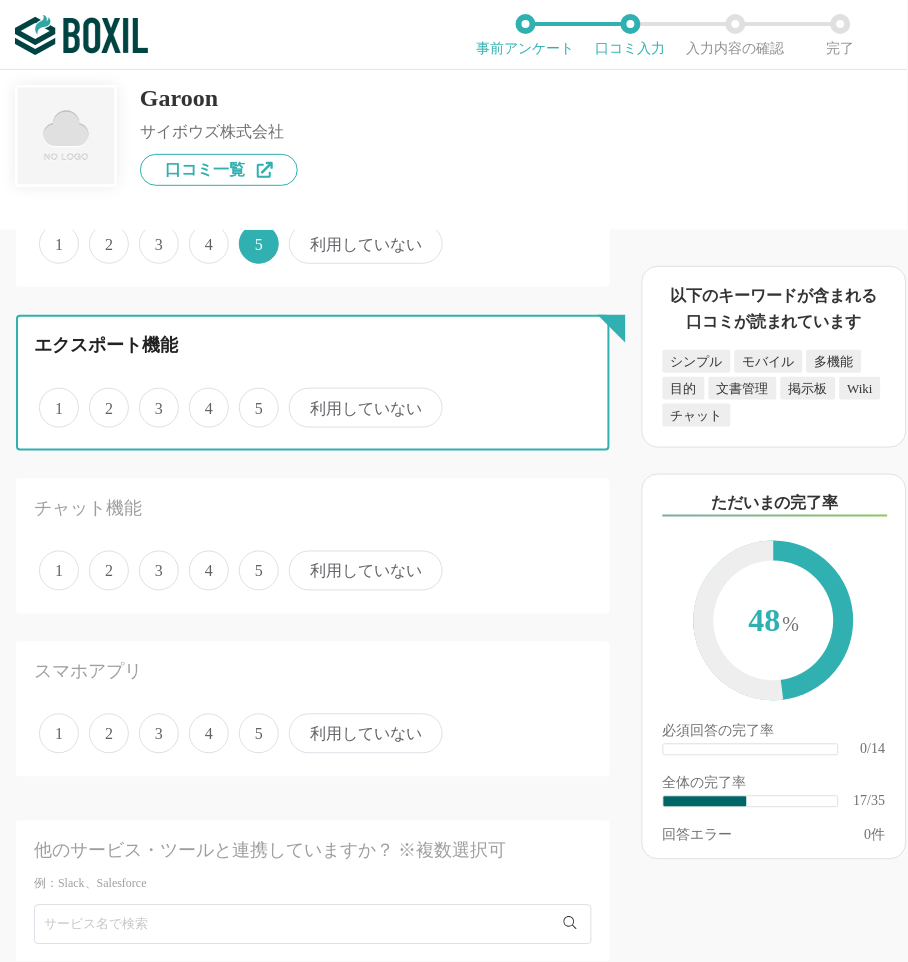 click on "5" at bounding box center [250, 397] 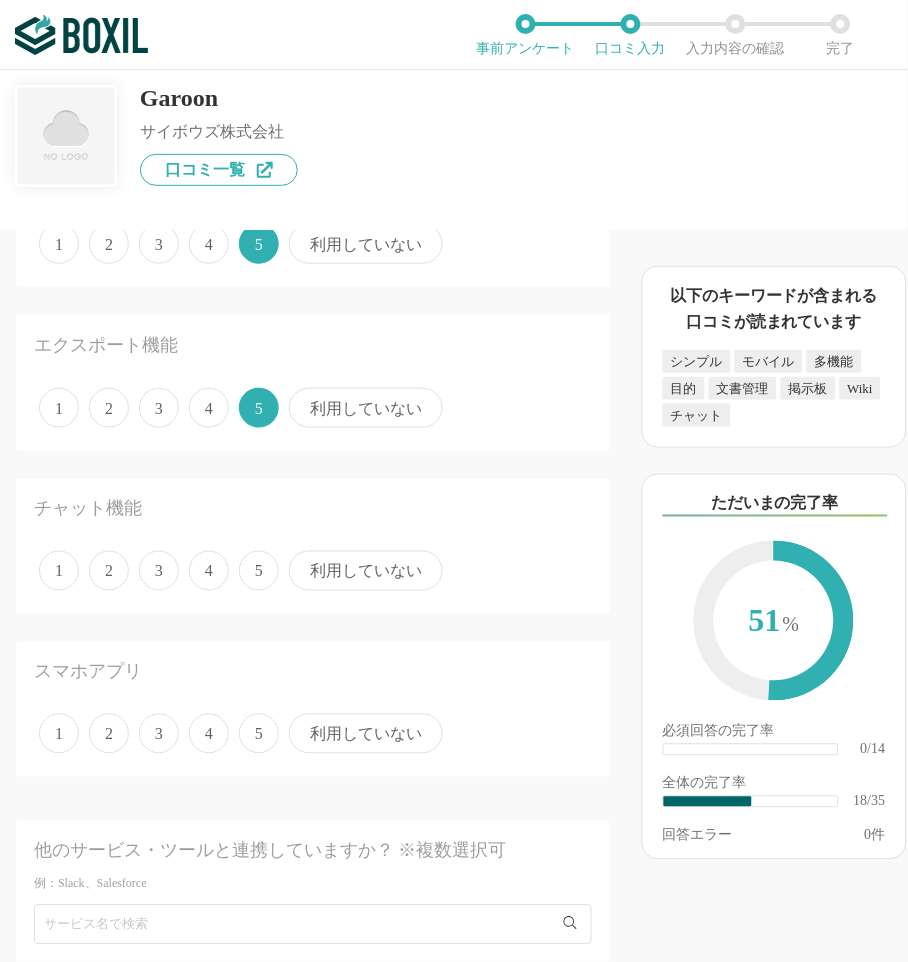click on "4" at bounding box center (209, 571) 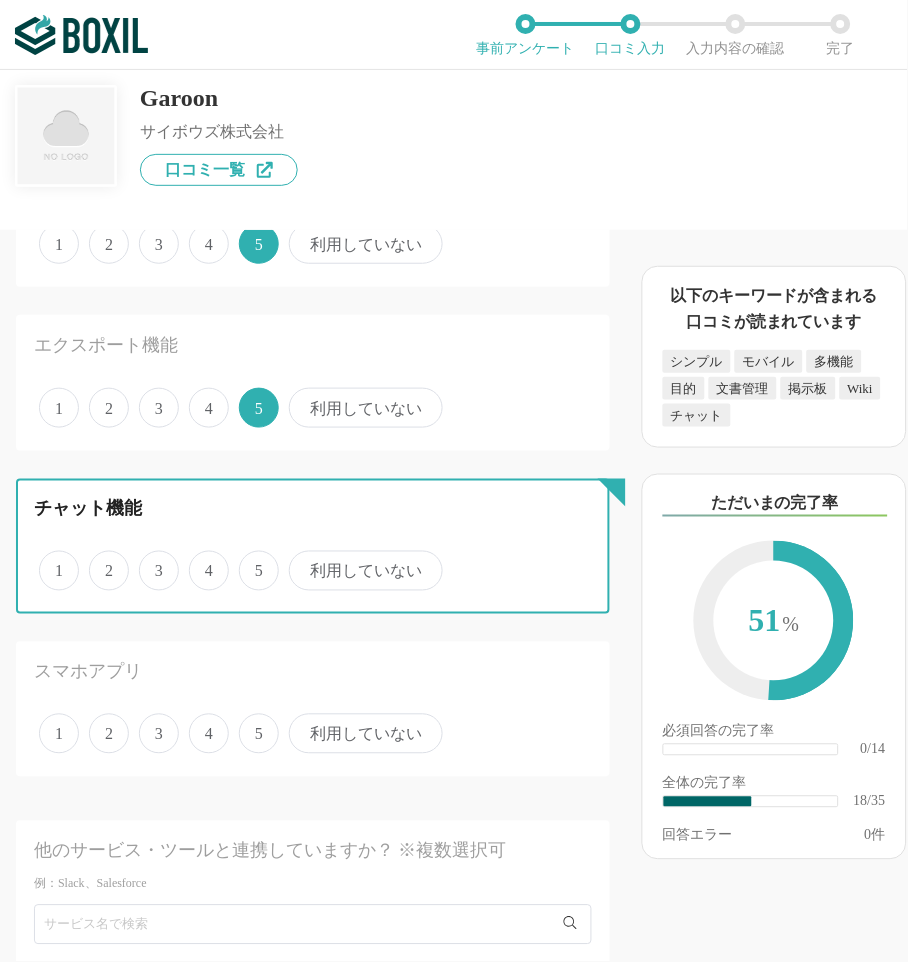 click on "4" at bounding box center [200, 560] 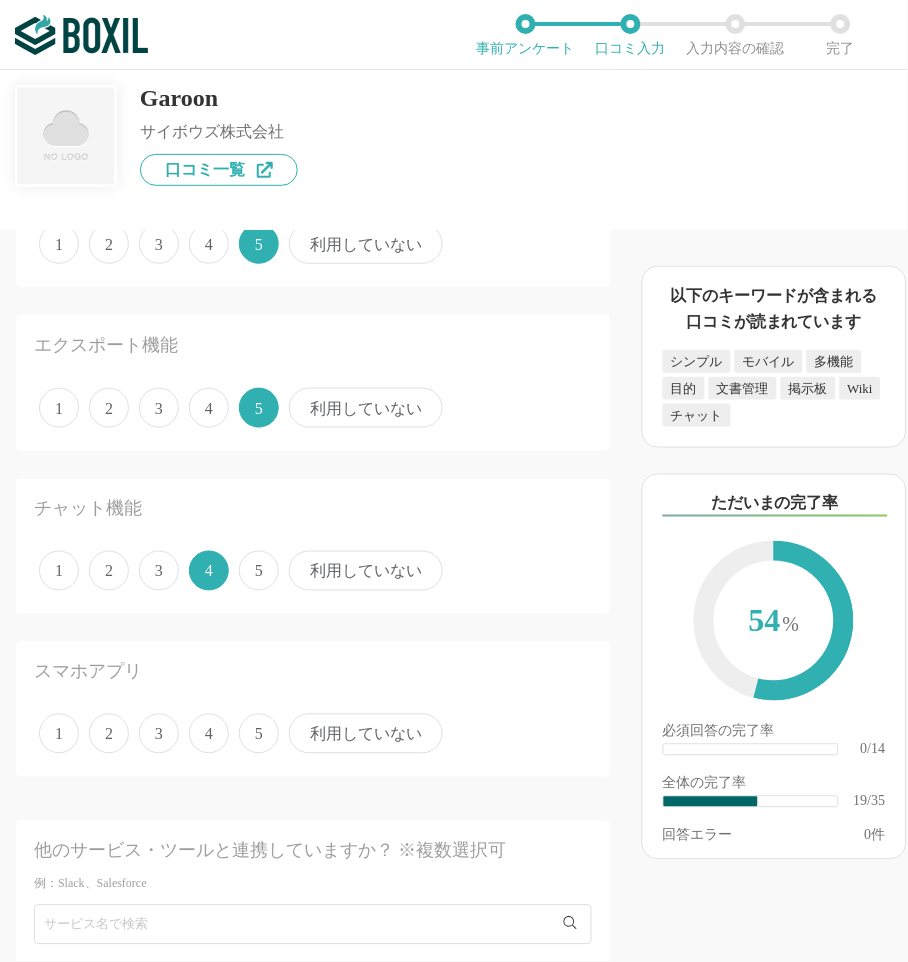 click on "4" at bounding box center [209, 734] 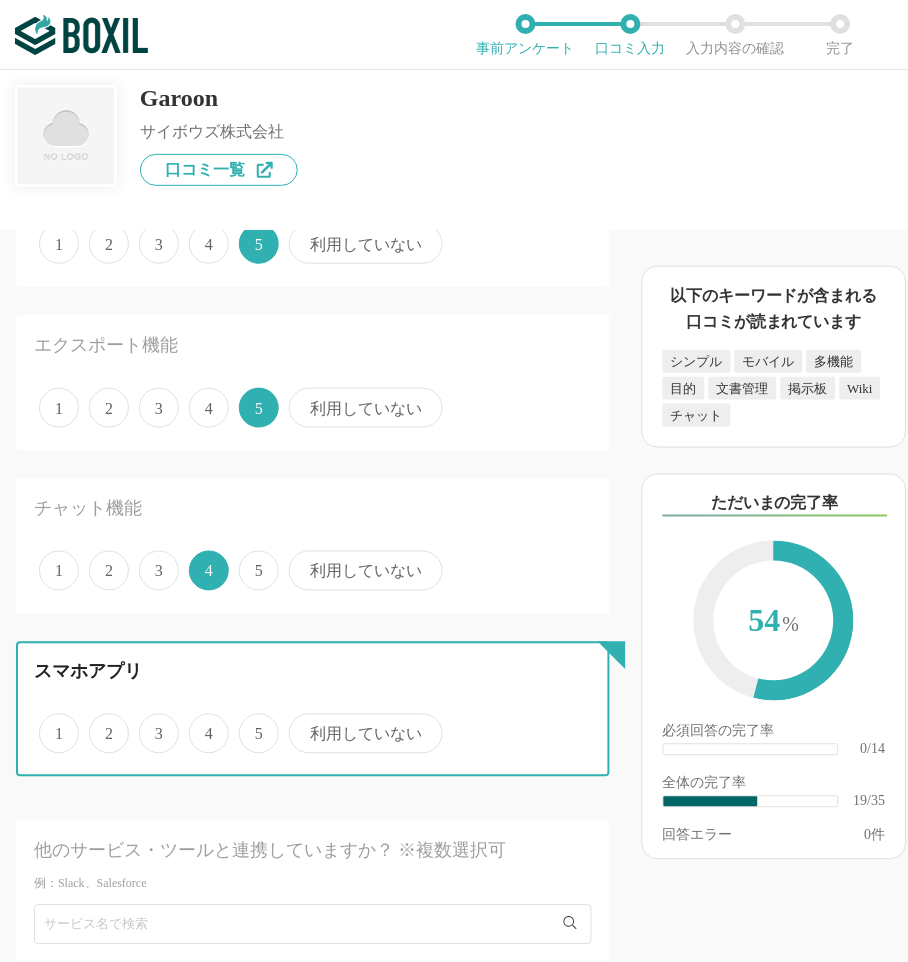 click on "4" at bounding box center [200, 723] 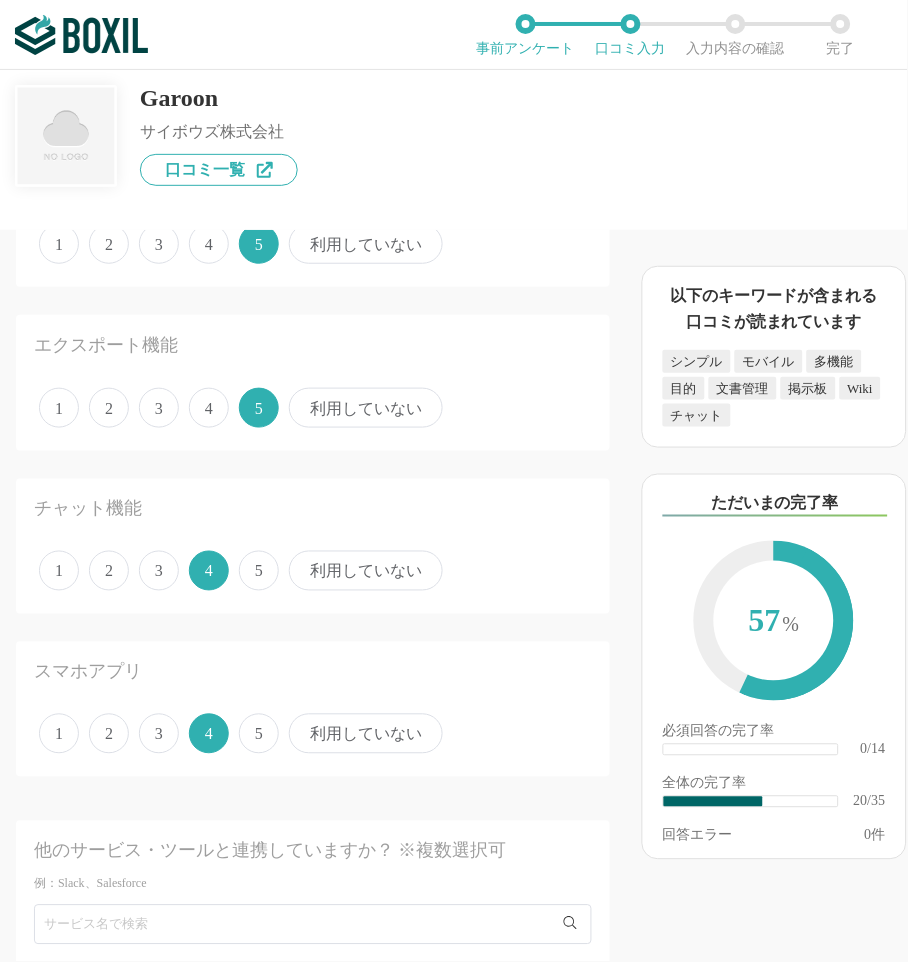 click on "4" at bounding box center (209, 734) 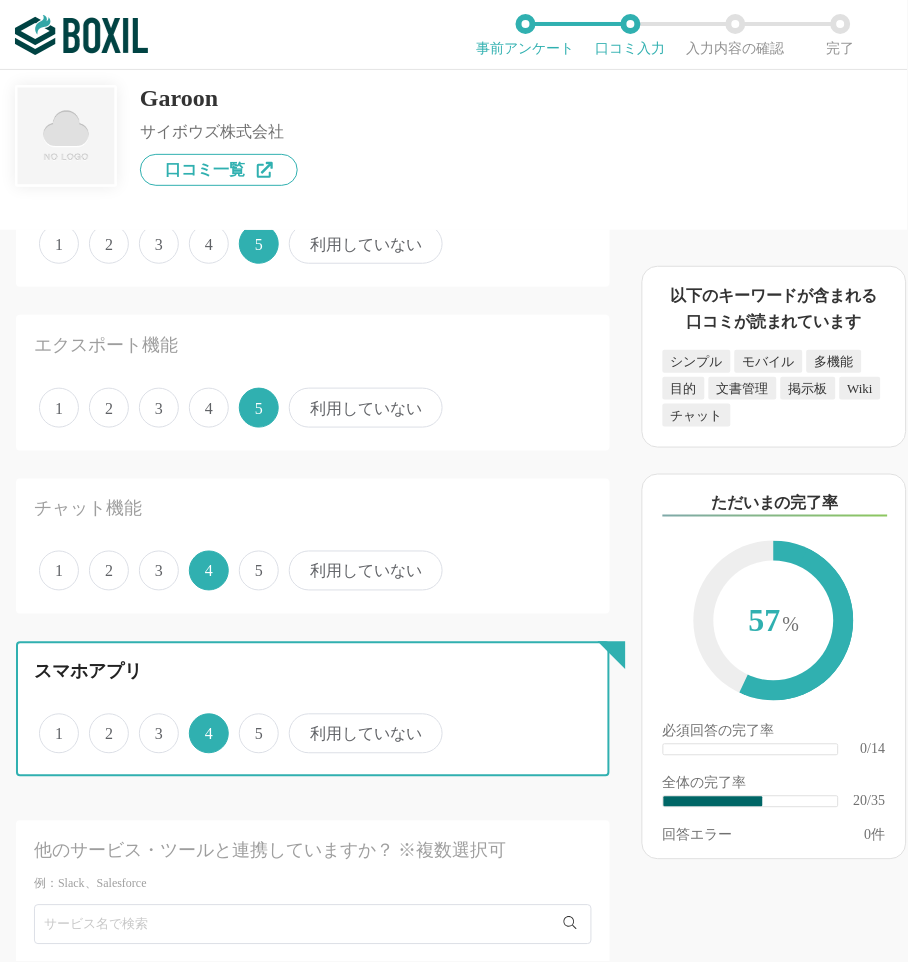 click on "4" at bounding box center (200, 723) 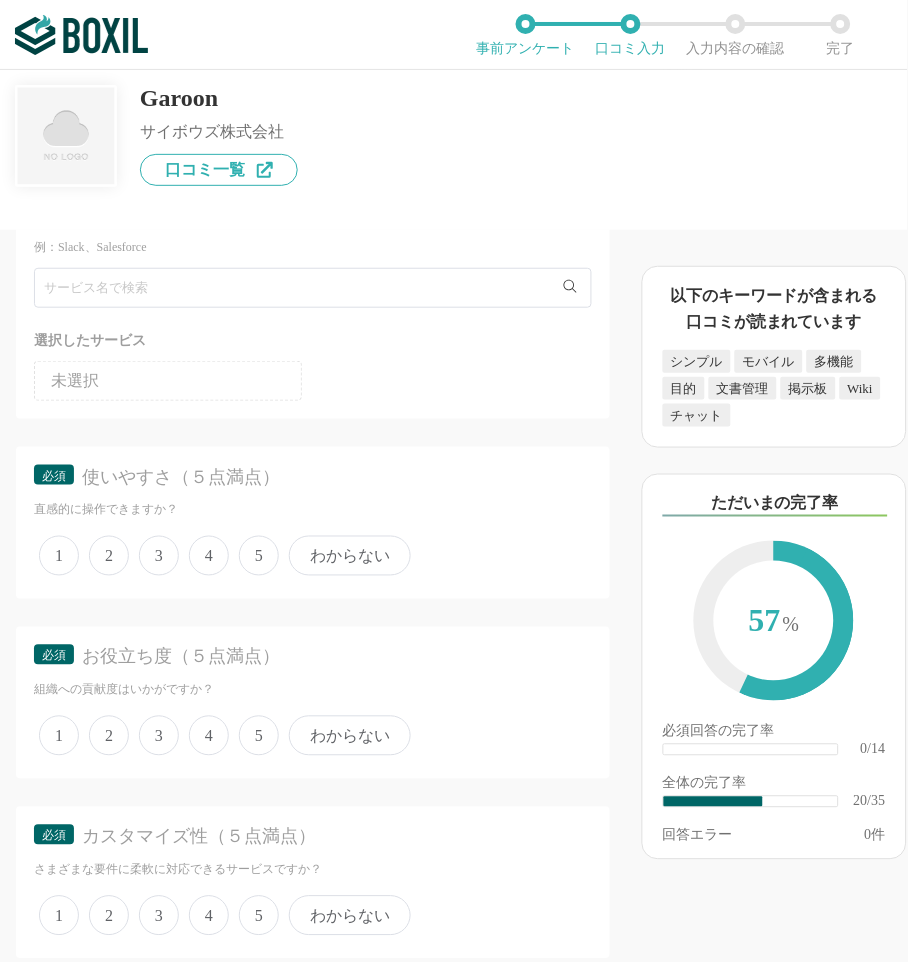 scroll, scrollTop: 3444, scrollLeft: 0, axis: vertical 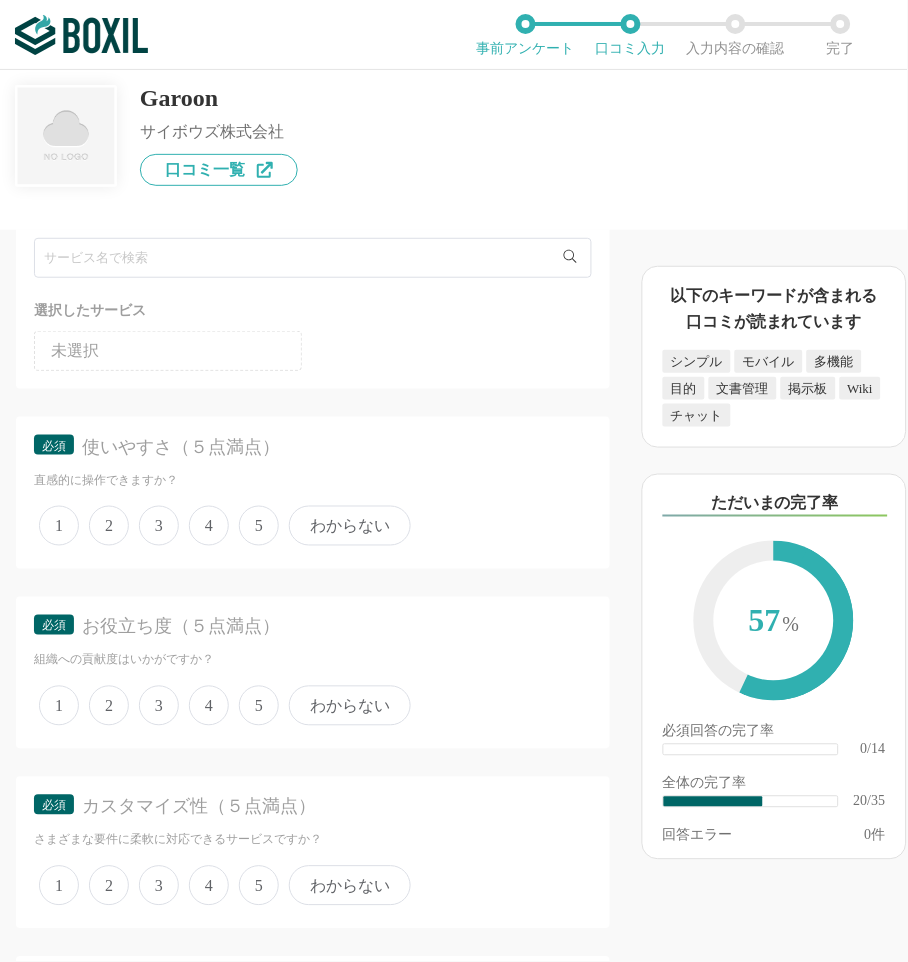 click on "5" at bounding box center (259, 526) 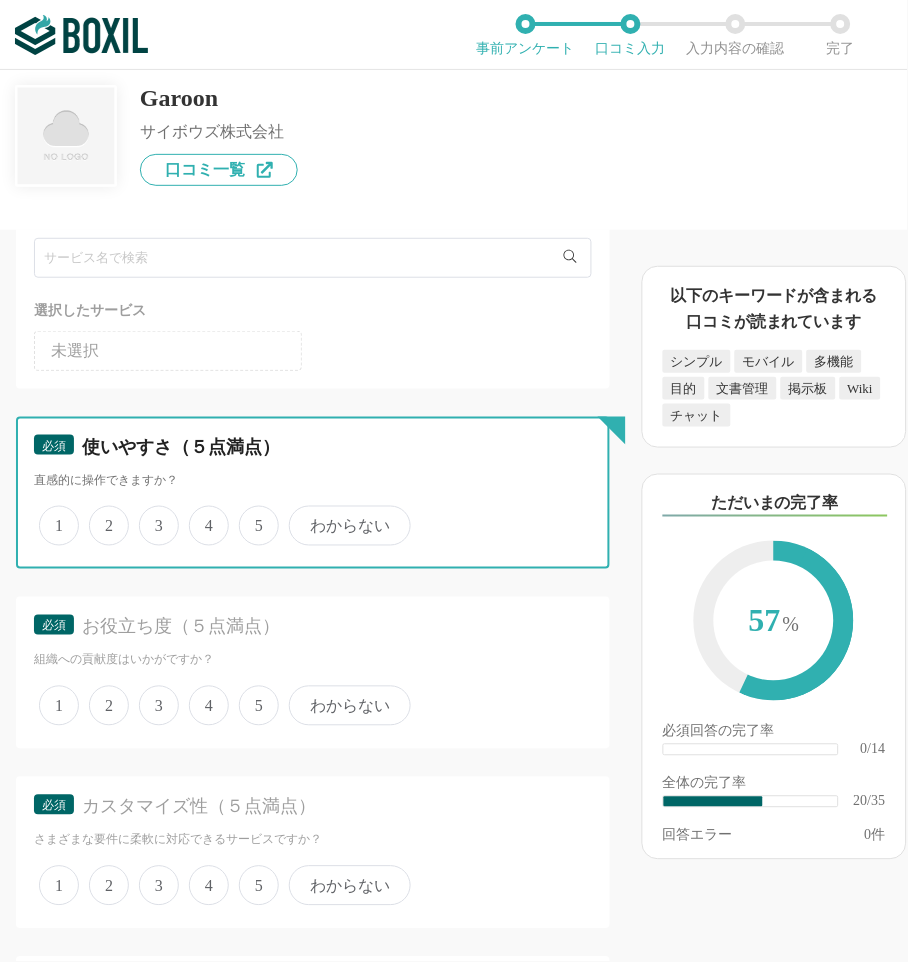 click on "5" at bounding box center (250, 515) 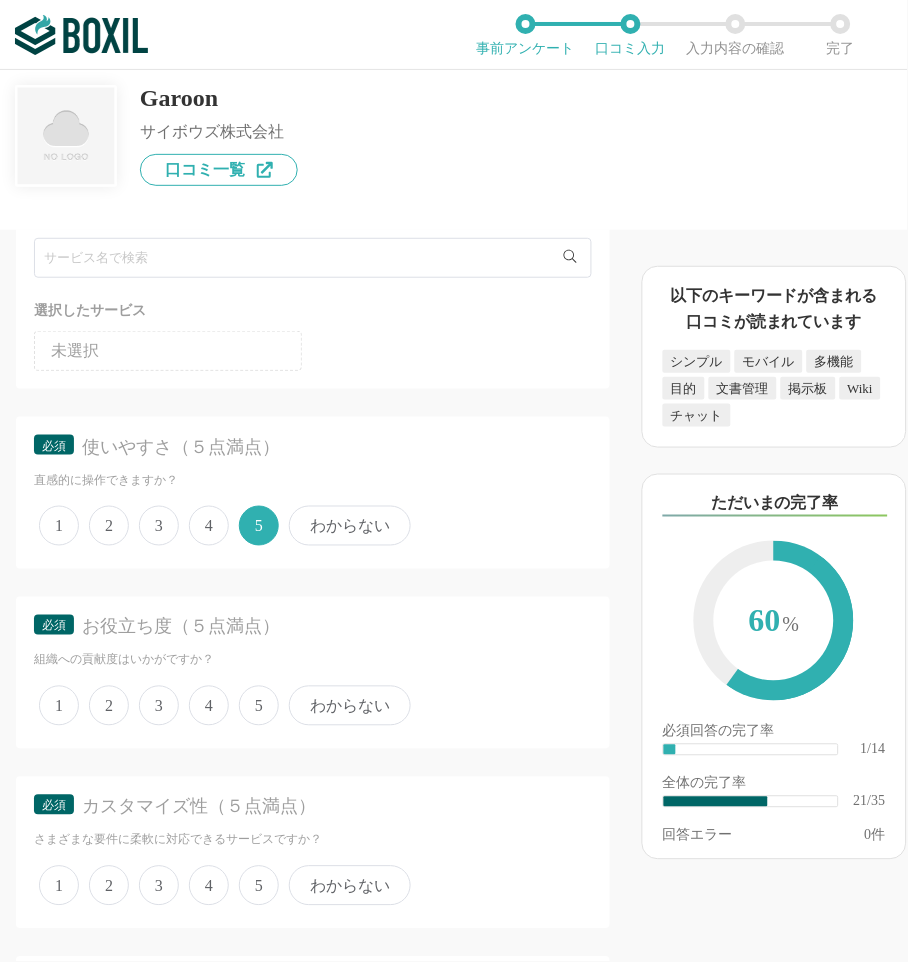 click on "4" at bounding box center (209, 706) 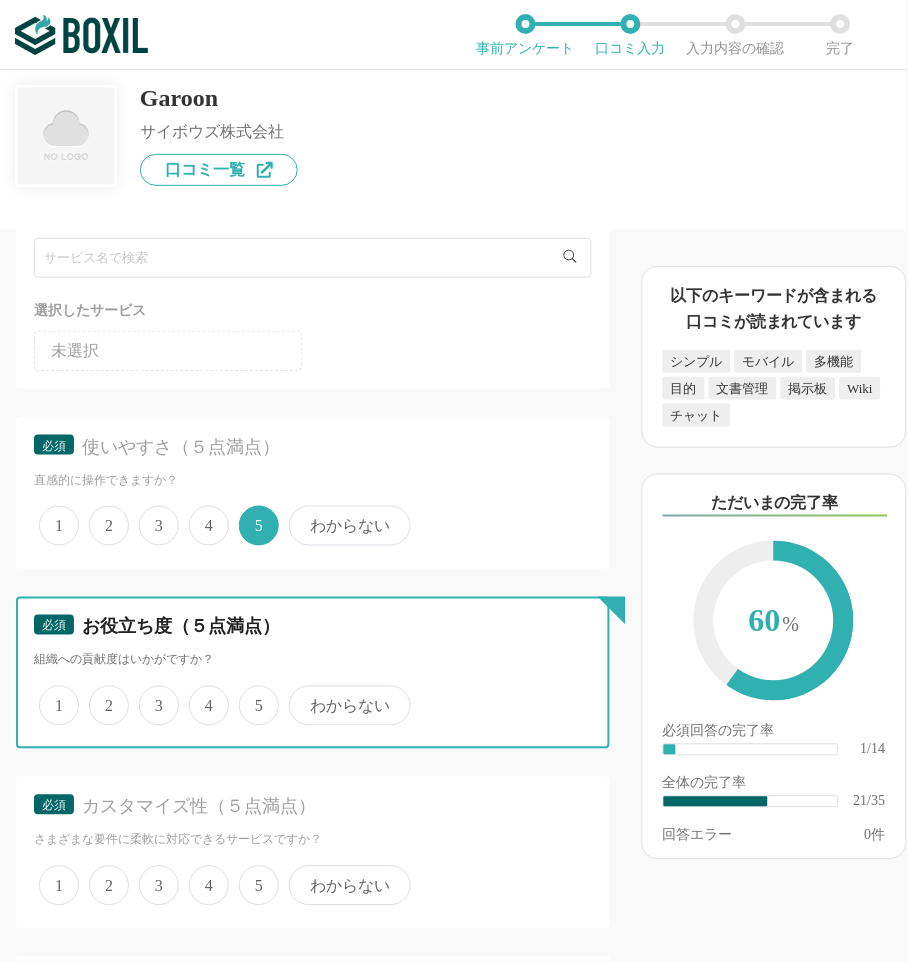 click on "4" at bounding box center [200, 695] 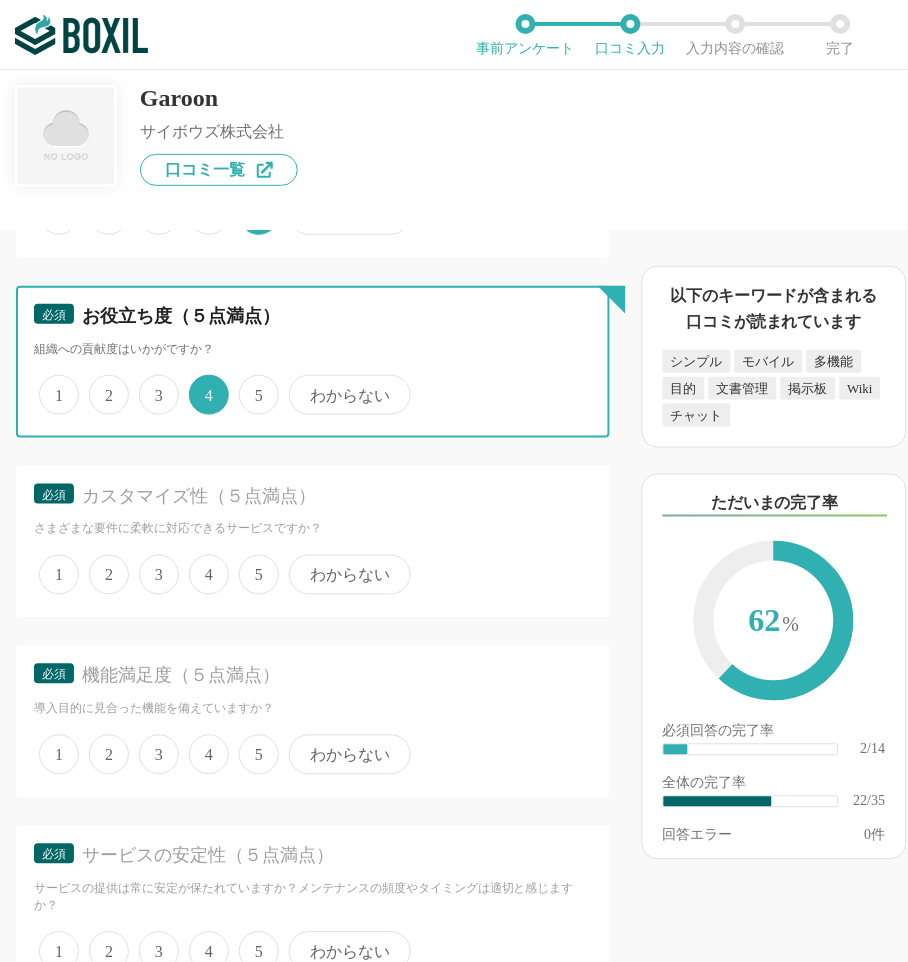 scroll, scrollTop: 3888, scrollLeft: 0, axis: vertical 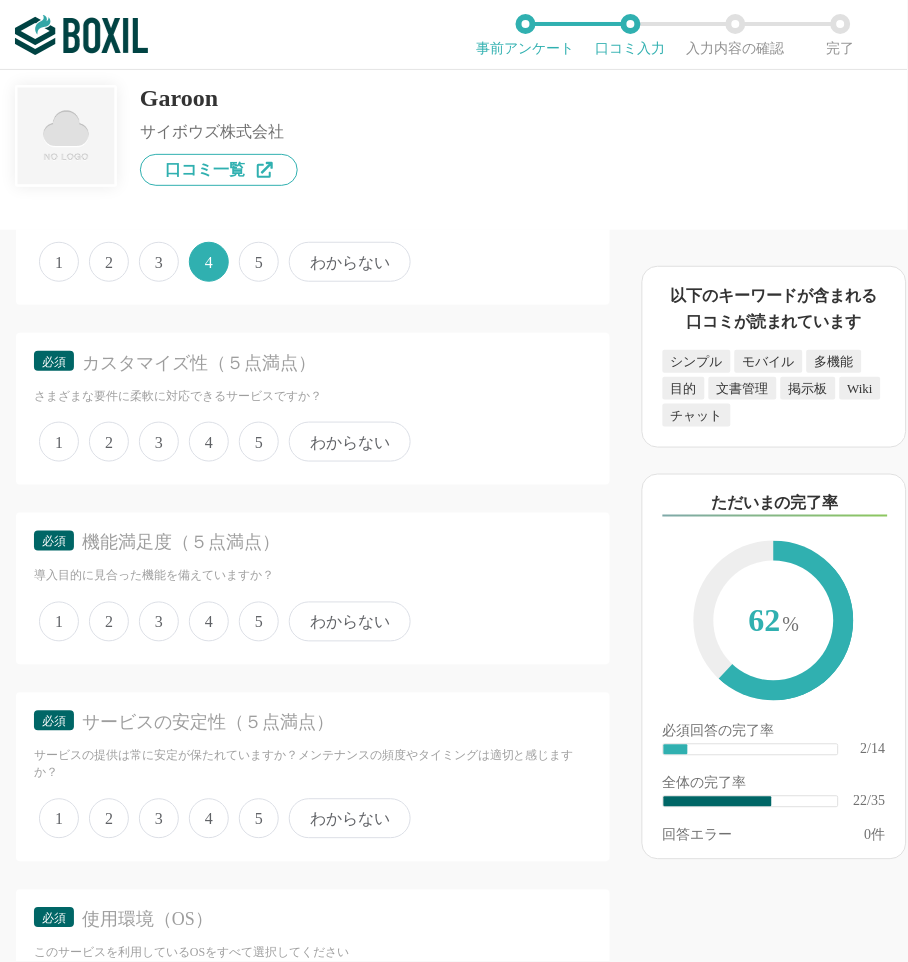click on "1 2 3 4 5 わからない" at bounding box center (313, 622) 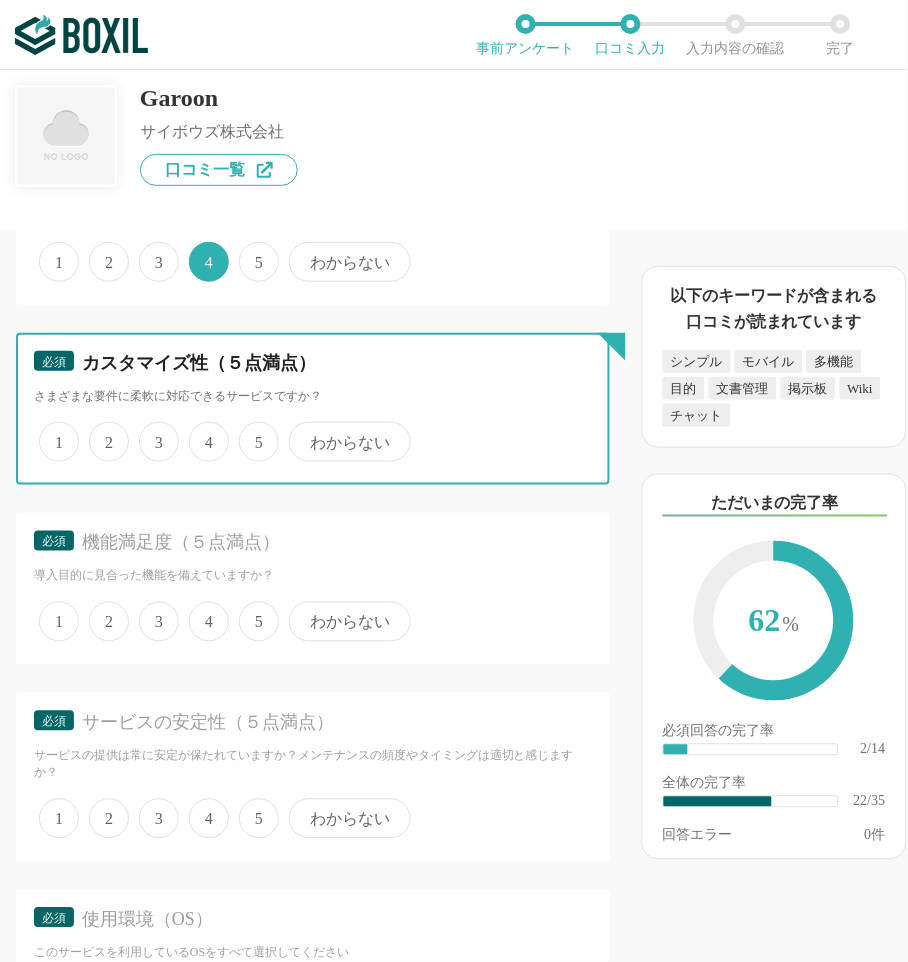 click on "4" at bounding box center [200, 431] 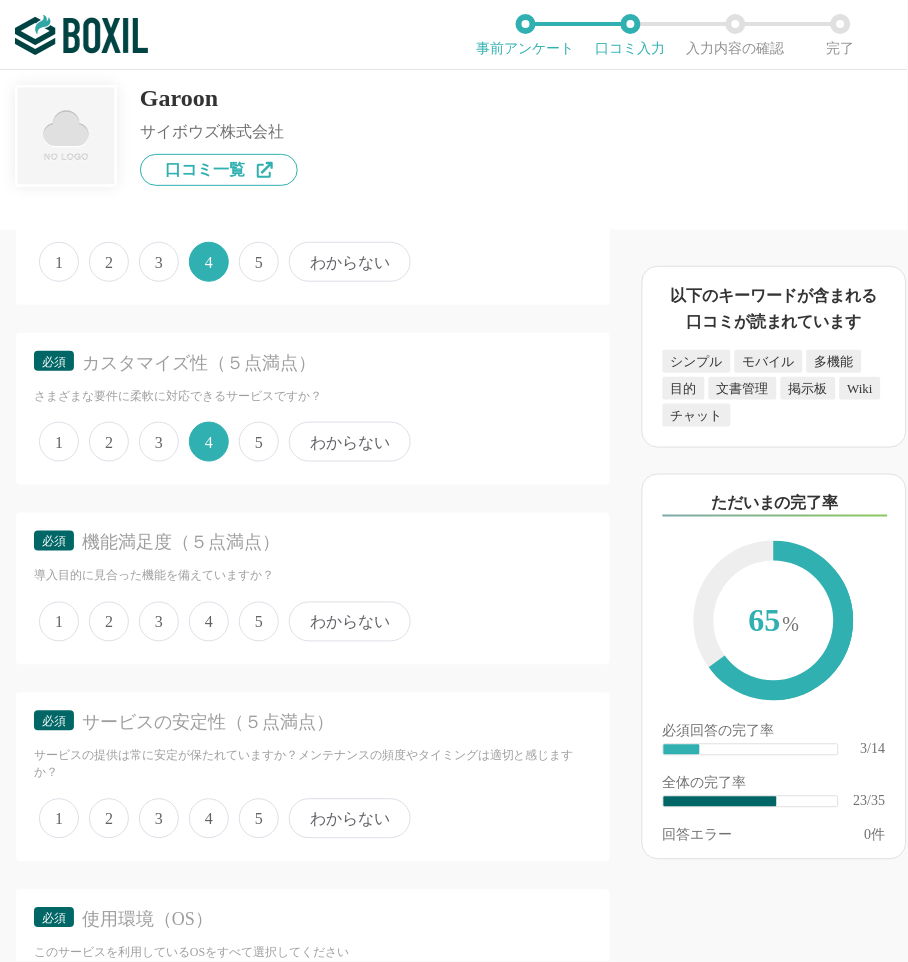 click on "5" at bounding box center (259, 622) 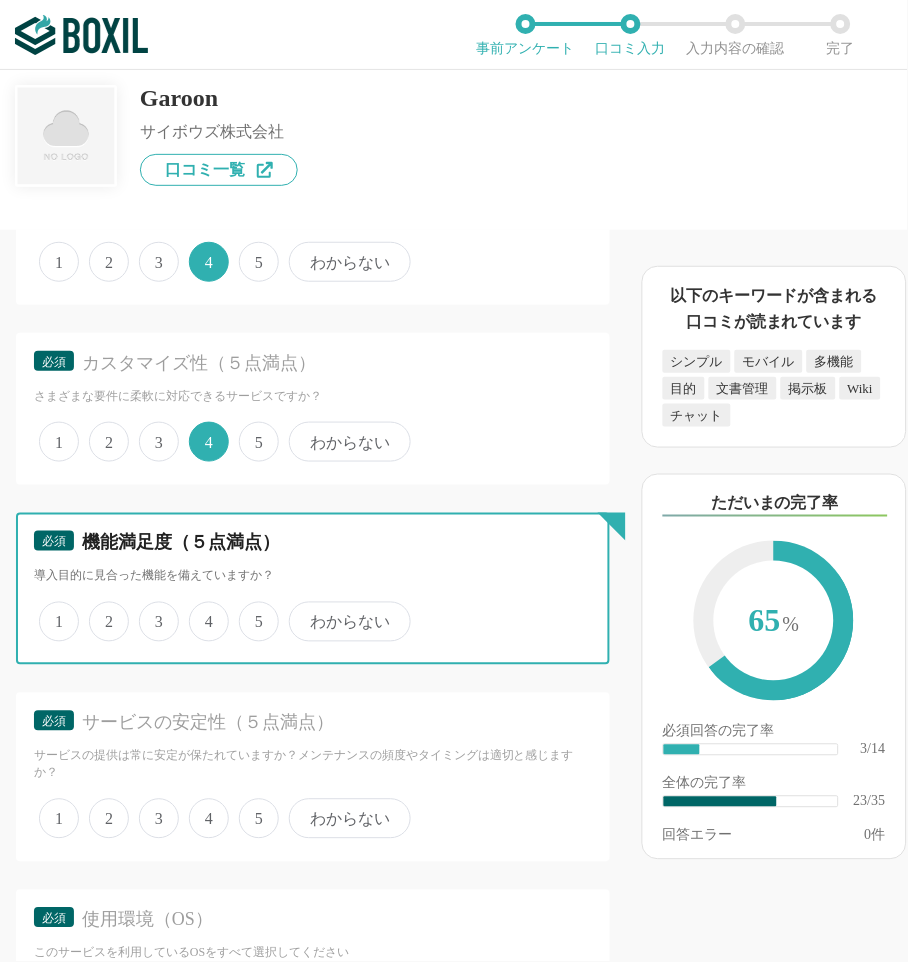 click on "5" at bounding box center (250, 611) 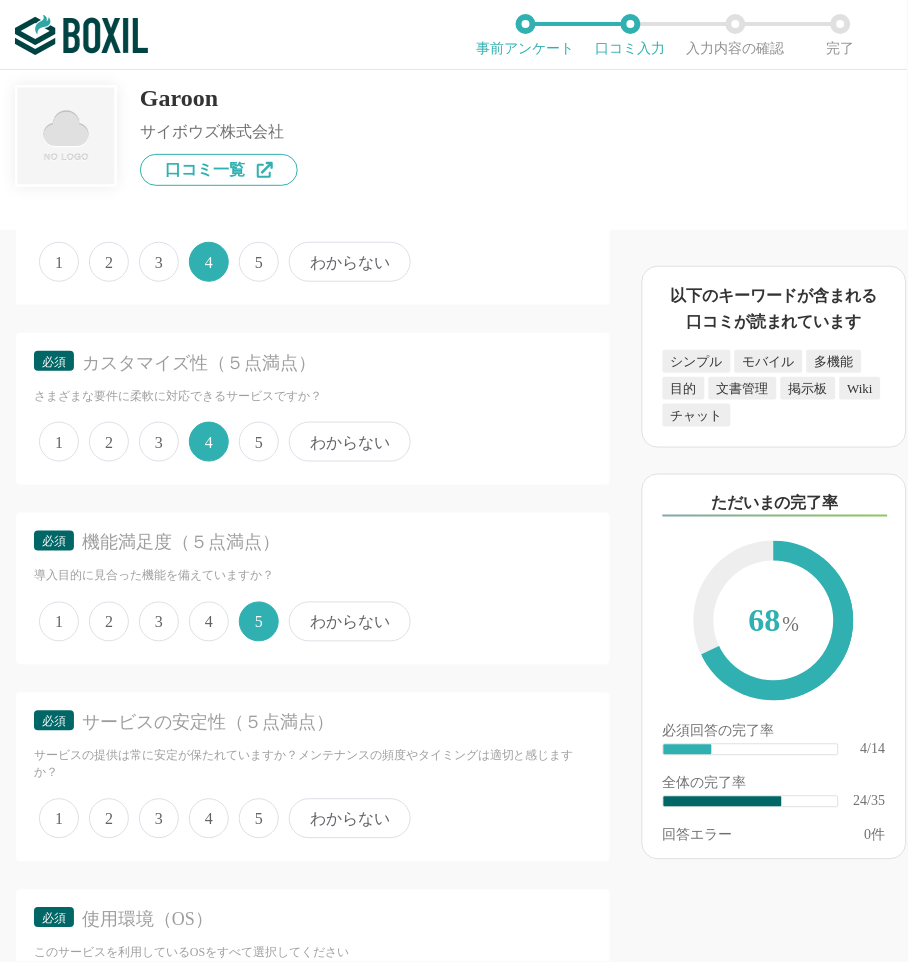 click on "5" at bounding box center (259, 819) 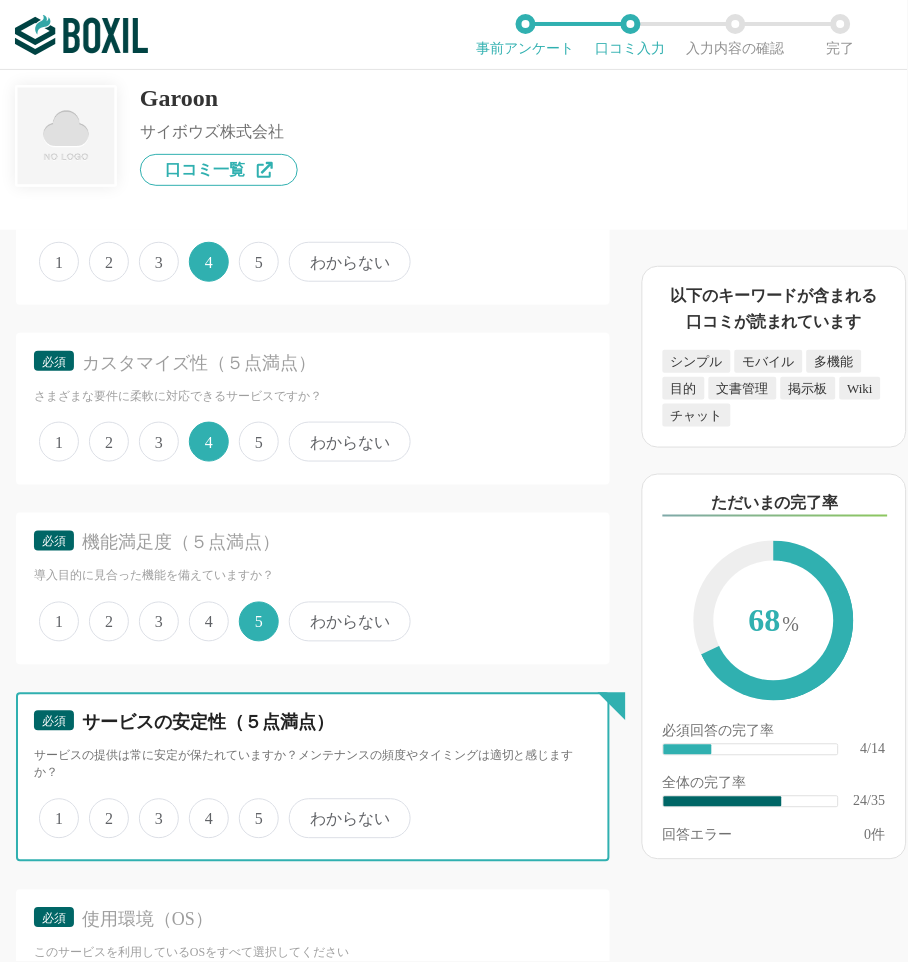 click on "5" at bounding box center (250, 808) 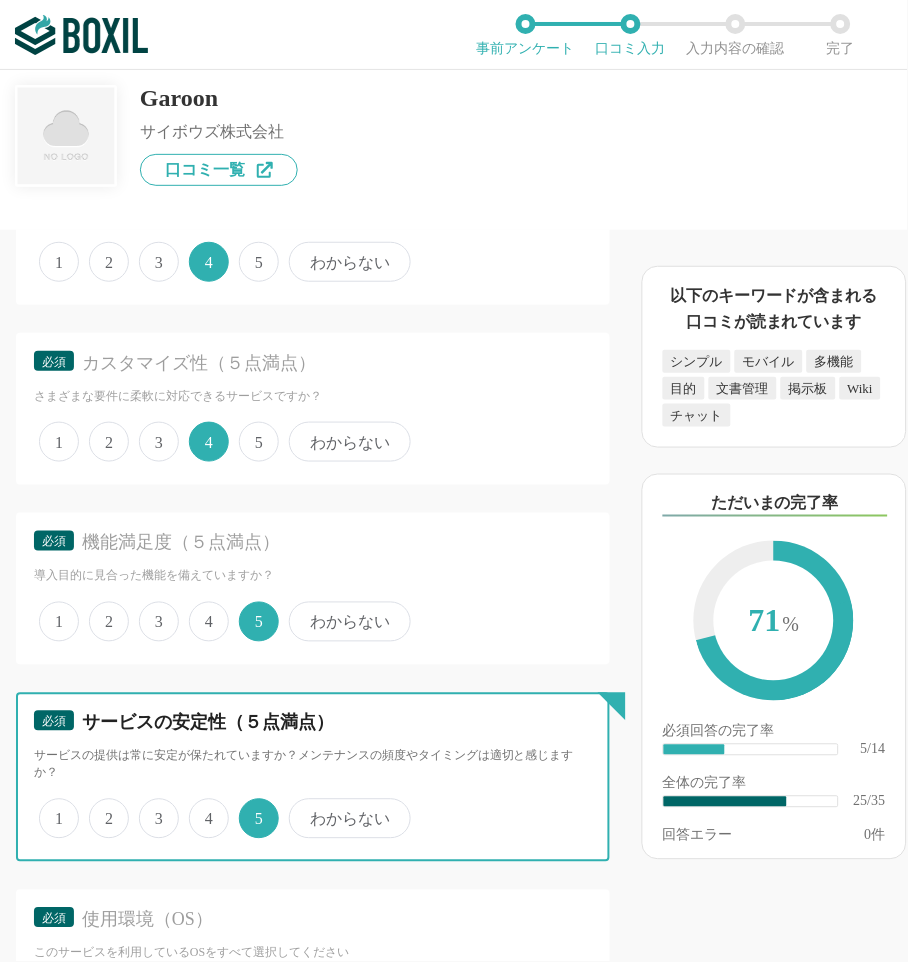 scroll, scrollTop: 4333, scrollLeft: 0, axis: vertical 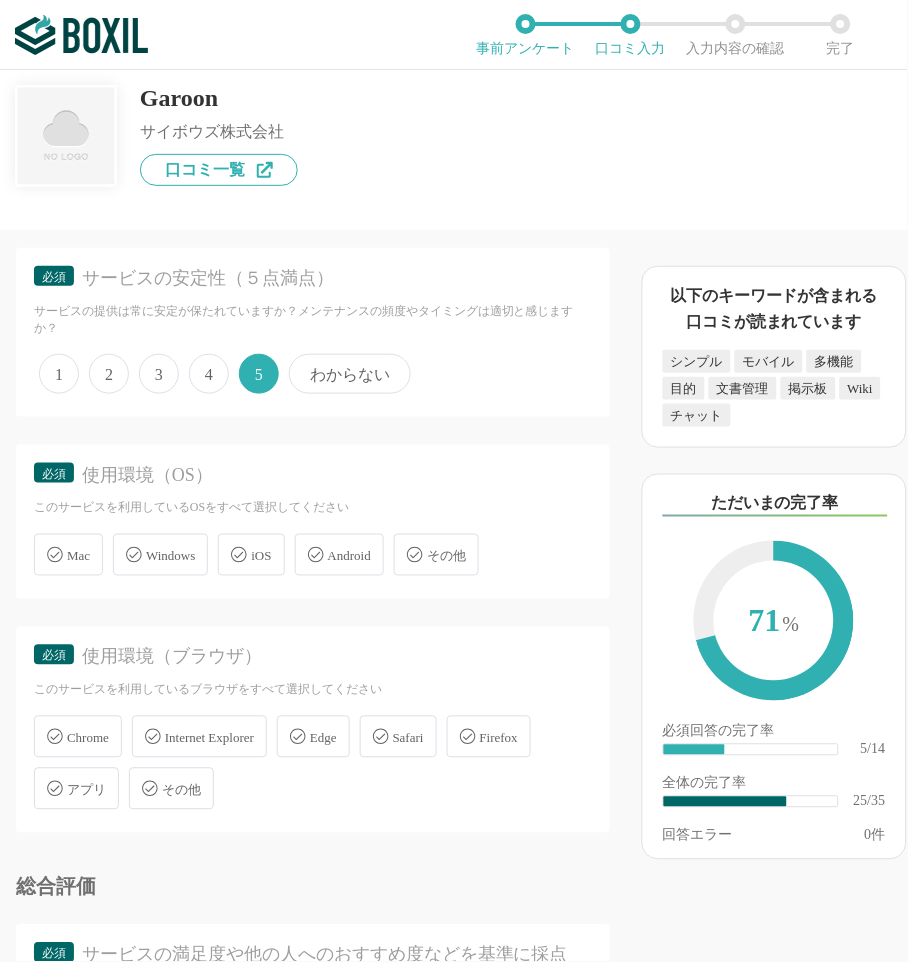 click on "Windows" at bounding box center (160, 555) 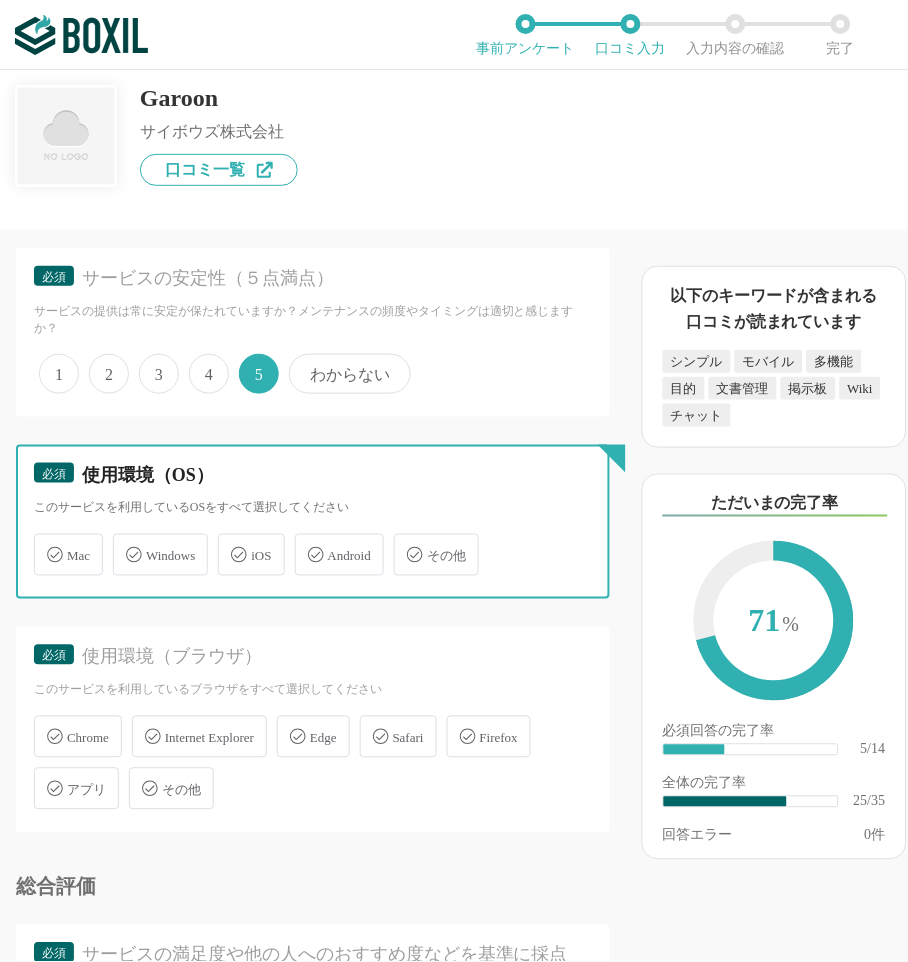 click on "Windows" at bounding box center (123, 543) 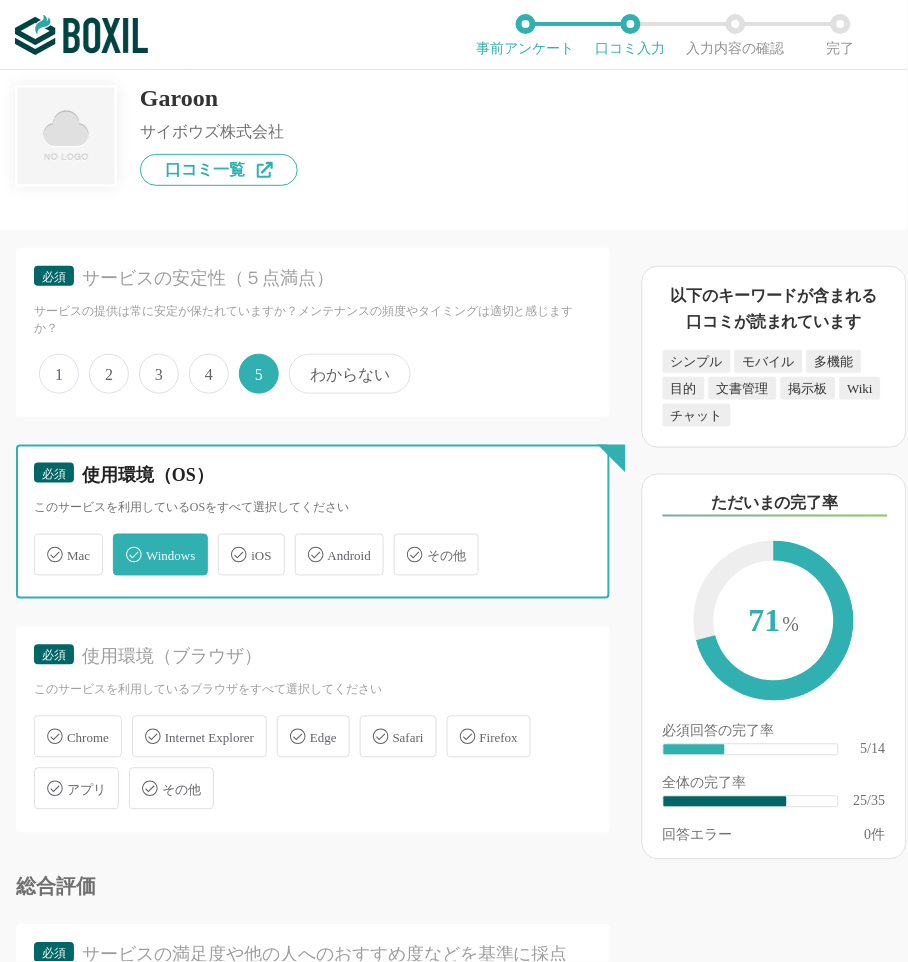 checkbox on "true" 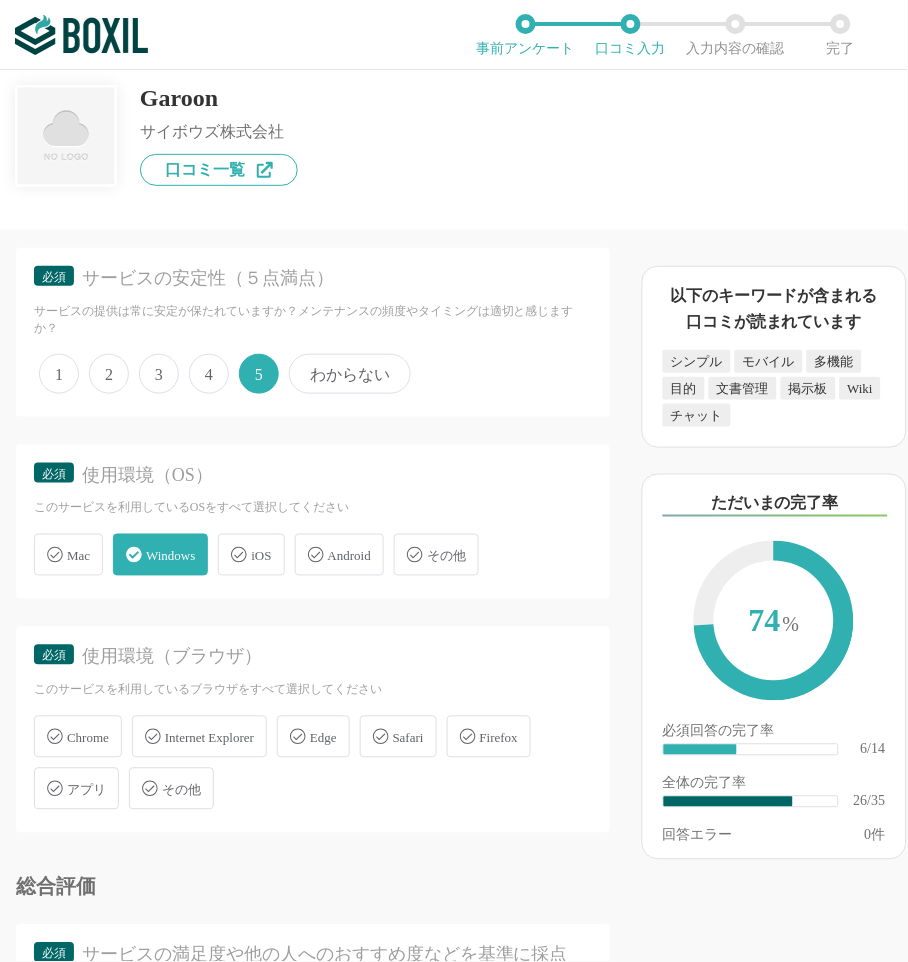 click on "Chrome" at bounding box center (88, 738) 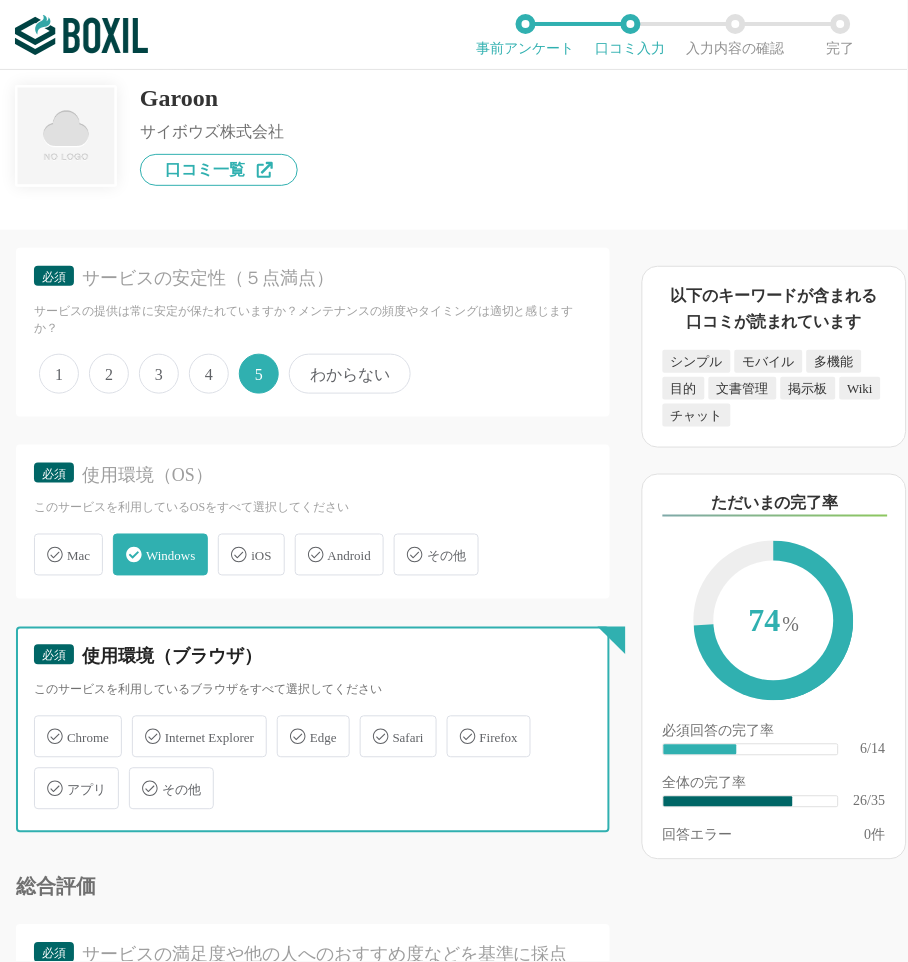 click on "Chrome" at bounding box center (44, 725) 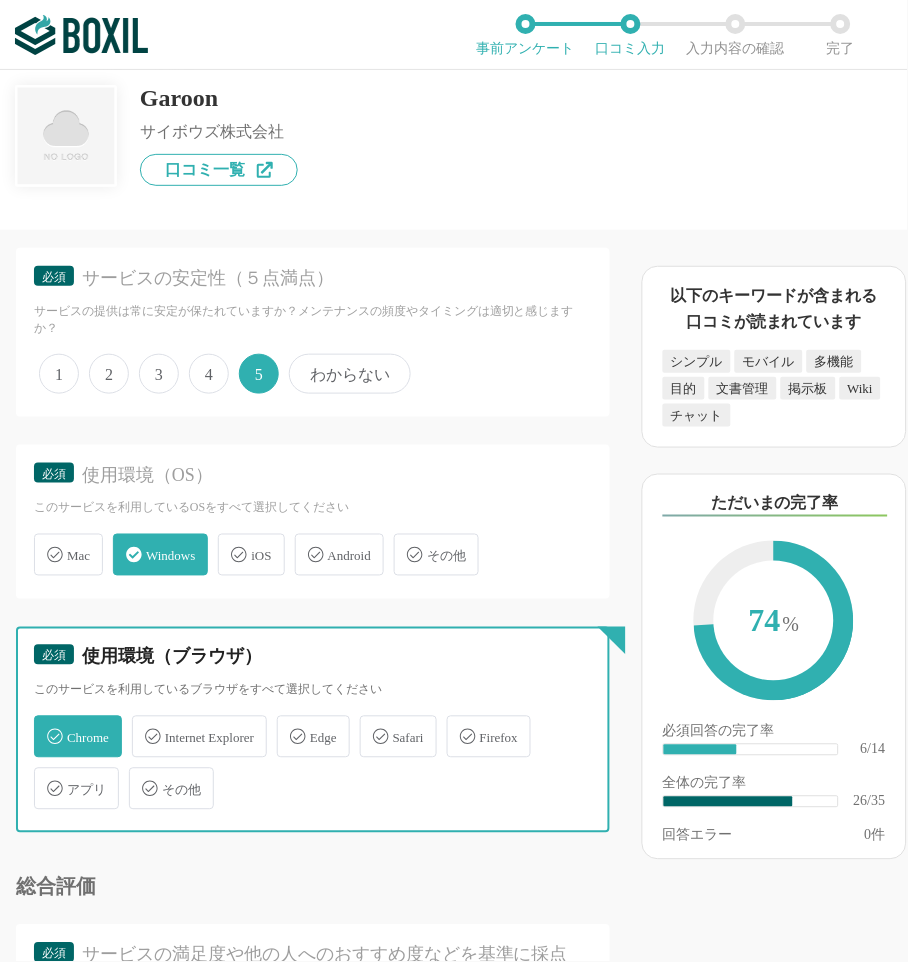 checkbox on "true" 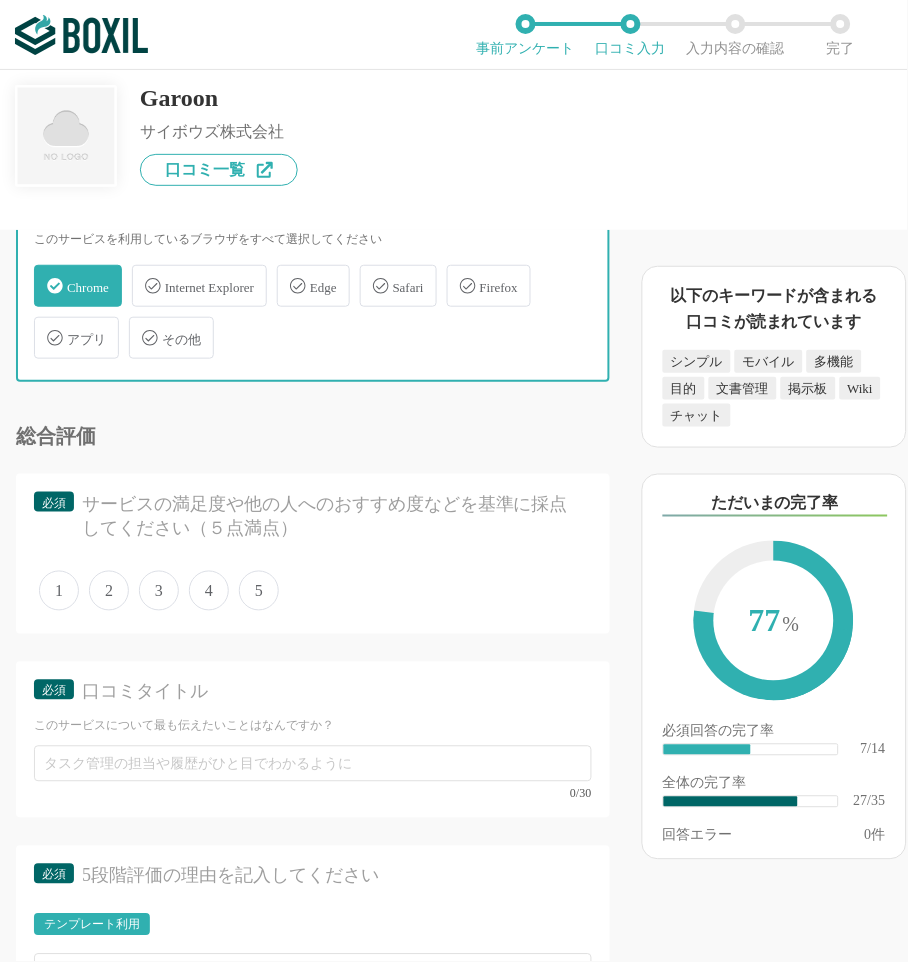 scroll, scrollTop: 4888, scrollLeft: 0, axis: vertical 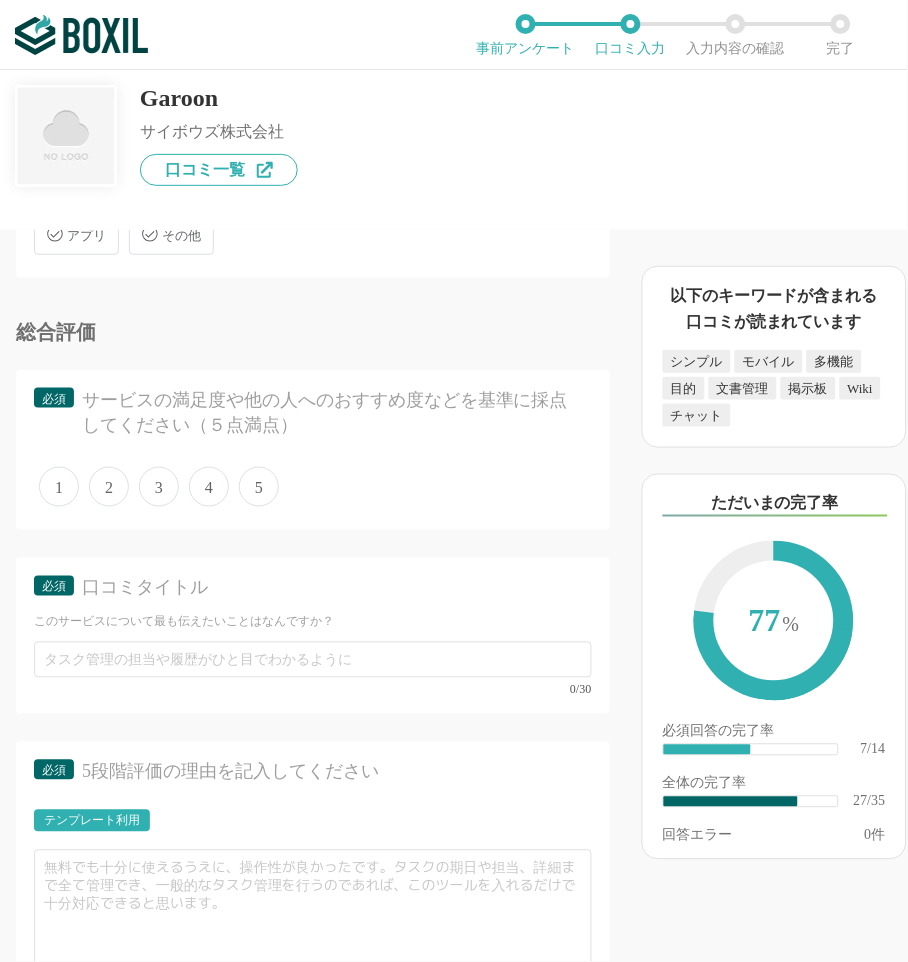 click on "4" at bounding box center (209, 487) 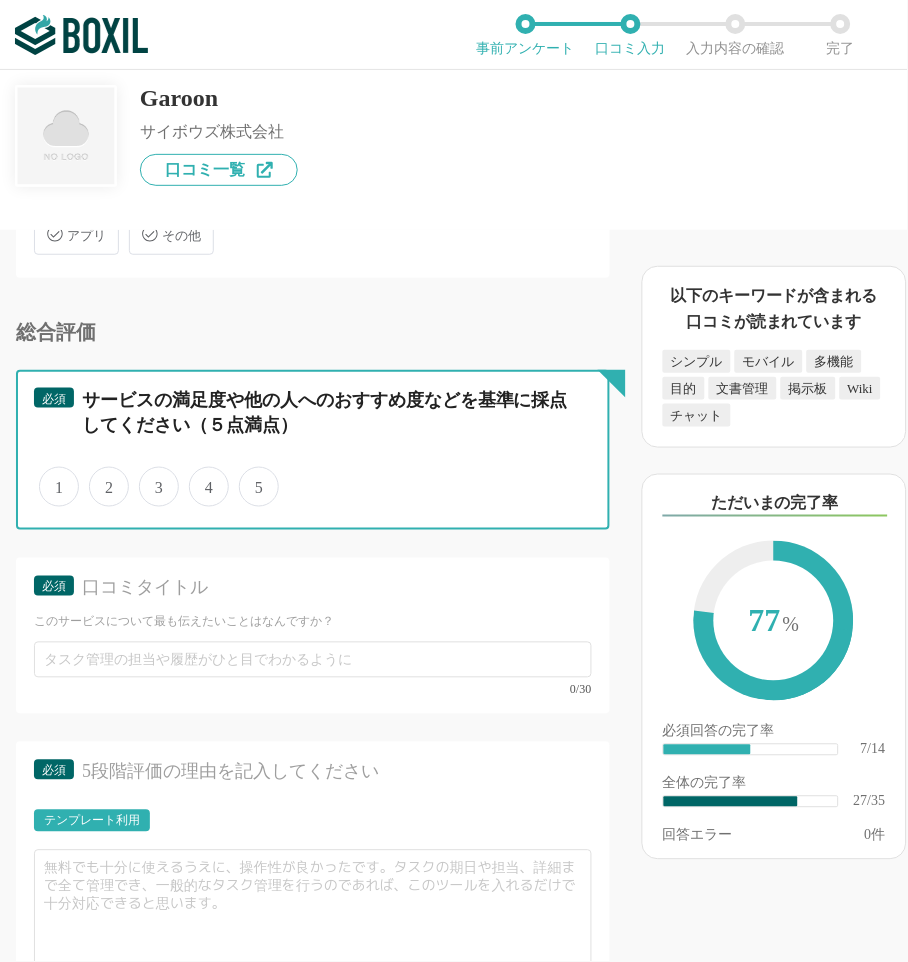 click on "4" at bounding box center [200, 476] 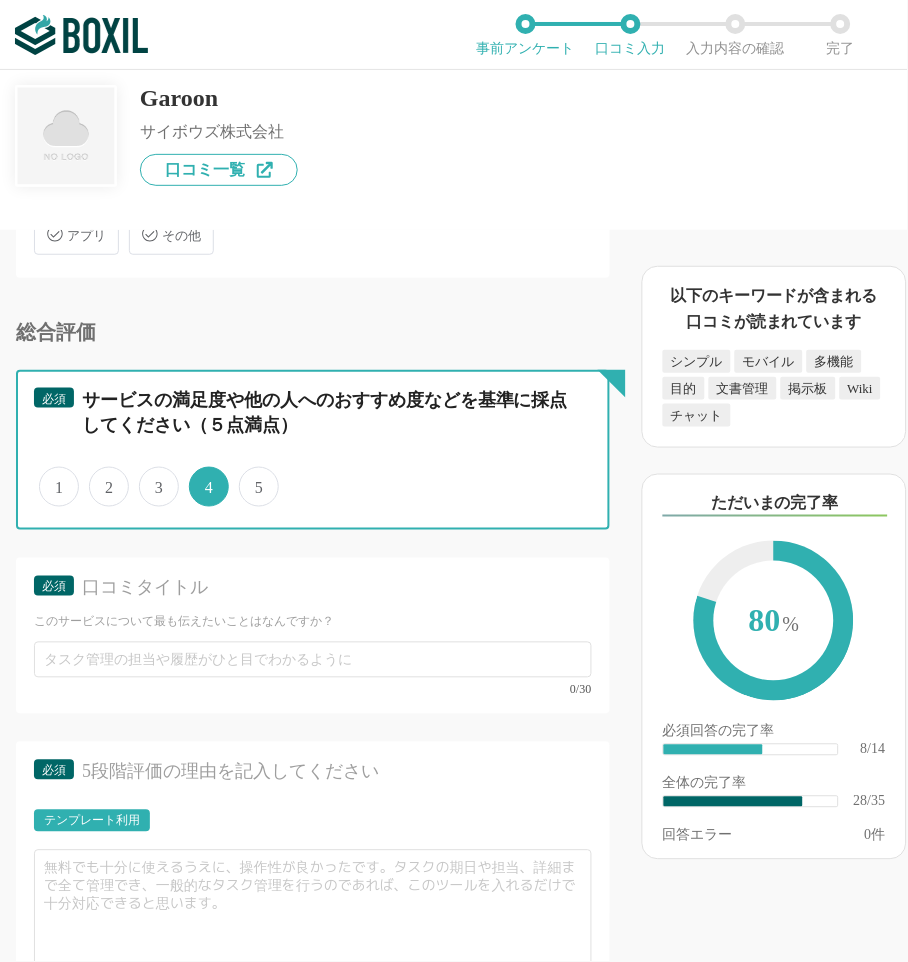 scroll, scrollTop: 5111, scrollLeft: 0, axis: vertical 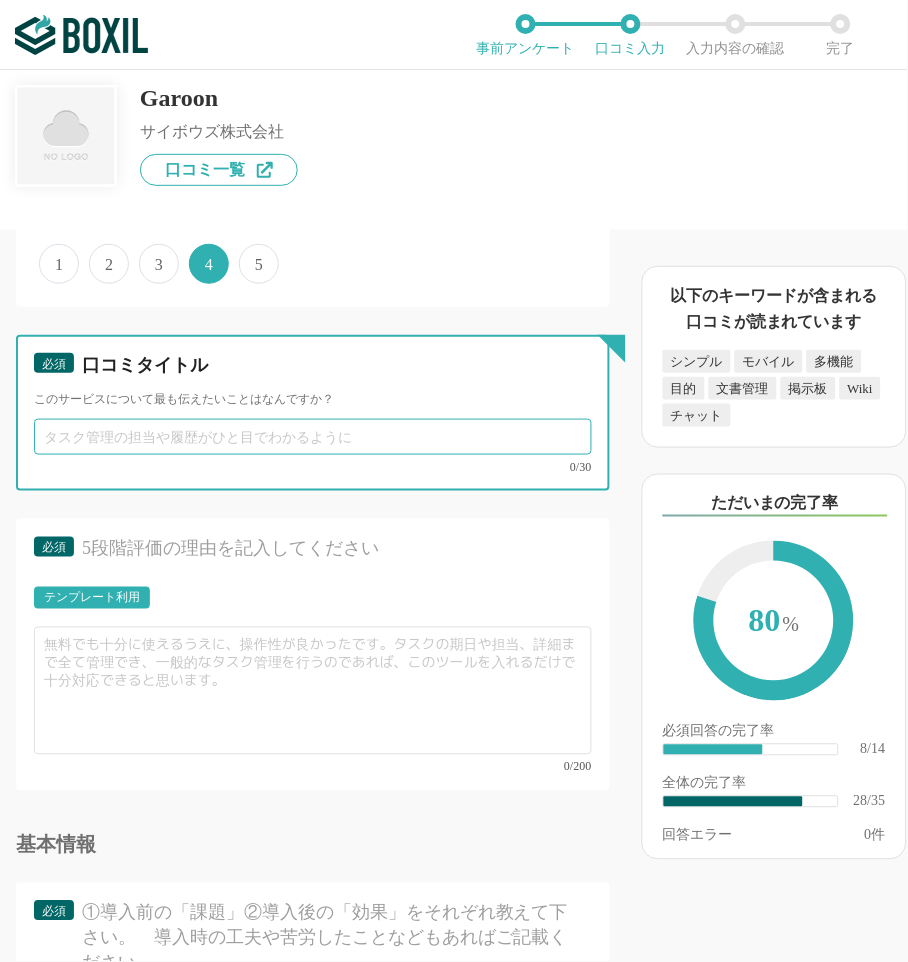 click at bounding box center [313, 437] 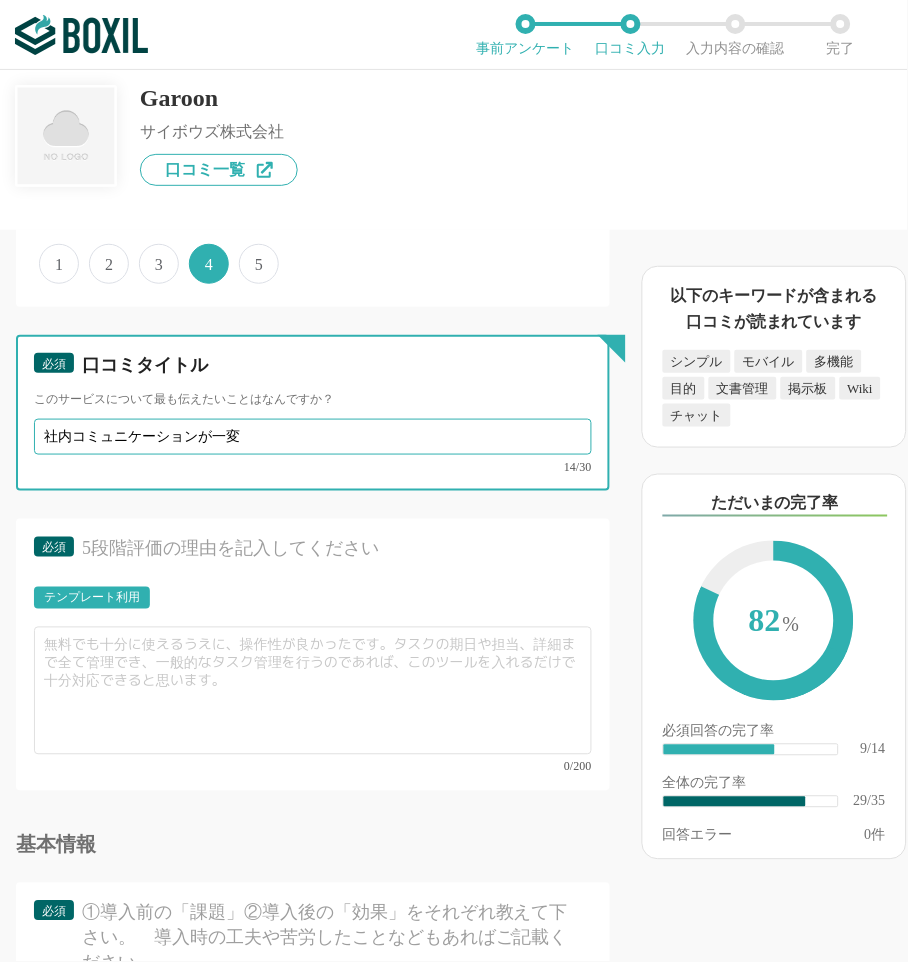 type on "社内コミュニケーションが一変" 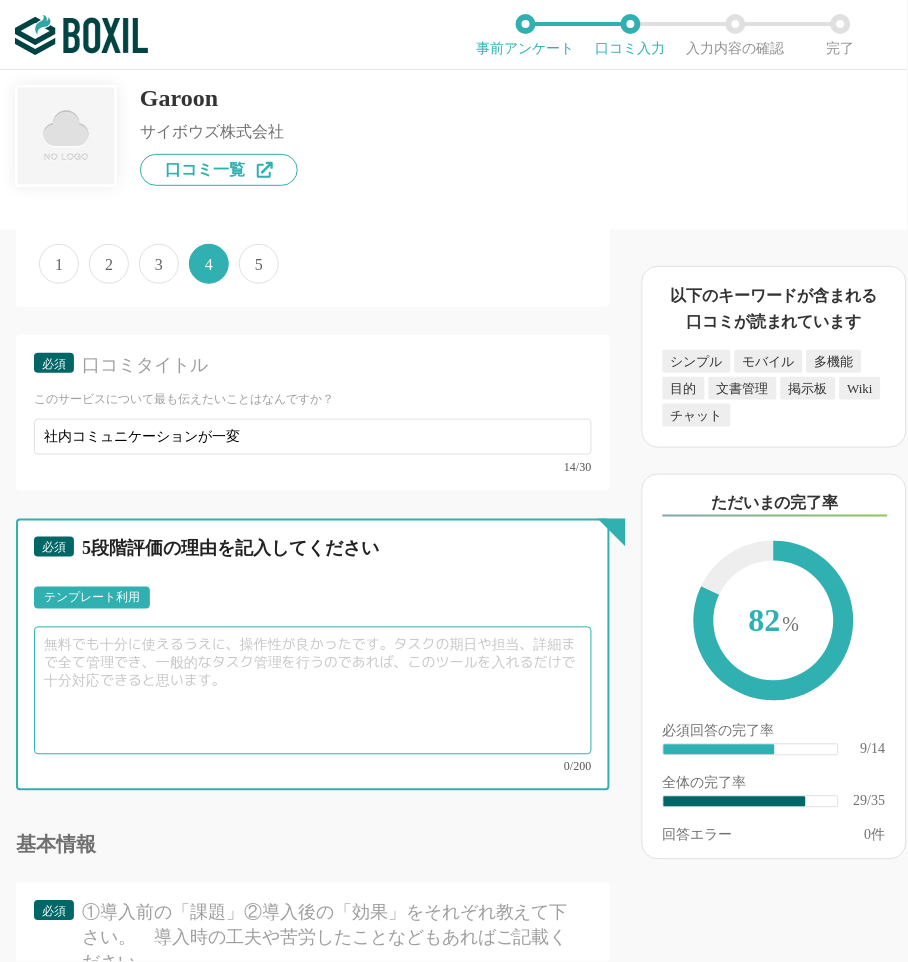 click at bounding box center (313, 691) 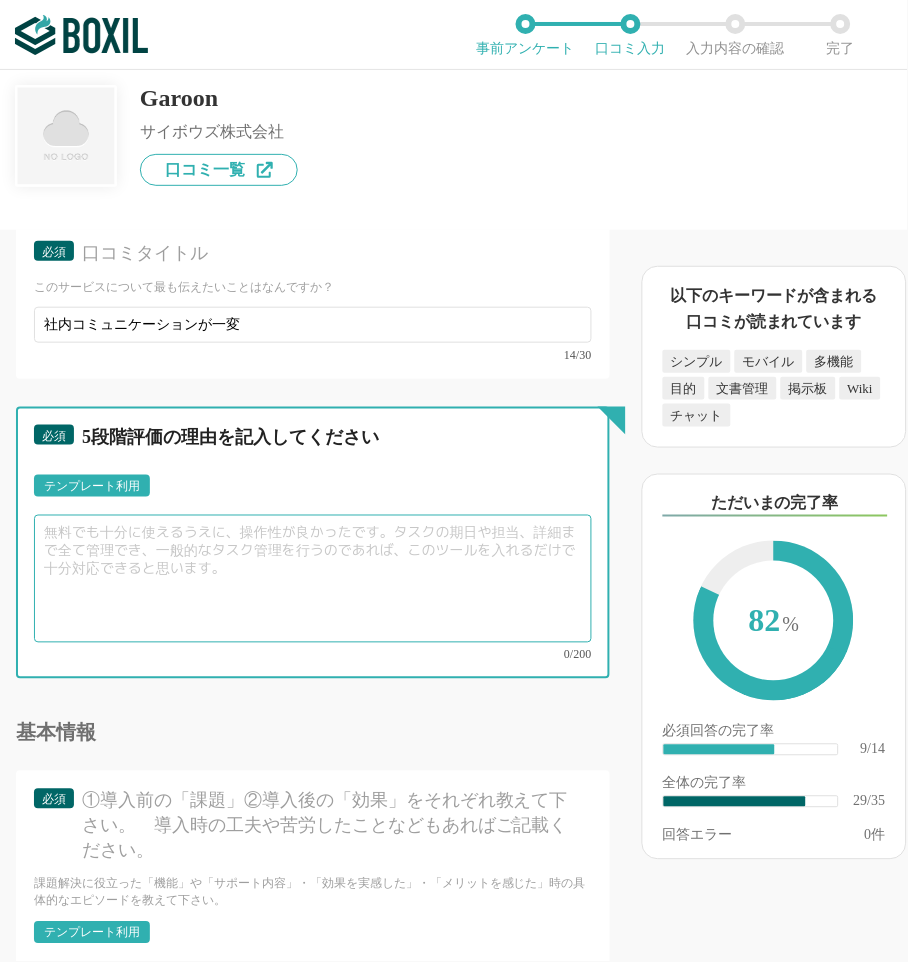 scroll, scrollTop: 5333, scrollLeft: 0, axis: vertical 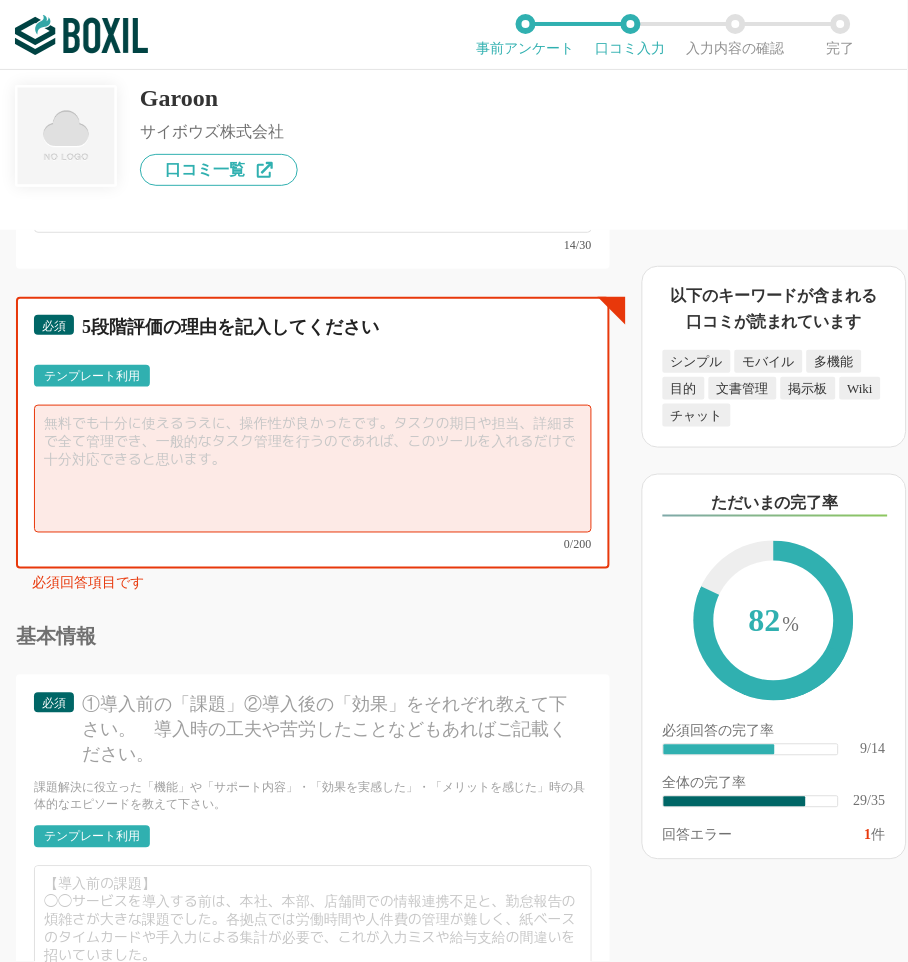 click at bounding box center (313, 469) 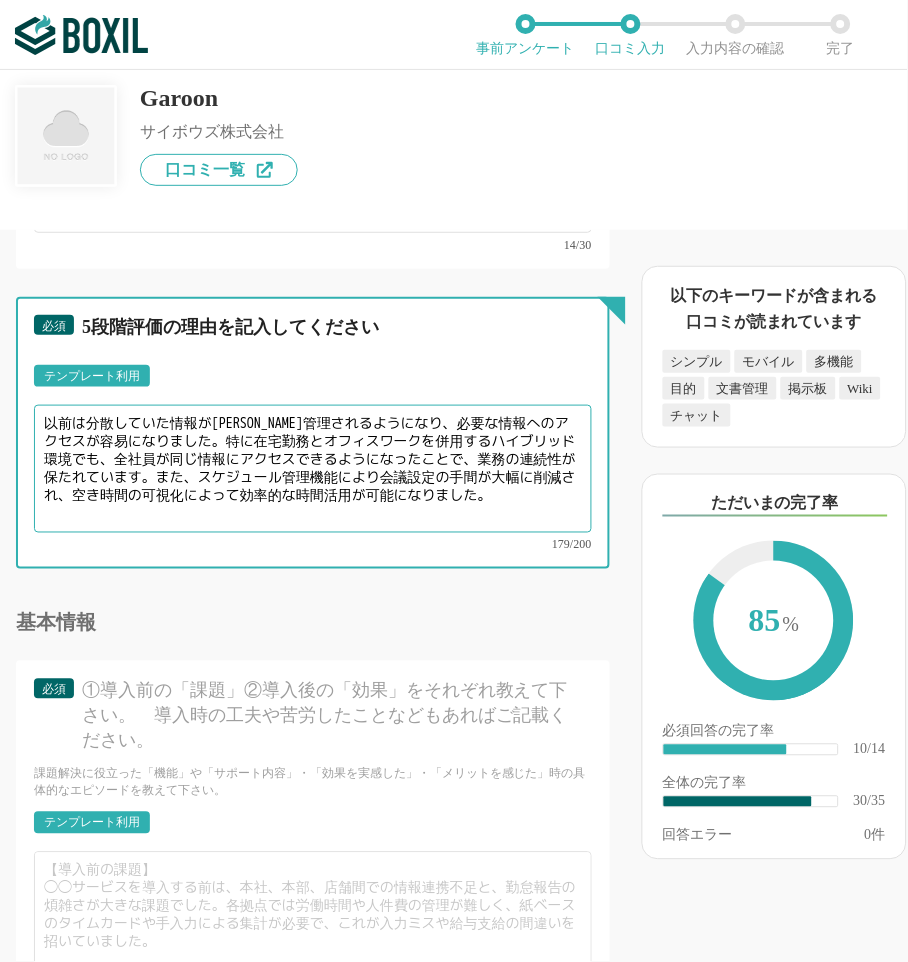 click on "以前は分散していた情報が[PERSON_NAME]管理されるようになり、必要な情報へのアクセスが容易になりました。特に在宅勤務とオフィスワークを併用するハイブリッド環境でも、全社員が同じ情報にアクセスできるようになったことで、業務の連続性が保たれています。また、スケジュール管理機能により会議設定の手間が大幅に削減され、空き時間の可視化によって効率的な時間活用が可能になりました。" at bounding box center (313, 469) 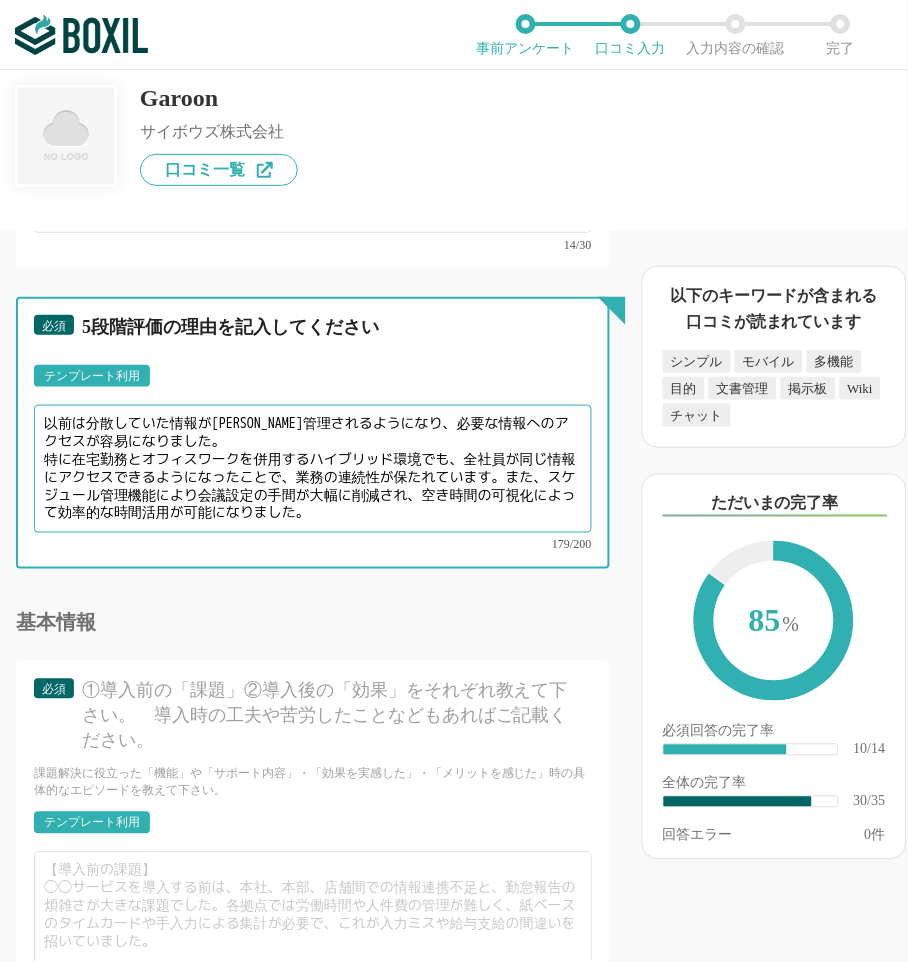 click on "以前は分散していた情報が[PERSON_NAME]管理されるようになり、必要な情報へのアクセスが容易になりました。
特に在宅勤務とオフィスワークを併用するハイブリッド環境でも、全社員が同じ情報にアクセスできるようになったことで、業務の連続性が保たれています。また、スケジュール管理機能により会議設定の手間が大幅に削減され、空き時間の可視化によって効率的な時間活用が可能になりました。" at bounding box center (313, 469) 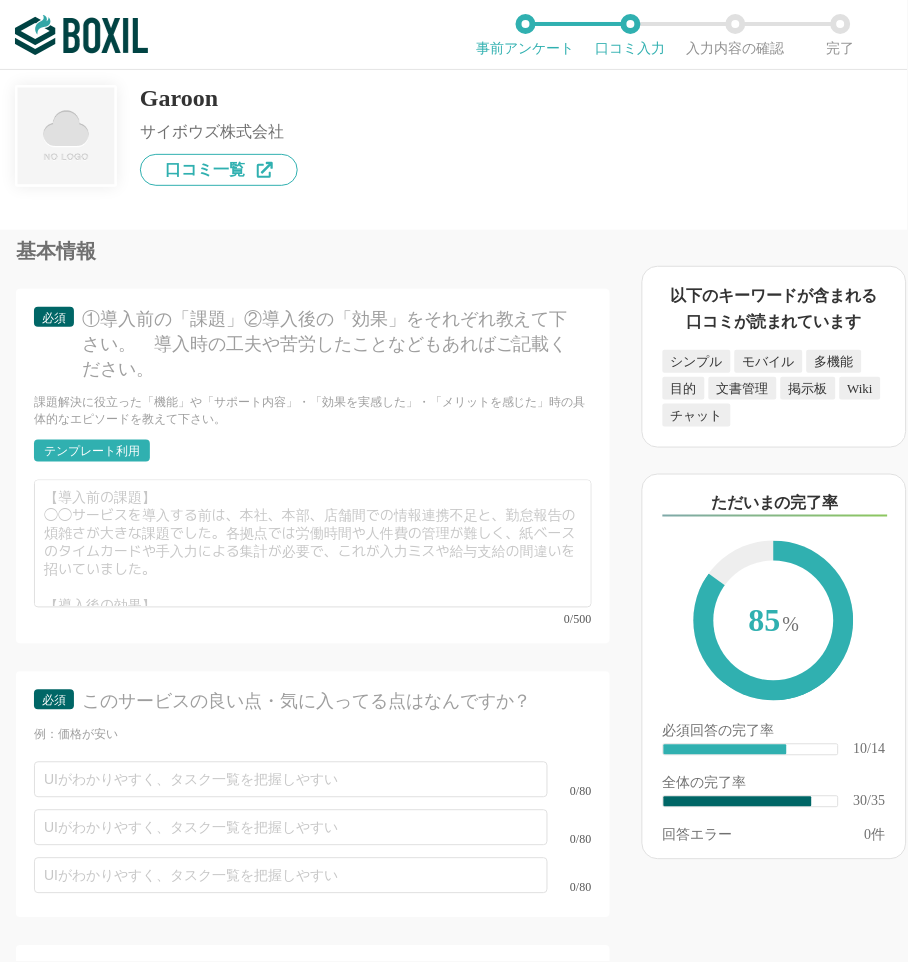 scroll, scrollTop: 5777, scrollLeft: 0, axis: vertical 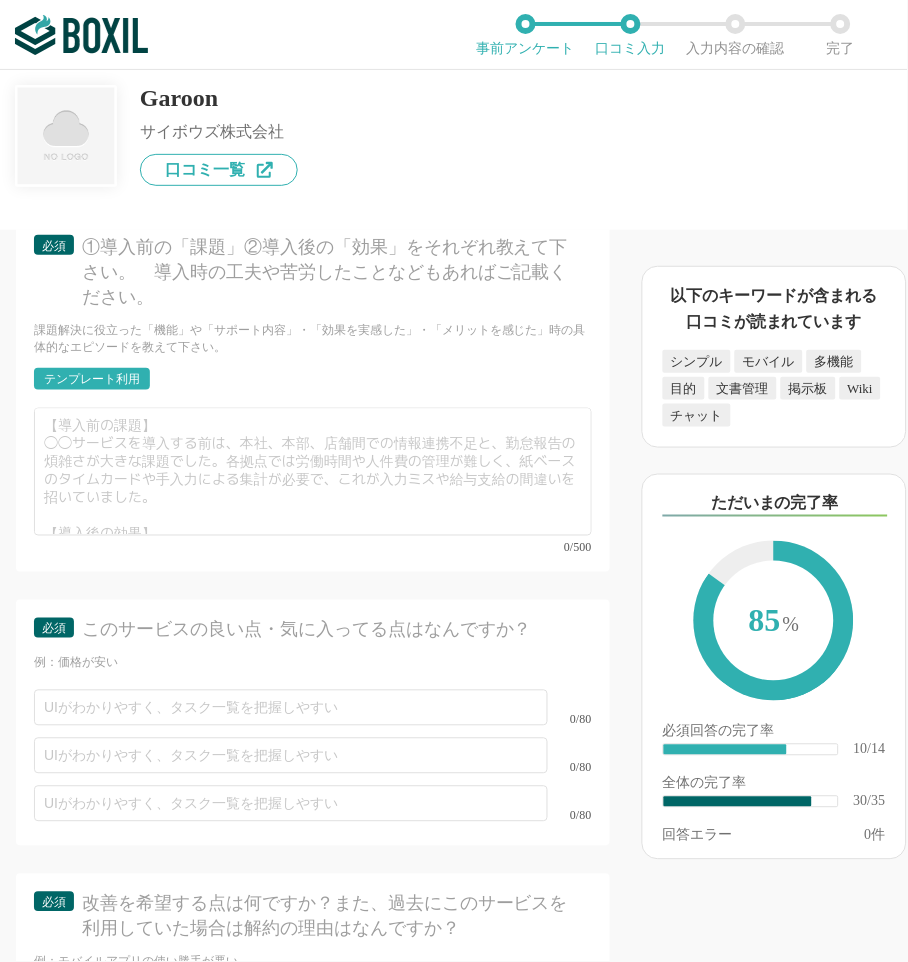type on "以前は分散していた情報が[PERSON_NAME]管理されるようになり、必要な情報へのアクセスが容易になりました。
特に在宅勤務とオフィスワークを併用するハイブリッド環境でも、全社員が同じ情報にアクセスできるようになったことで、業務の連続性が保たれています。
また、スケジュール管理機能により会議設定の手間が大幅に削減され、空き時間の可視化によって効率的な時間活用が可能になりました。" 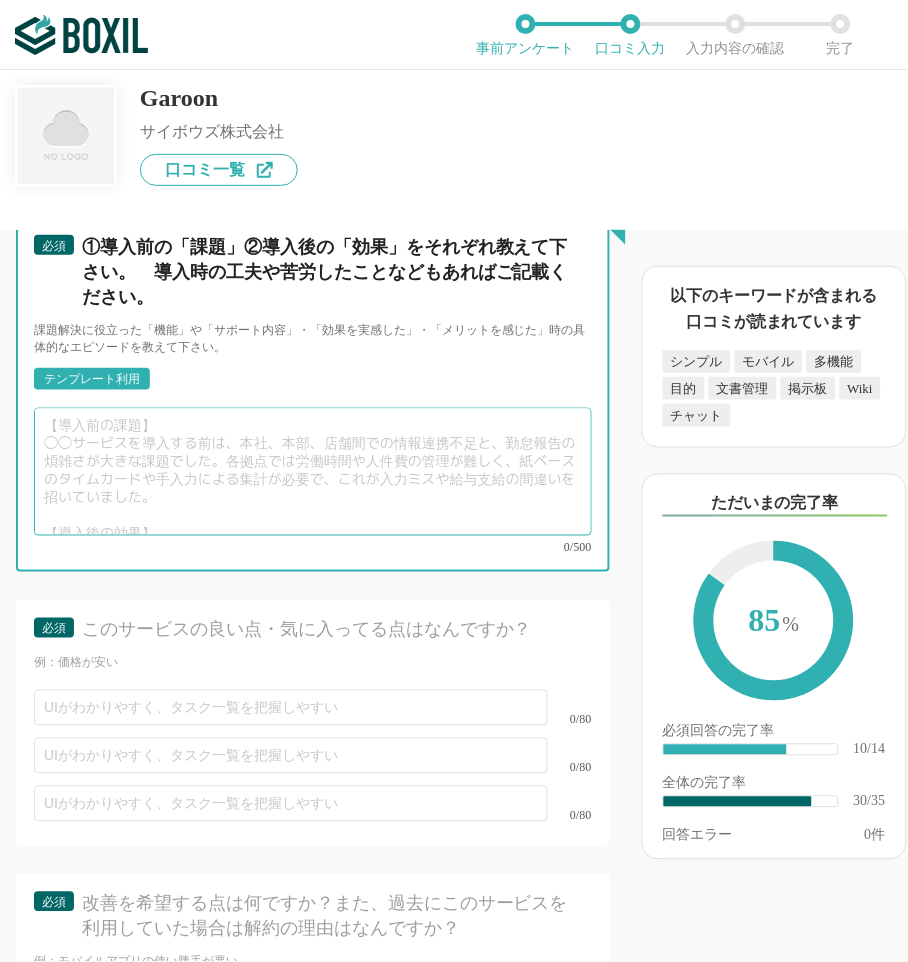 click at bounding box center [313, 472] 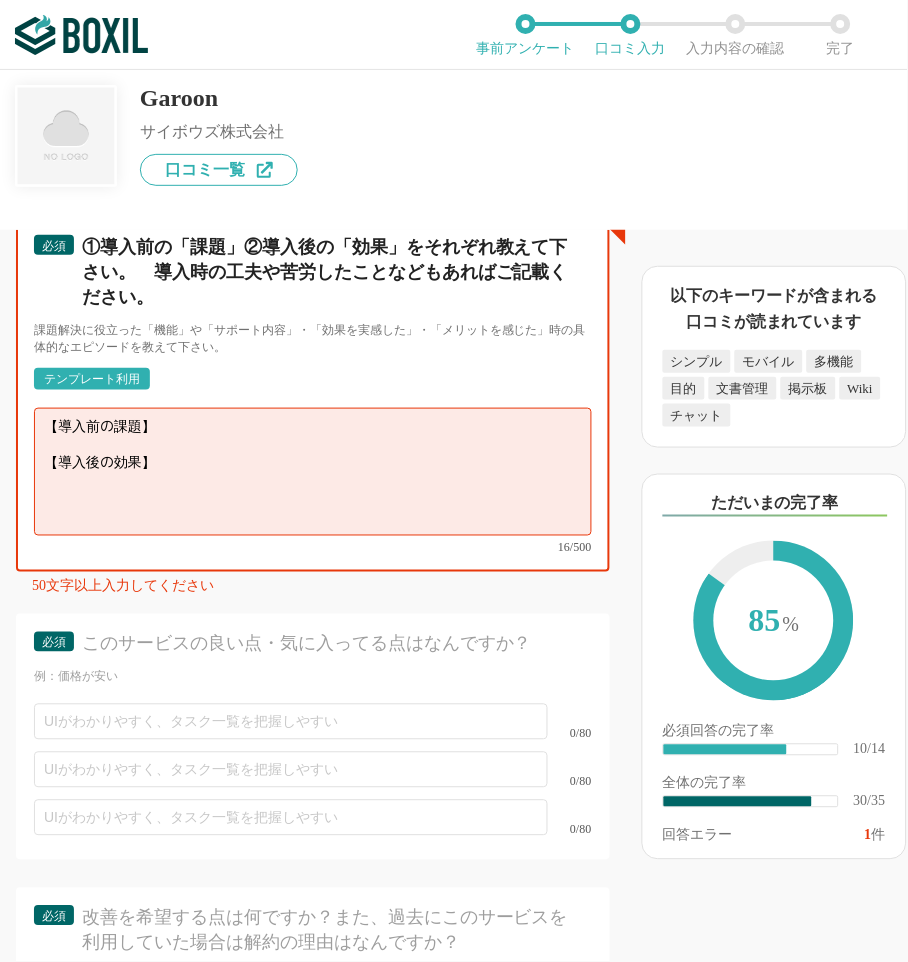 click on "【導入前の課題】
【導入後の効果】" at bounding box center (313, 472) 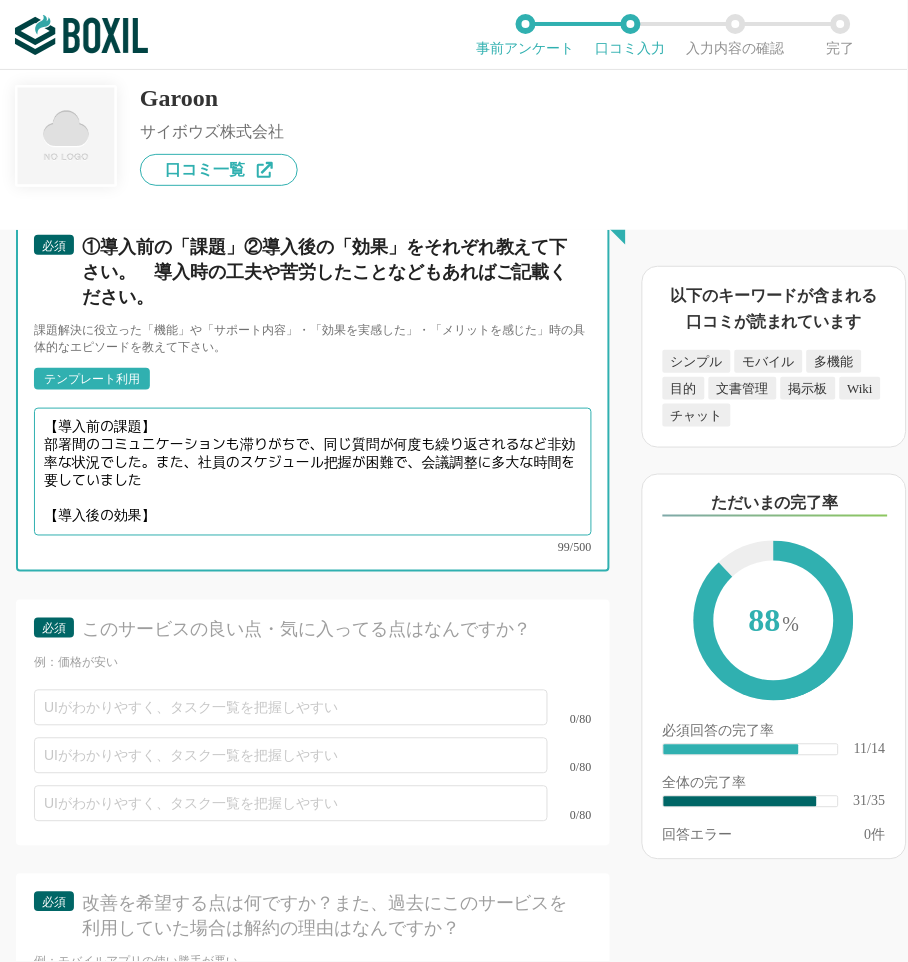 click on "【導入前の課題】
部署間のコミュニケーションも滞りがちで、同じ質問が何度も繰り返されるなど非効率な状況でした。また、社員のスケジュール把握が困難で、会議調整に多大な時間を要していました
【導入後の効果】" at bounding box center [313, 472] 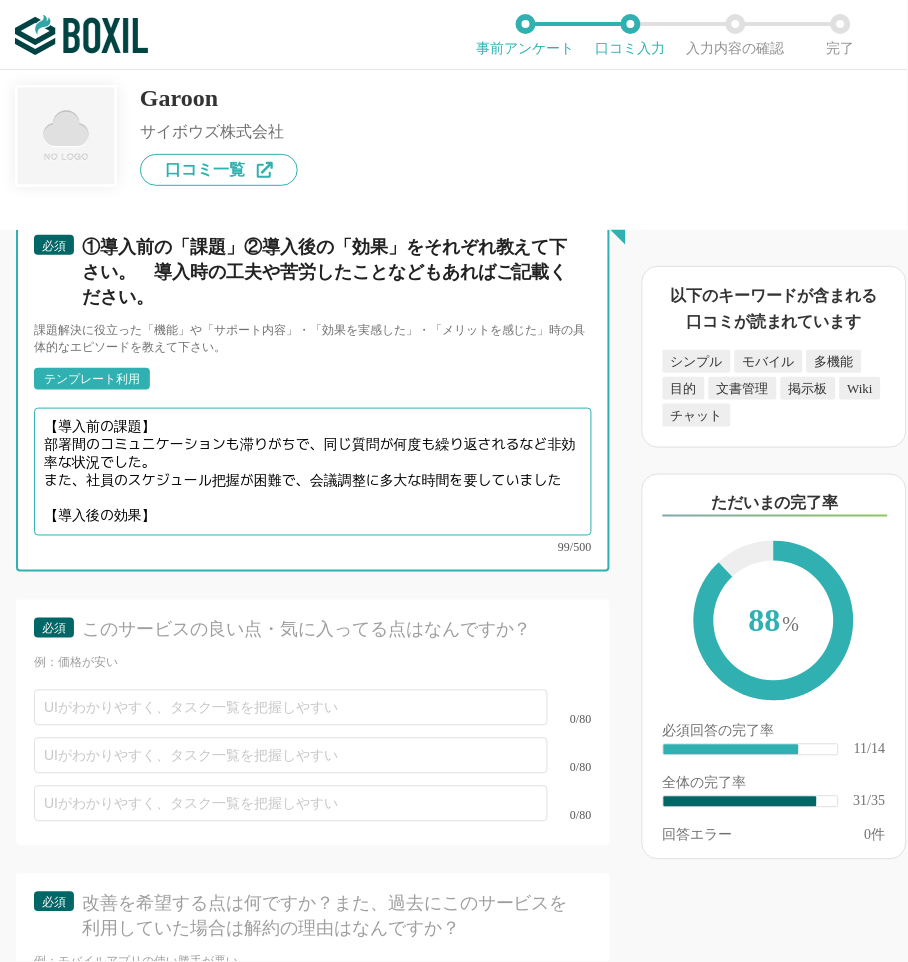 click on "【導入前の課題】
部署間のコミュニケーションも滞りがちで、同じ質問が何度も繰り返されるなど非効率な状況でした。
また、社員のスケジュール把握が困難で、会議調整に多大な時間を要していました
【導入後の効果】" at bounding box center [313, 472] 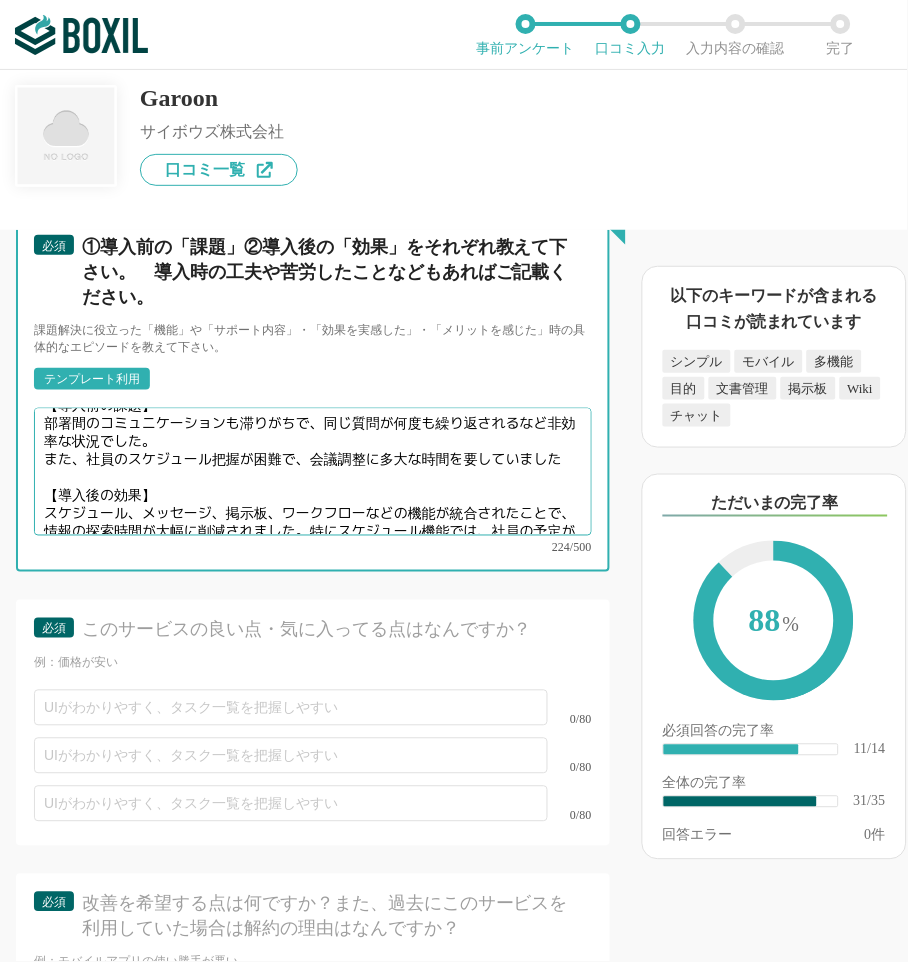 scroll, scrollTop: 63, scrollLeft: 0, axis: vertical 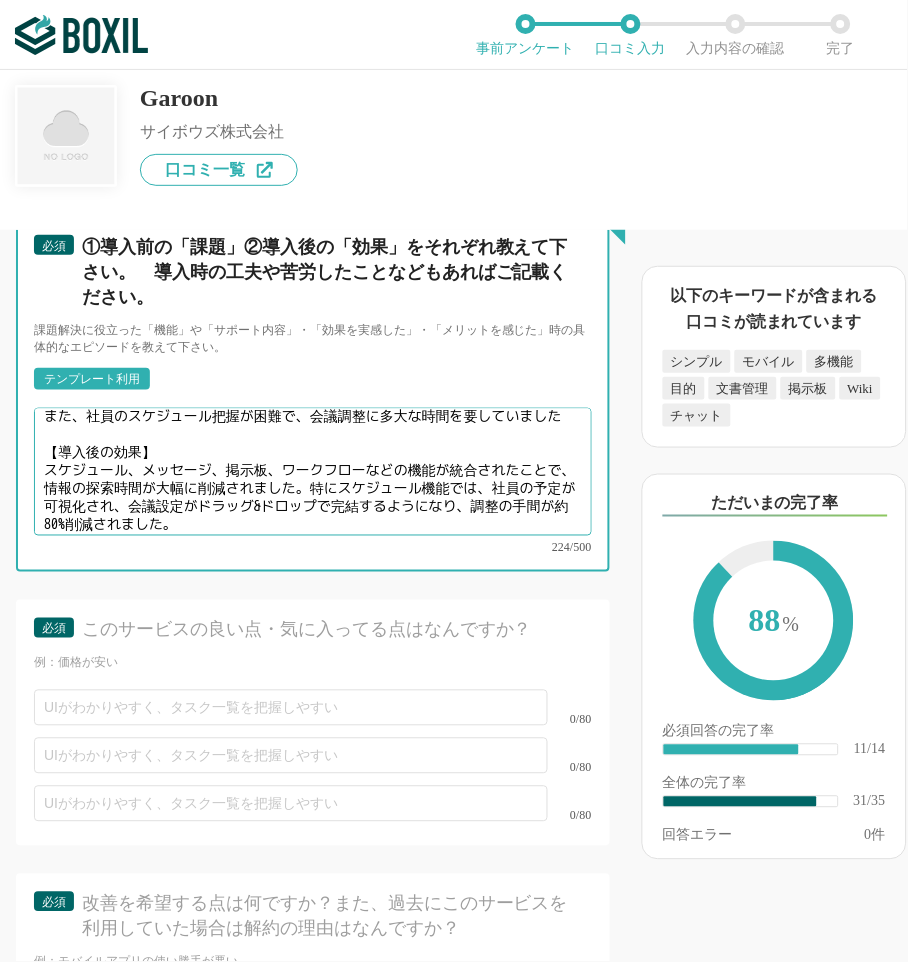 click on "【導入前の課題】
部署間のコミュニケーションも滞りがちで、同じ質問が何度も繰り返されるなど非効率な状況でした。
また、社員のスケジュール把握が困難で、会議調整に多大な時間を要していました
【導入後の効果】
スケジュール、メッセージ、掲示板、ワークフローなどの機能が統合されたことで、情報の探索時間が大幅に削減されました。特にスケジュール機能では、社員の予定が可視化され、会議設定がドラッグ&ドロップで完結するようになり、調整の手間が約80%削減されました。" at bounding box center [313, 472] 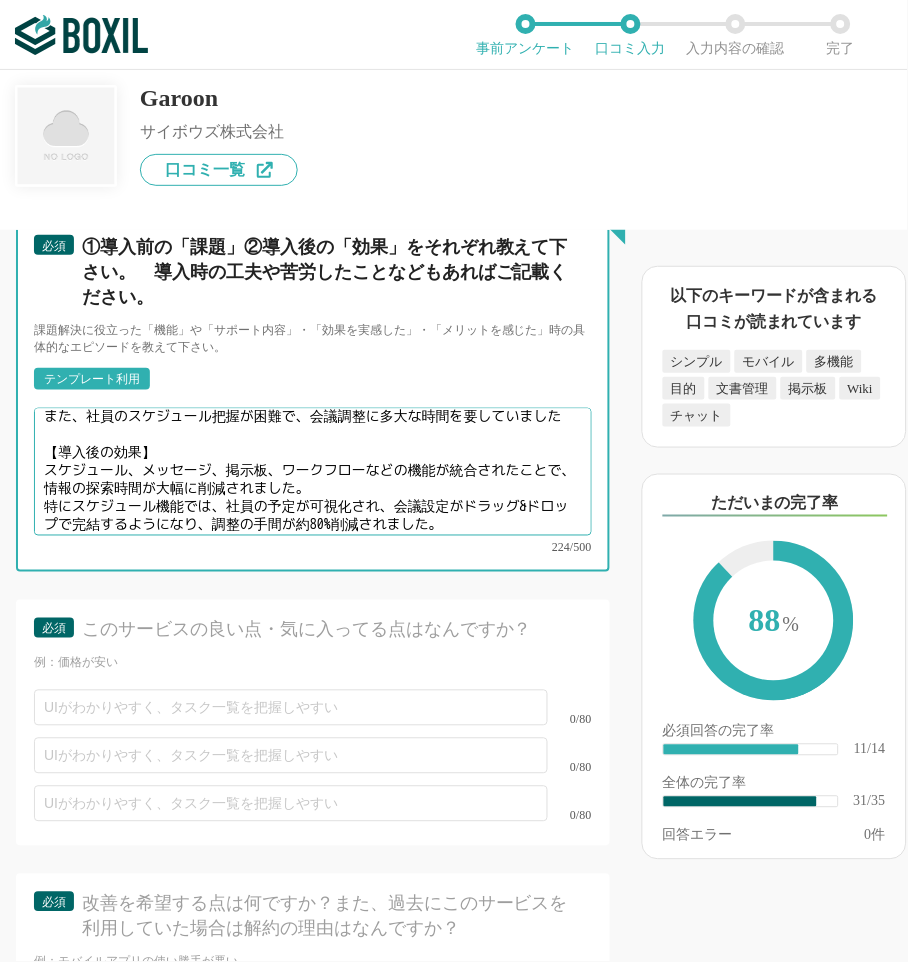 scroll, scrollTop: 72, scrollLeft: 0, axis: vertical 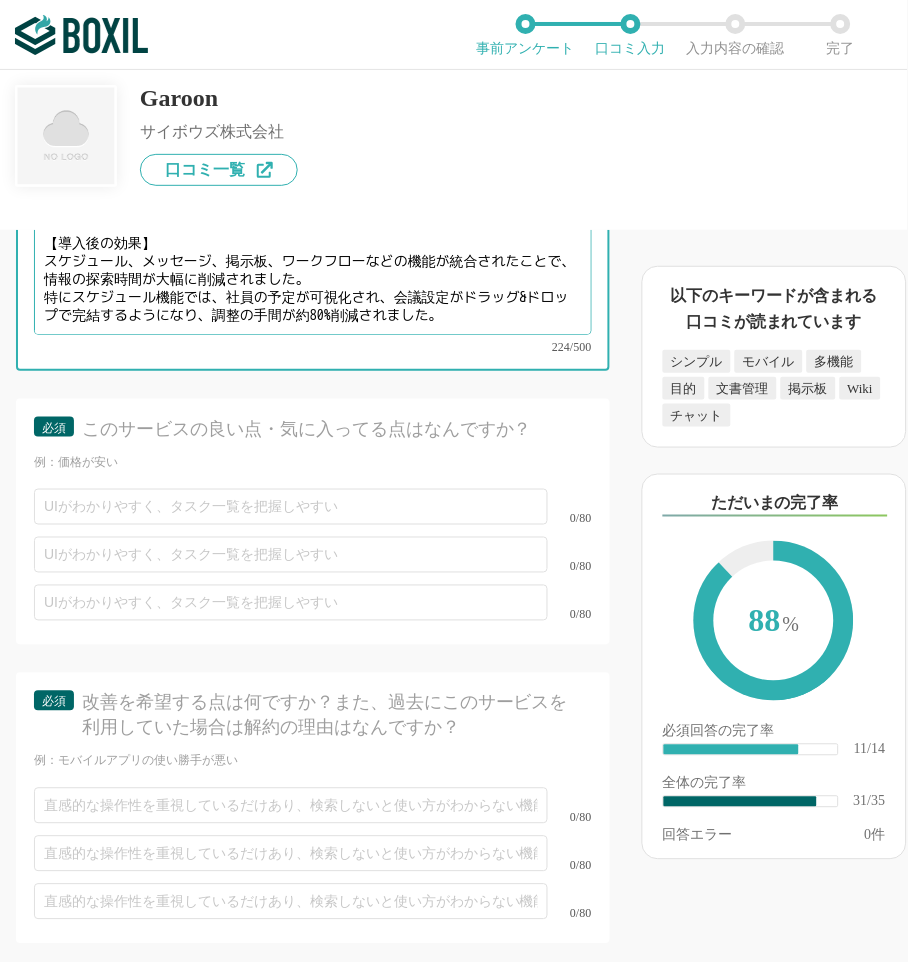 type on "【導入前の課題】
部署間のコミュニケーションも滞りがちで、同じ質問が何度も繰り返されるなど非効率な状況でした。
また、社員のスケジュール把握が困難で、会議調整に多大な時間を要していました
【導入後の効果】
スケジュール、メッセージ、掲示板、ワークフローなどの機能が統合されたことで、情報の探索時間が大幅に削減されました。
特にスケジュール機能では、社員の予定が可視化され、会議設定がドラッグ&ドロップで完結するようになり、調整の手間が約80%削減されました。" 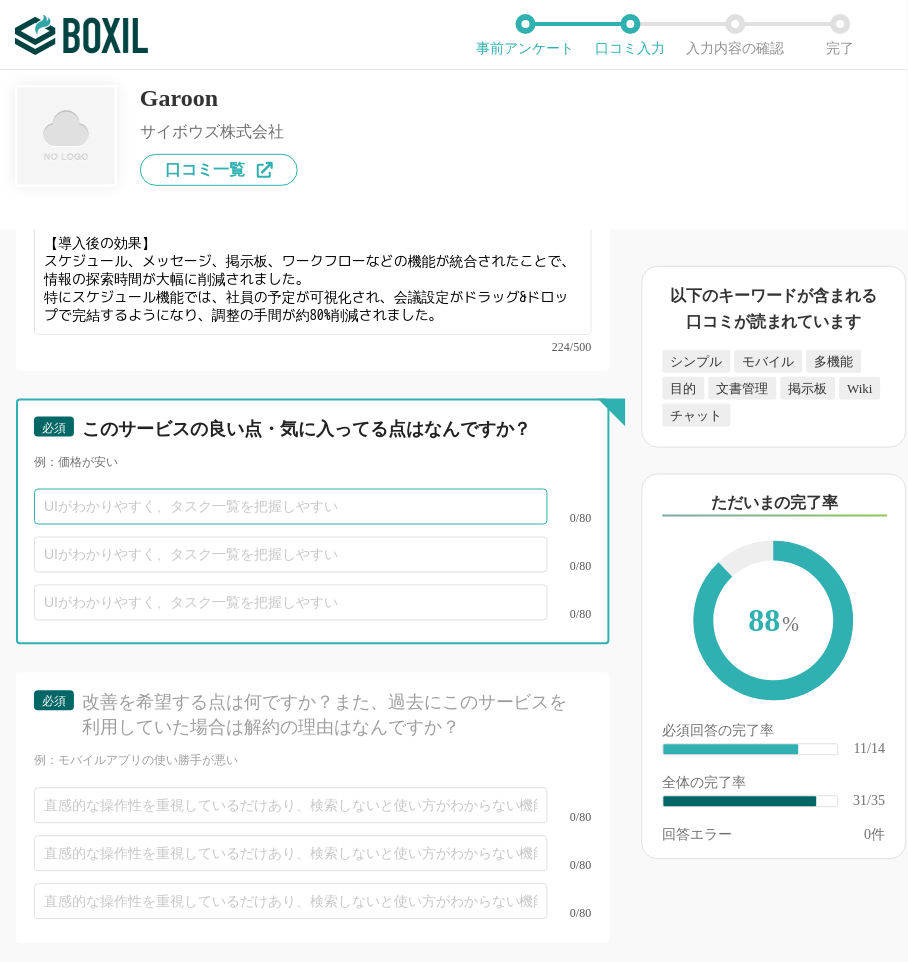 click at bounding box center [291, 507] 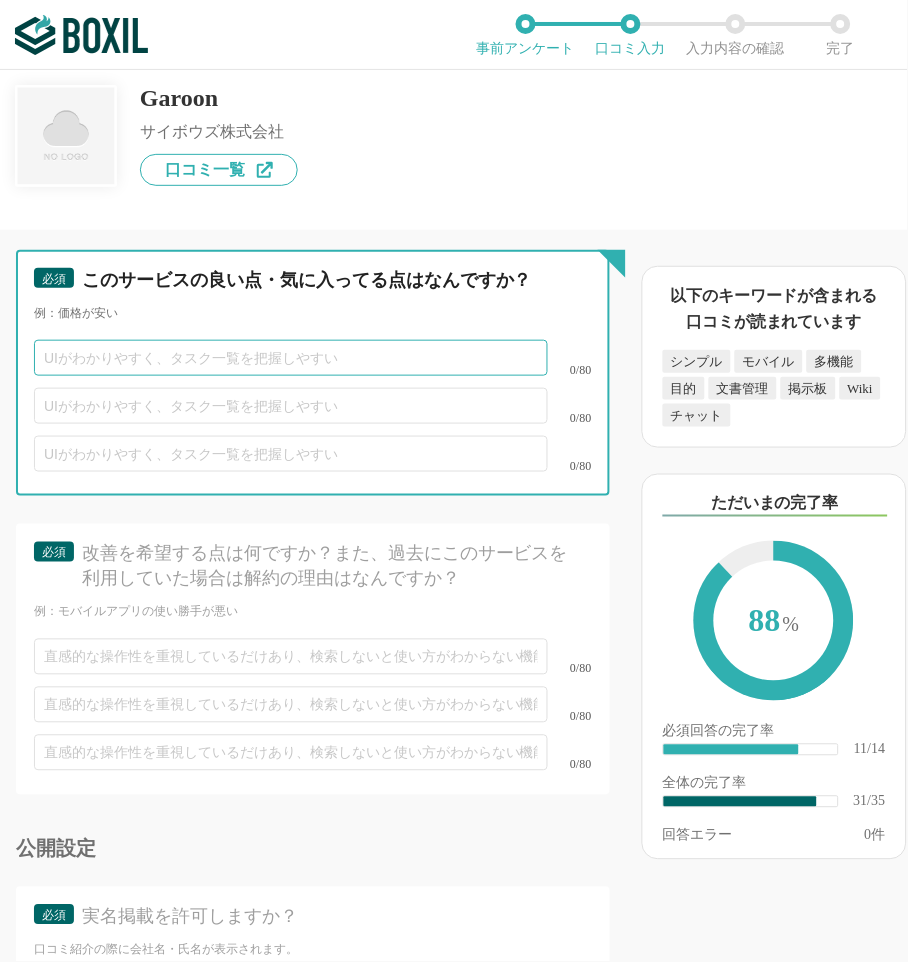 scroll, scrollTop: 6090, scrollLeft: 0, axis: vertical 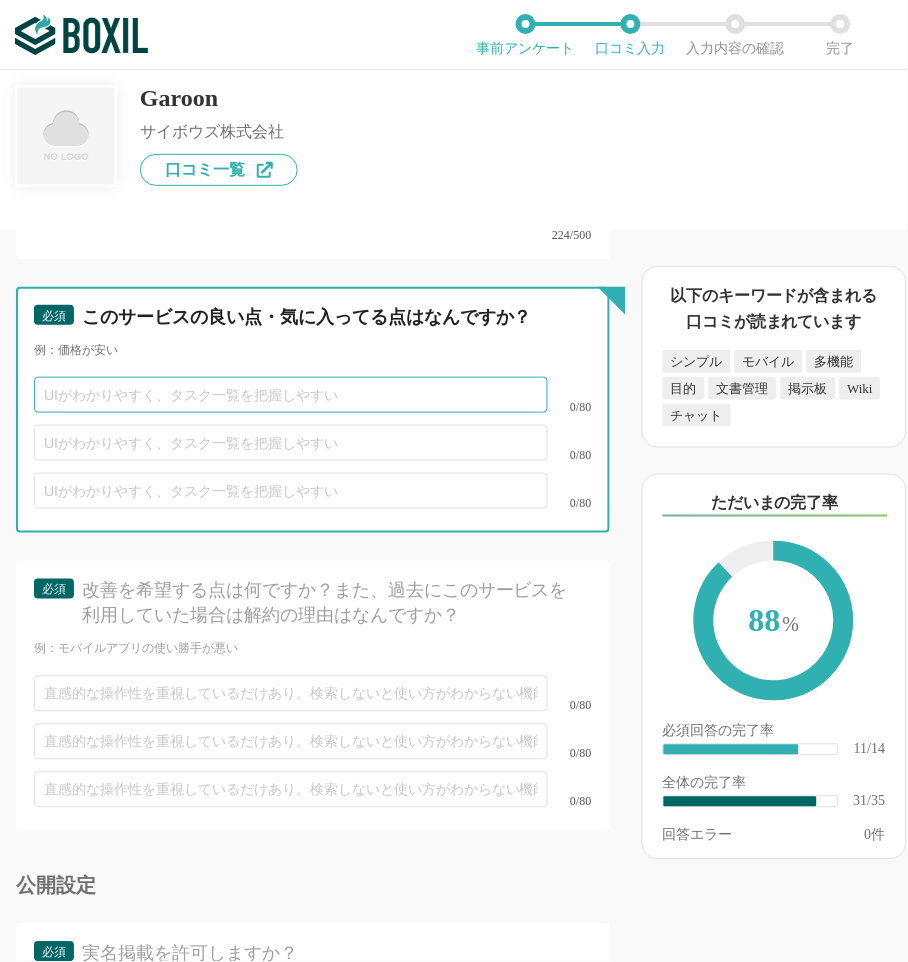 click at bounding box center (291, 395) 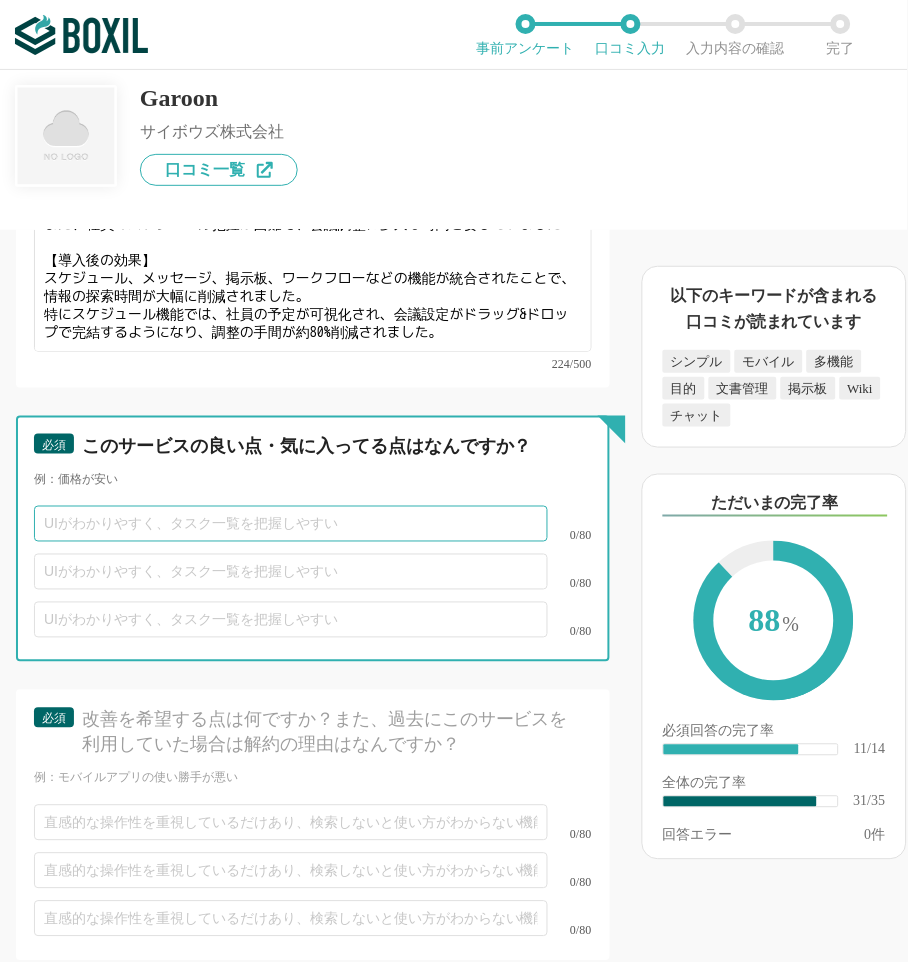 scroll, scrollTop: 6090, scrollLeft: 0, axis: vertical 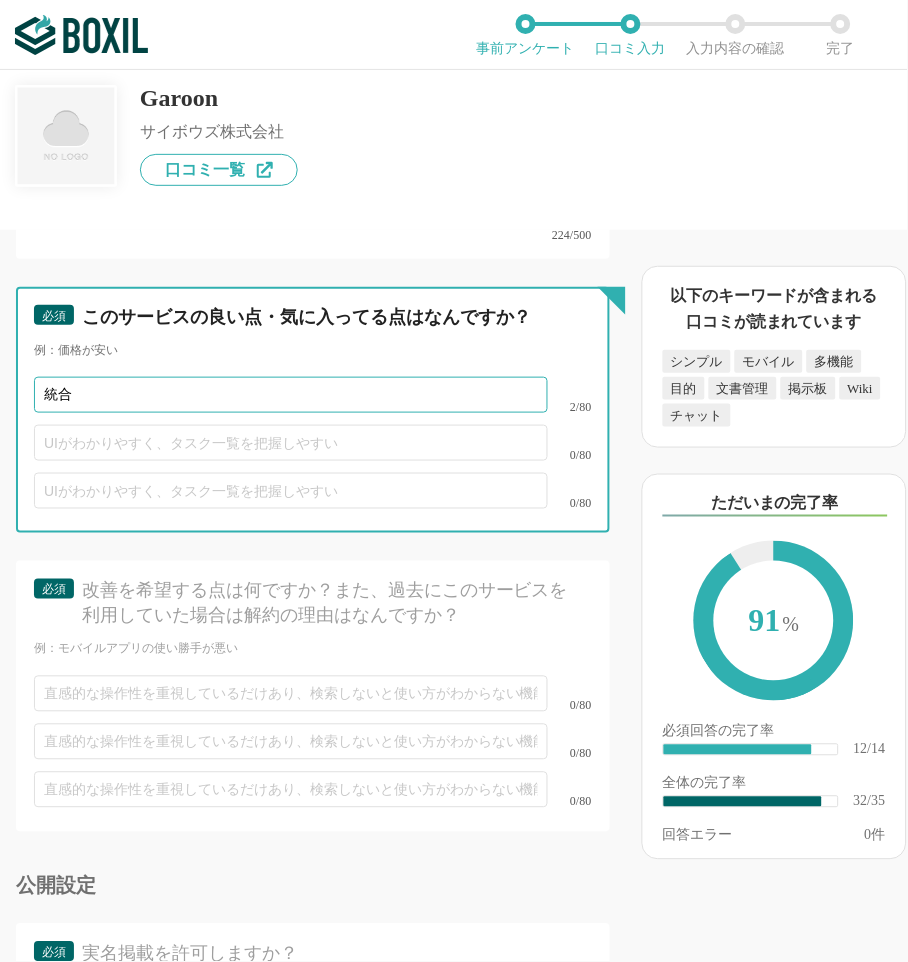 type on "統" 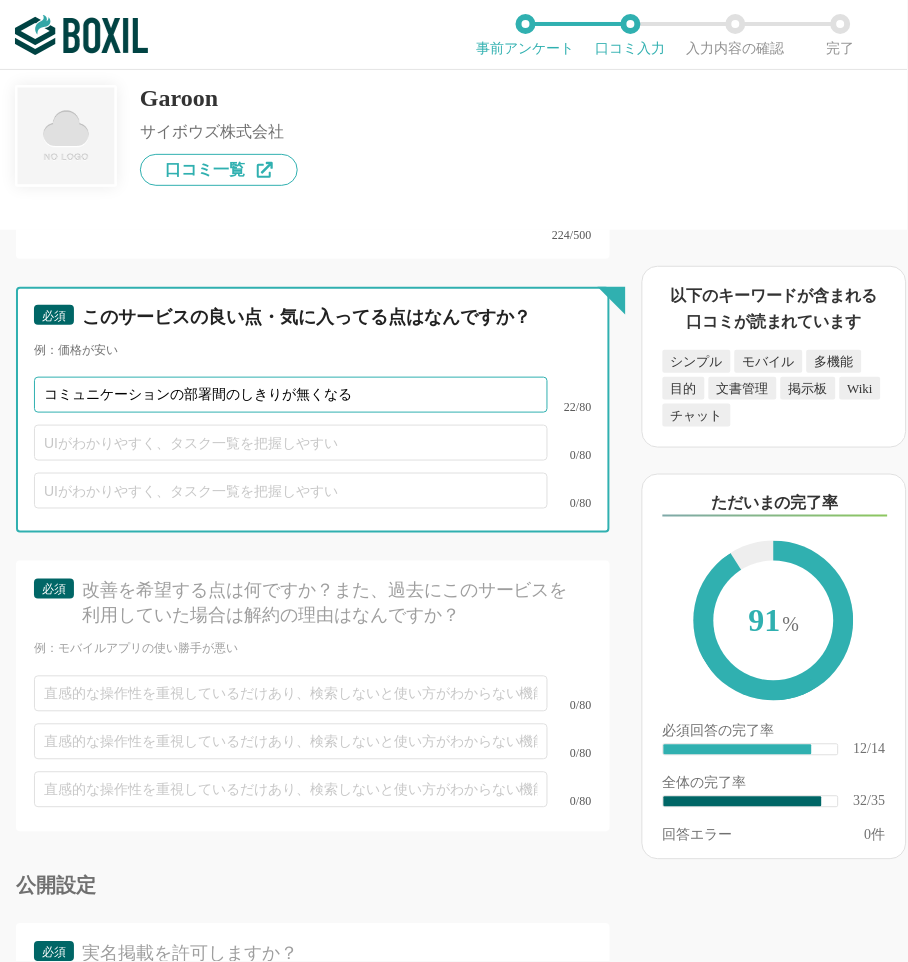 type on "コミュニケーションの部署間のしきりが無くなる" 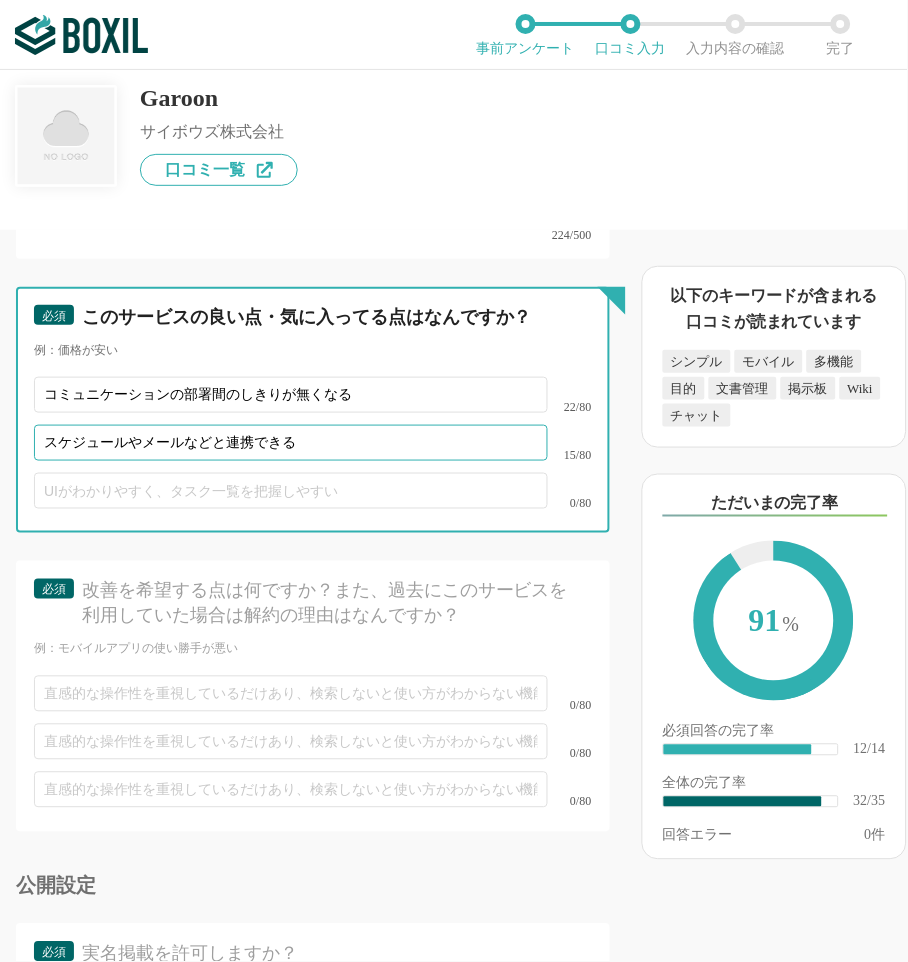 type on "スケジュールやメールなどと連携できる" 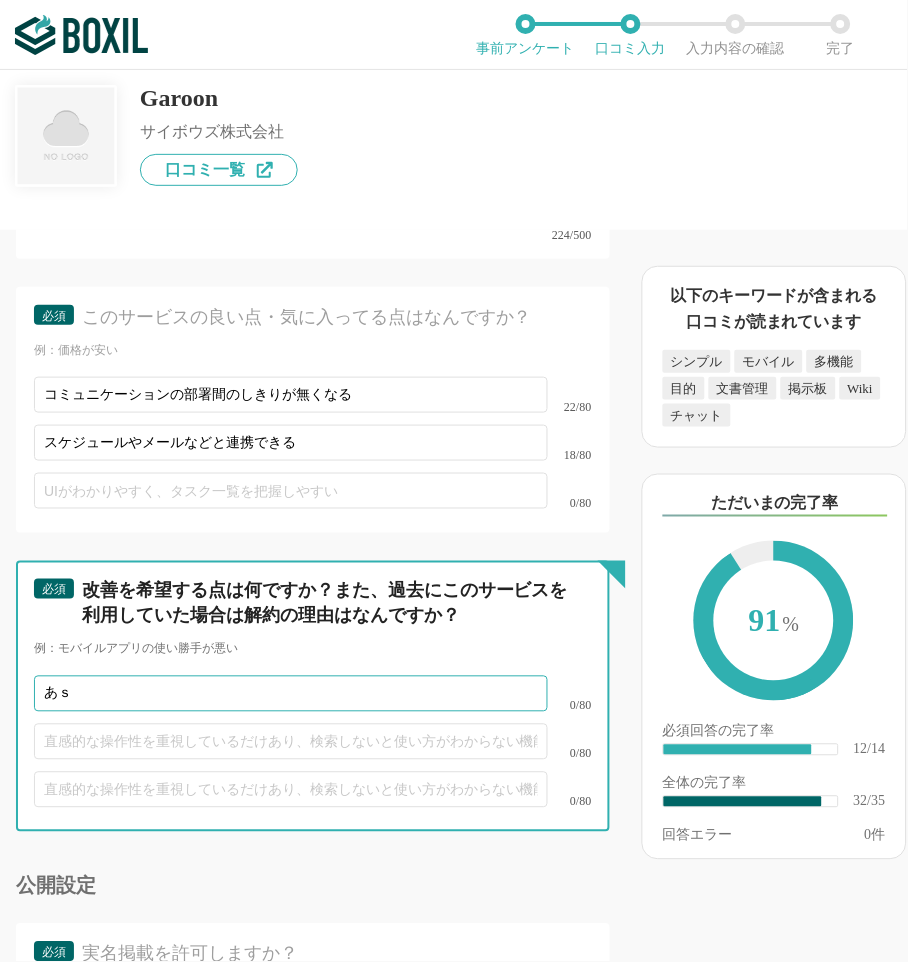 type on "あ" 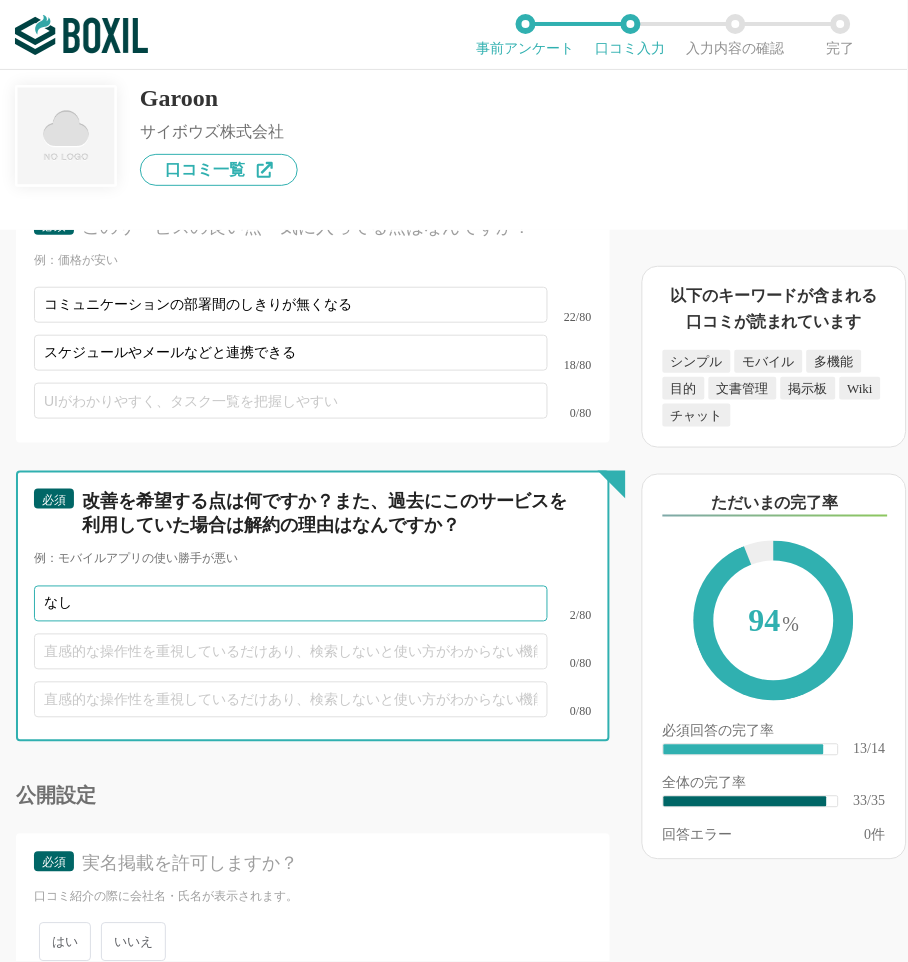 scroll, scrollTop: 6201, scrollLeft: 0, axis: vertical 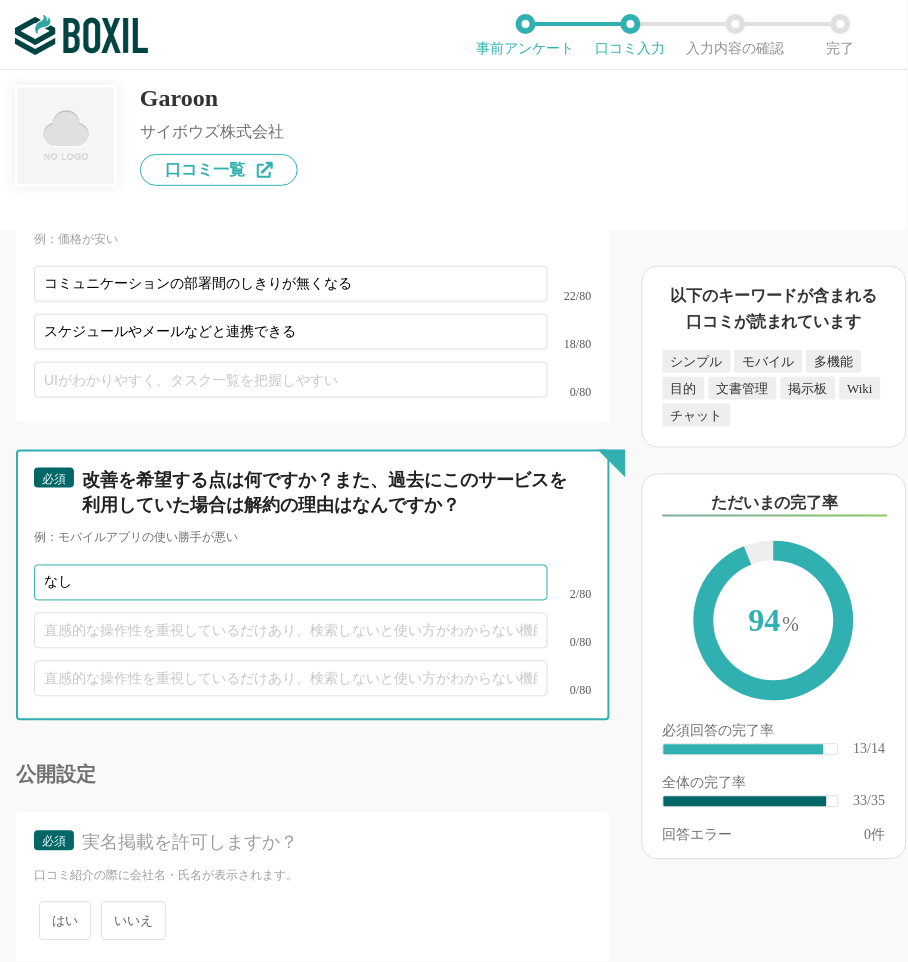 type on "なし" 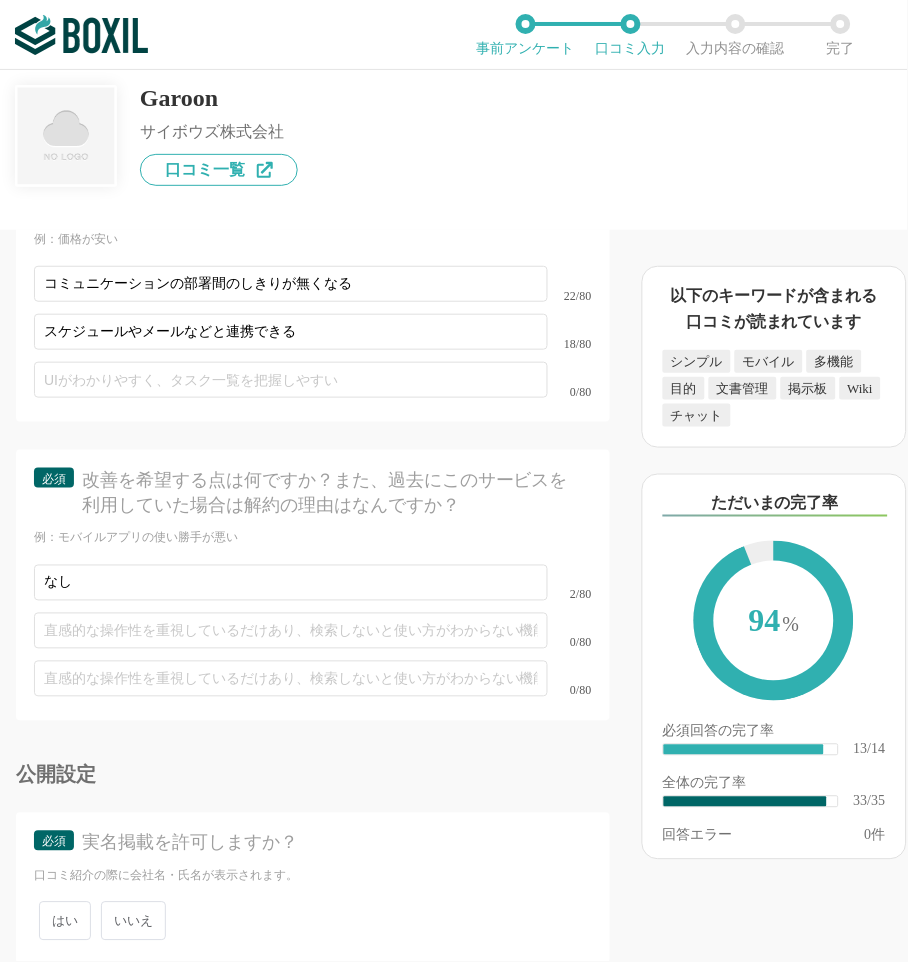 click on "いいえ" at bounding box center (133, 921) 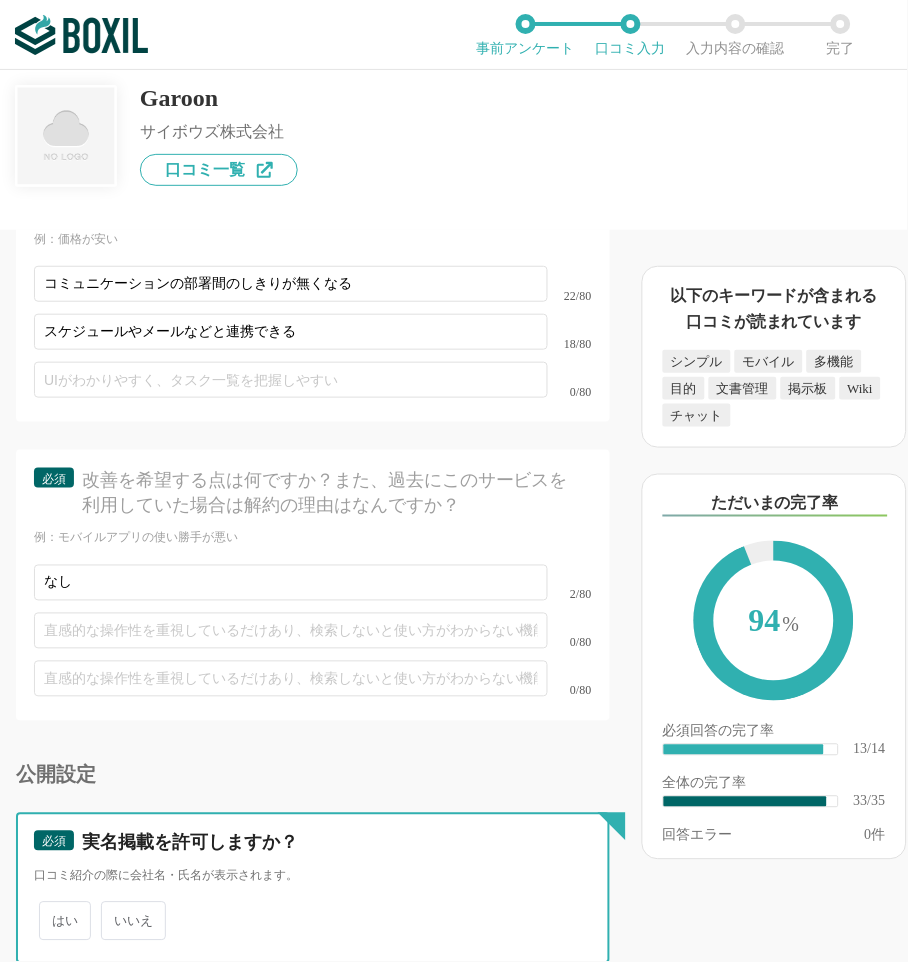 click on "いいえ" at bounding box center [112, 911] 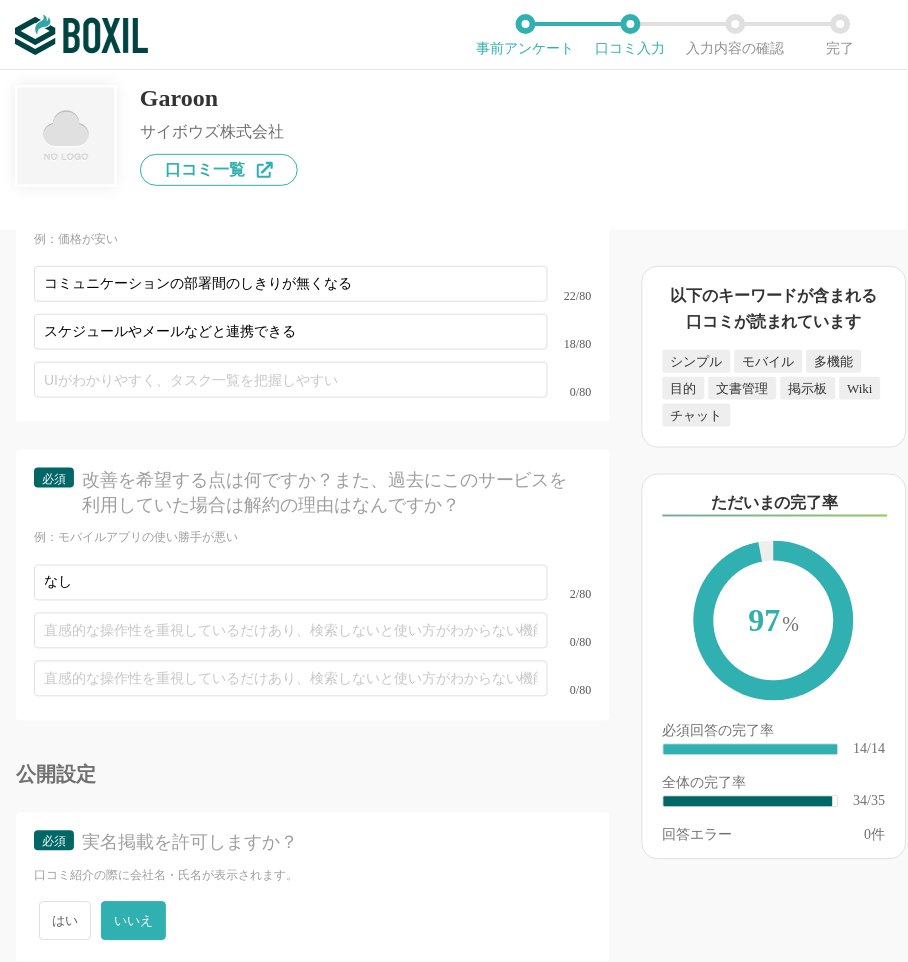 click on "グループウェアの機能について（5点満点で評価してください） スケジュール管理 1 2 3 4 5 利用していない 設備予約 1 2 3 4 5 利用していない 掲示板 1 2 3 4 5 利用していない 文書管理 1 2 3 4 5 利用していない ファイル共有・管理 1 2 3 4 5 利用していない 連絡先管理 1 2 3 4 5 利用していない 日報 1 2 3 4 5 利用していない 議事録作成 1 2 3 4 5 利用していない 顧客管理 1 2 3 4 5 利用していない タスク・ToDo管理 1 2 3 4 5 利用していない プロジェクト管理 1 2 3 4 5 利用していない ワークフロー 1 2 3 4 5 利用していない メール 1 2 3 4 5 利用していない カレンダー 1 2 3 4 5 利用していない 社内wiki 1 2 3 4 5 利用していない ユーザーのアカウント管理 1 2 3 4 5 利用していない ログ管理 1 2 3 4 5 利用していない エクスポート機能 1 2 3 4 5 利用していない チャット機能 1 2 3 4 5 1 2 3 4 5 1 2" at bounding box center [313, -2466] 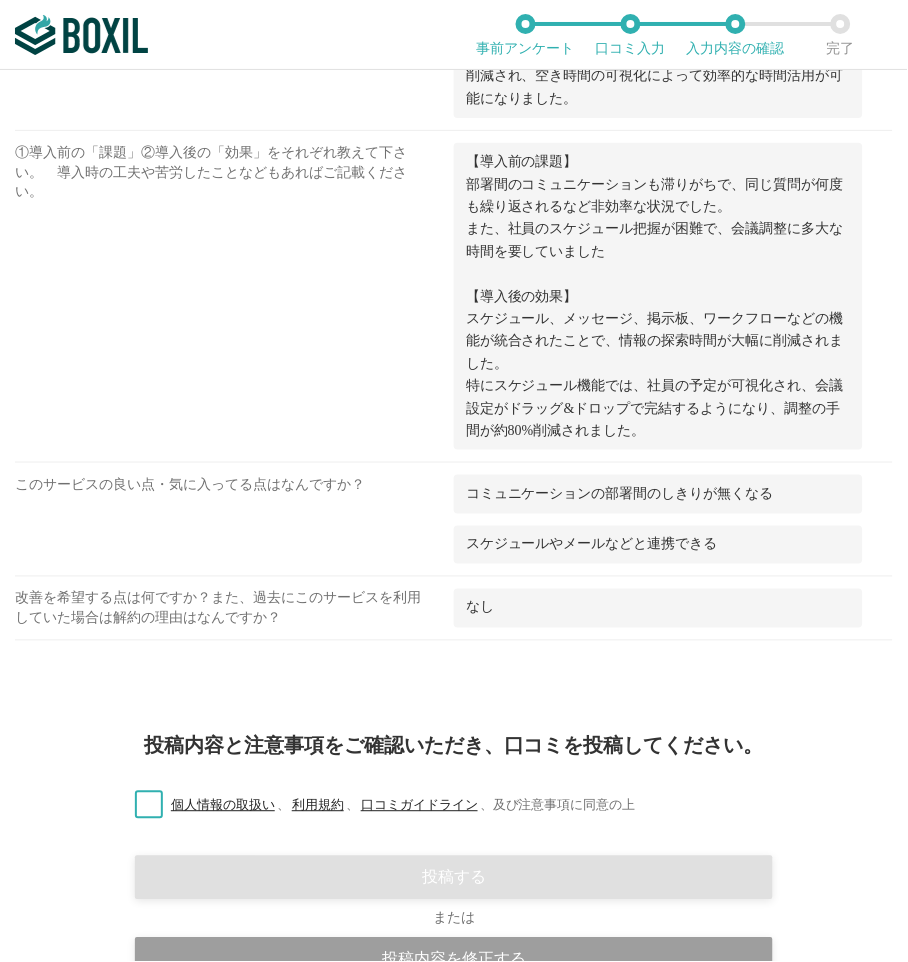 scroll, scrollTop: 2630, scrollLeft: 0, axis: vertical 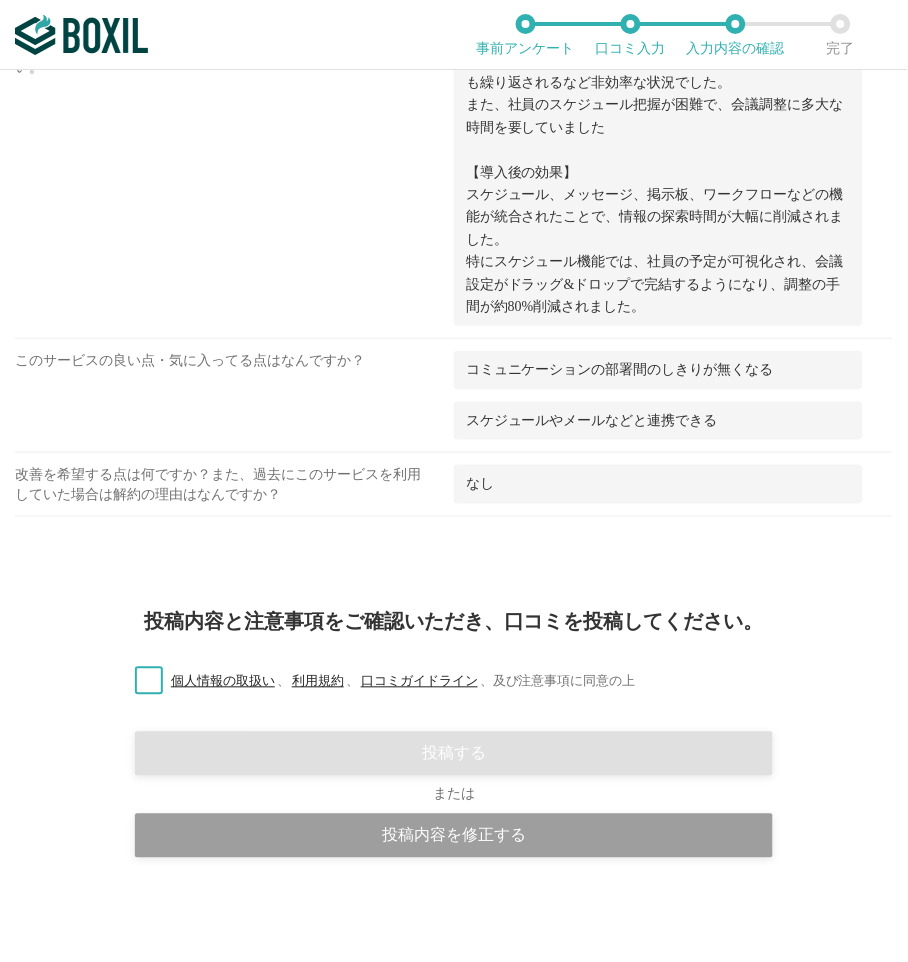 click on "個人情報の取扱い 、 利用規約 、 口コミガイドライン 、 及び注意事項に同意の上" at bounding box center [377, 682] 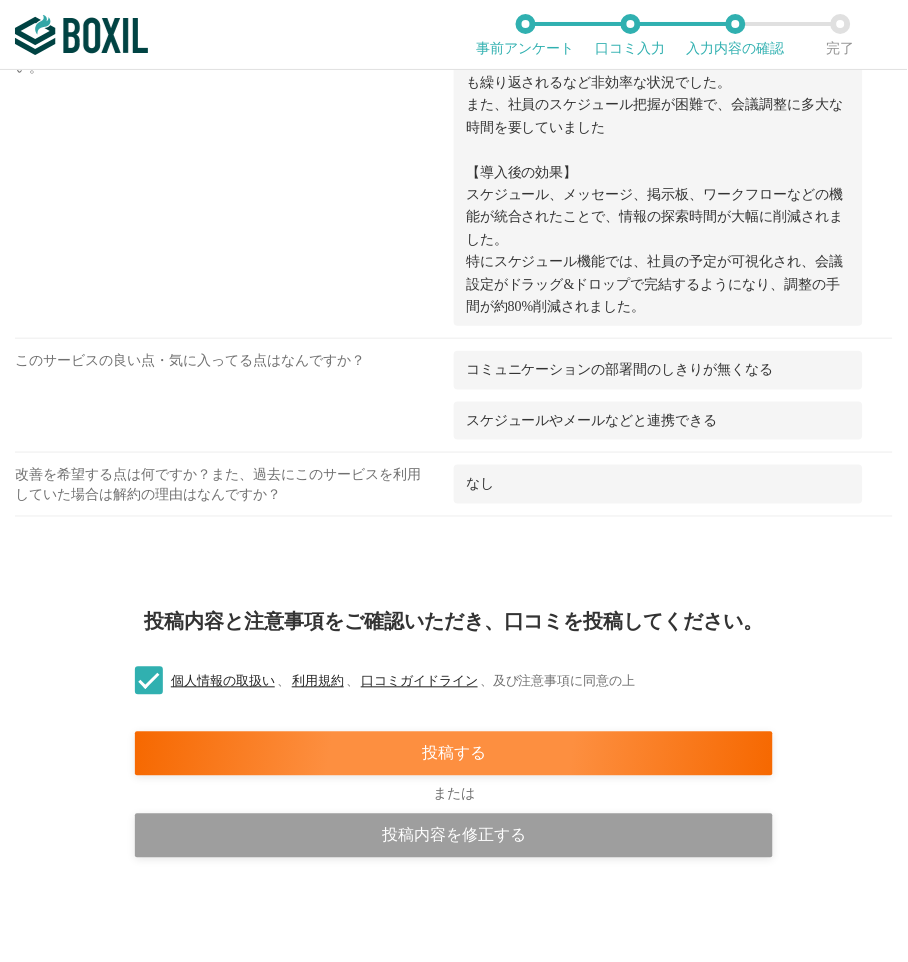 click on "投稿内容と注意事項をご確認いただき、口コミを投稿してください。 個人情報の取扱い 、 利用規約 、 口コミガイドライン 、 及び注意事項に同意の上 投稿する または 投稿内容を修正する" at bounding box center (454, 772) 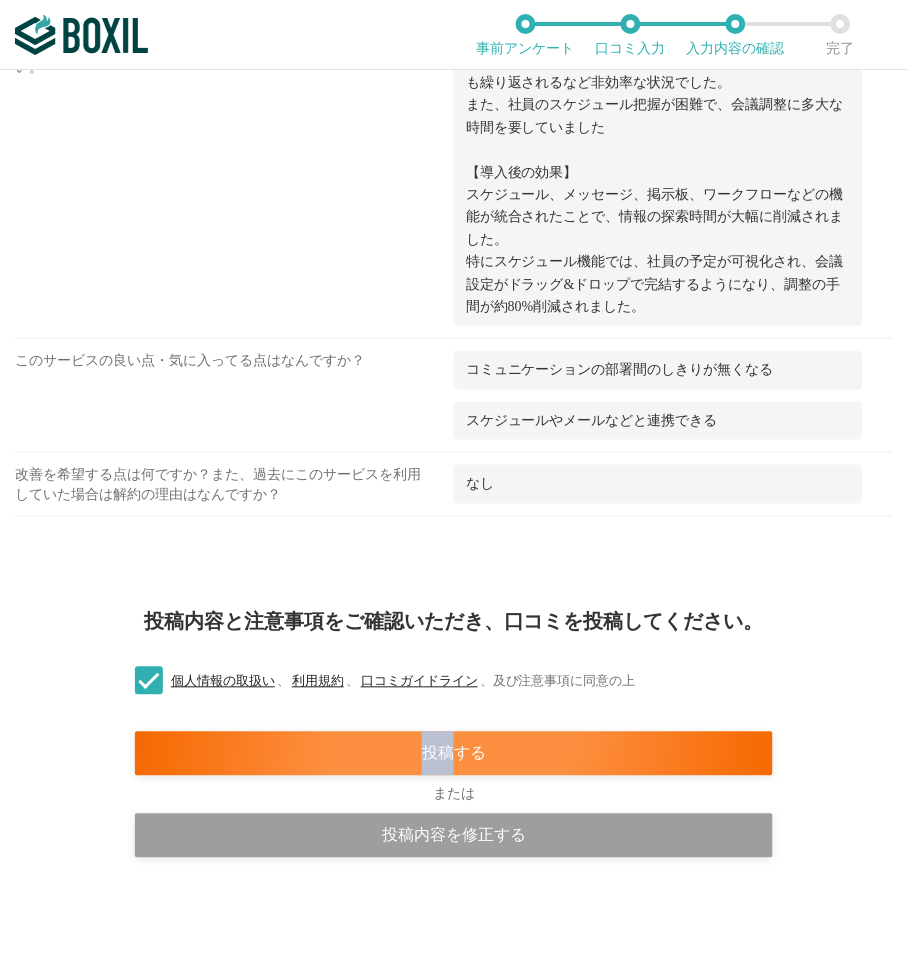 click on "投稿内容と注意事項をご確認いただき、口コミを投稿してください。 個人情報の取扱い 、 利用規約 、 口コミガイドライン 、 及び注意事項に同意の上 投稿する または 投稿内容を修正する" at bounding box center [454, 772] 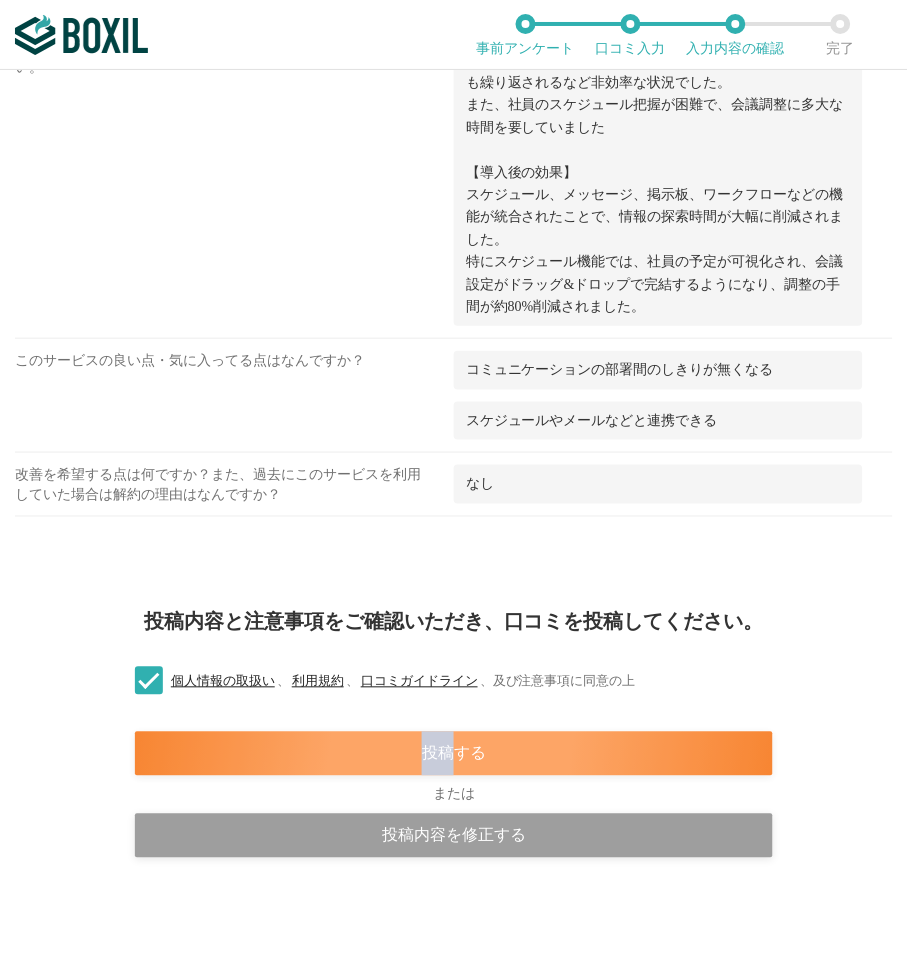 click on "投稿する" at bounding box center [454, 754] 